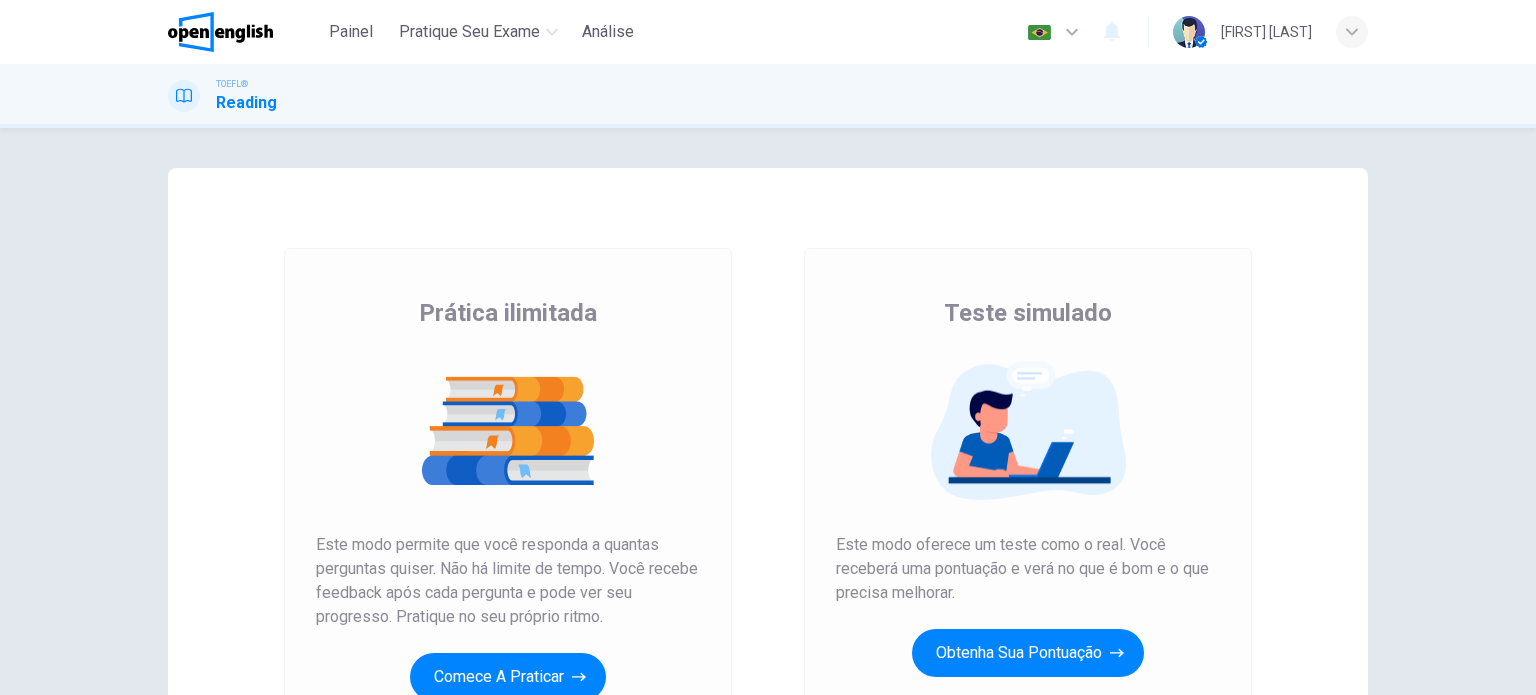 scroll, scrollTop: 0, scrollLeft: 0, axis: both 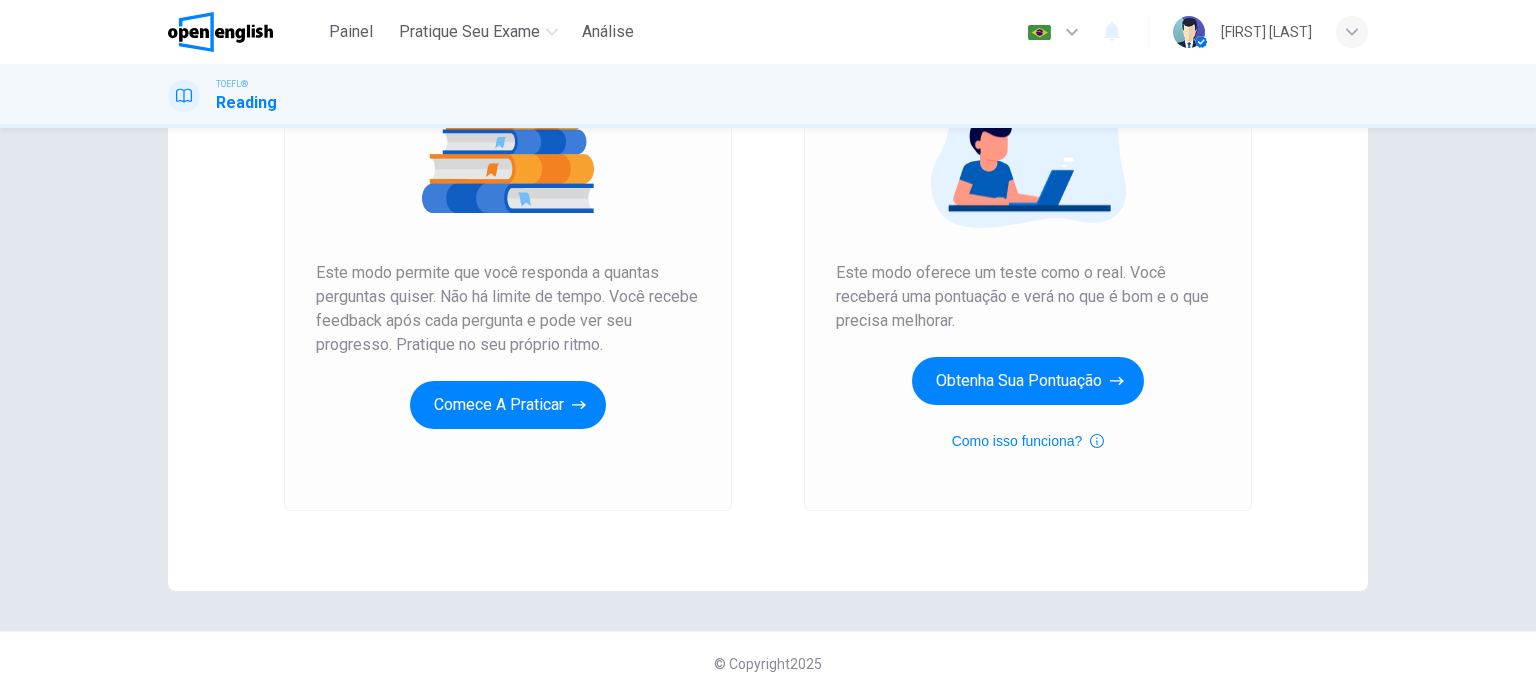 drag, startPoint x: 832, startPoint y: 269, endPoint x: 1011, endPoint y: 300, distance: 181.66452 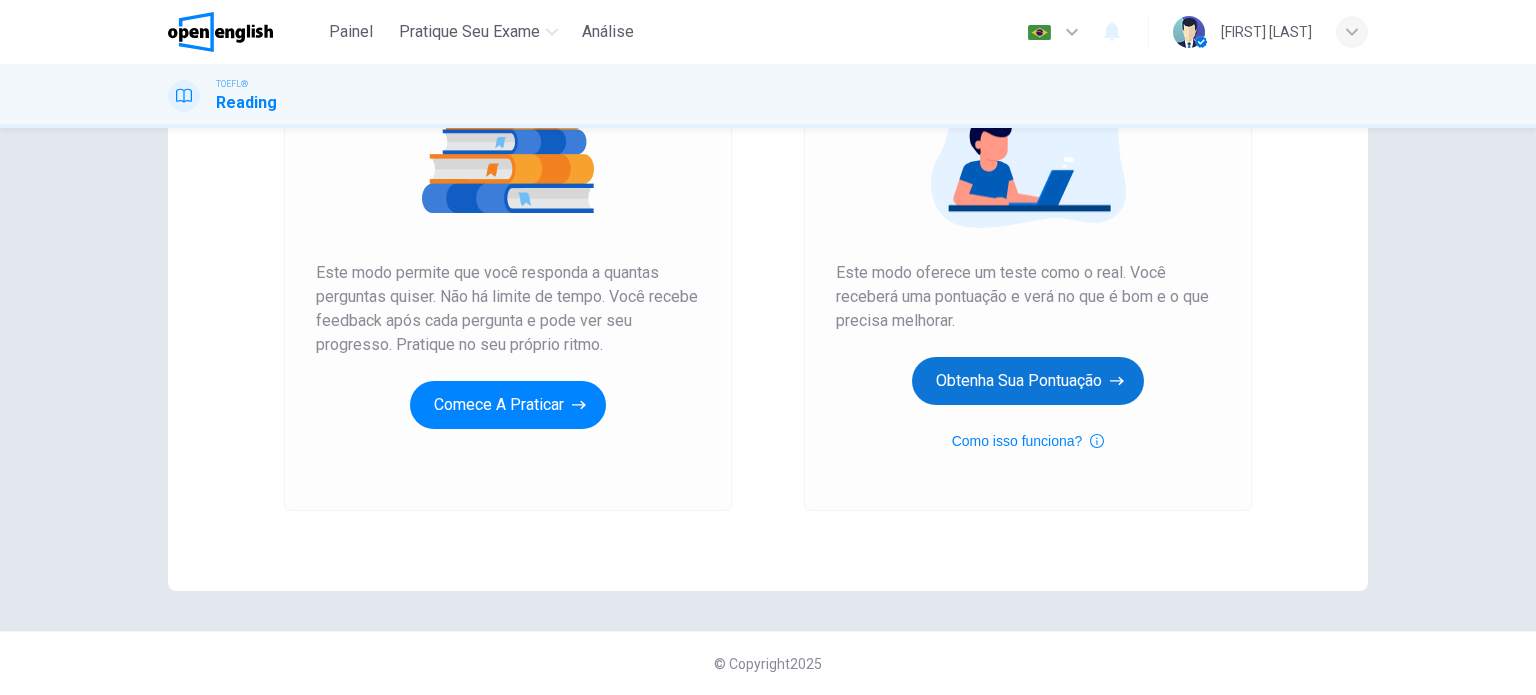click on "Obtenha sua pontuação" at bounding box center (508, 405) 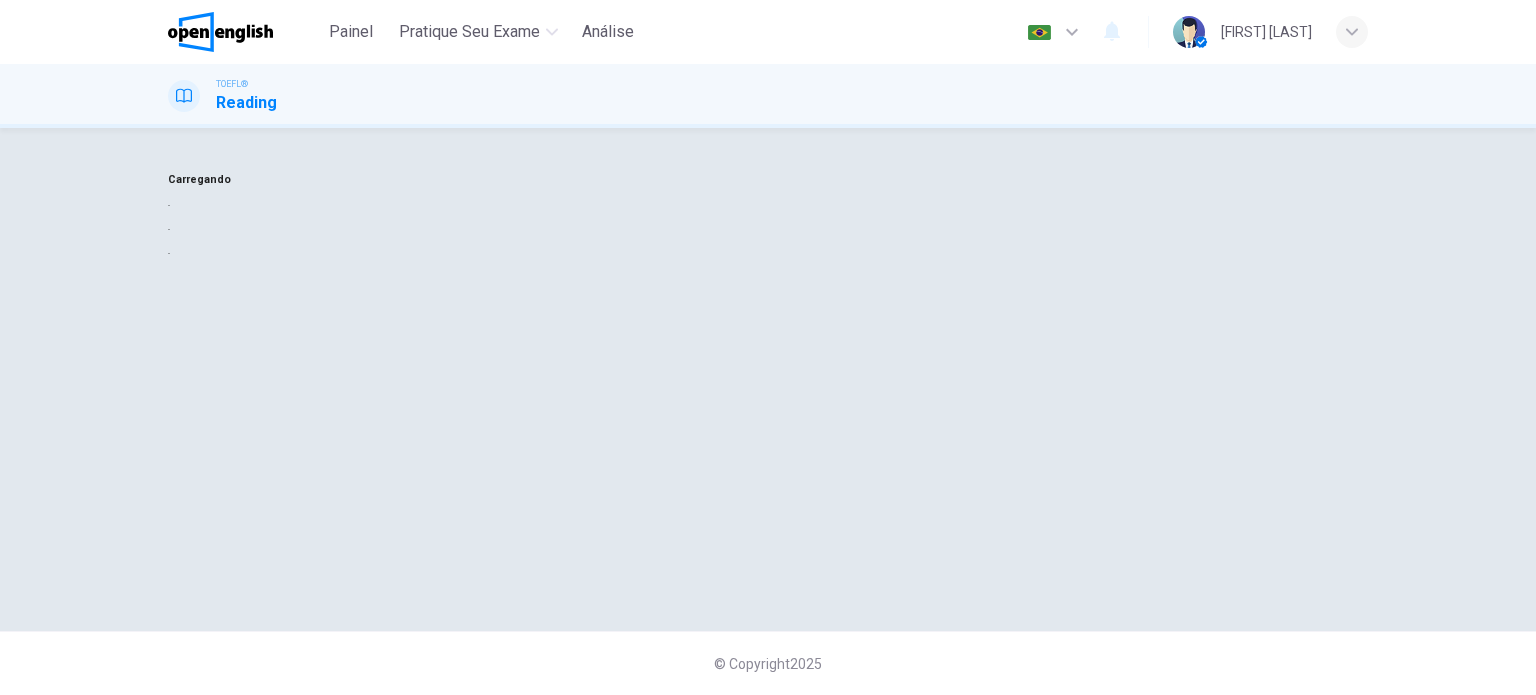 scroll, scrollTop: 0, scrollLeft: 0, axis: both 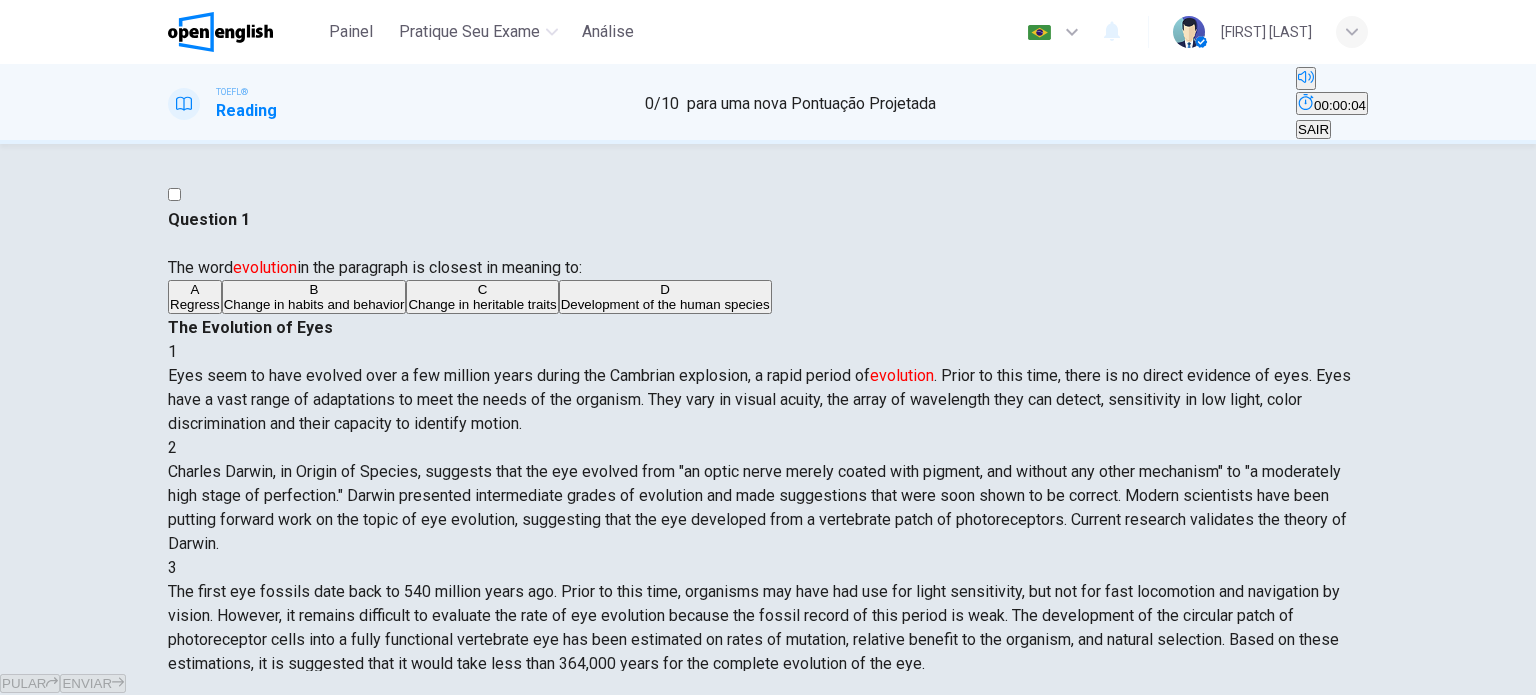 drag, startPoint x: 409, startPoint y: 266, endPoint x: 584, endPoint y: 263, distance: 175.02571 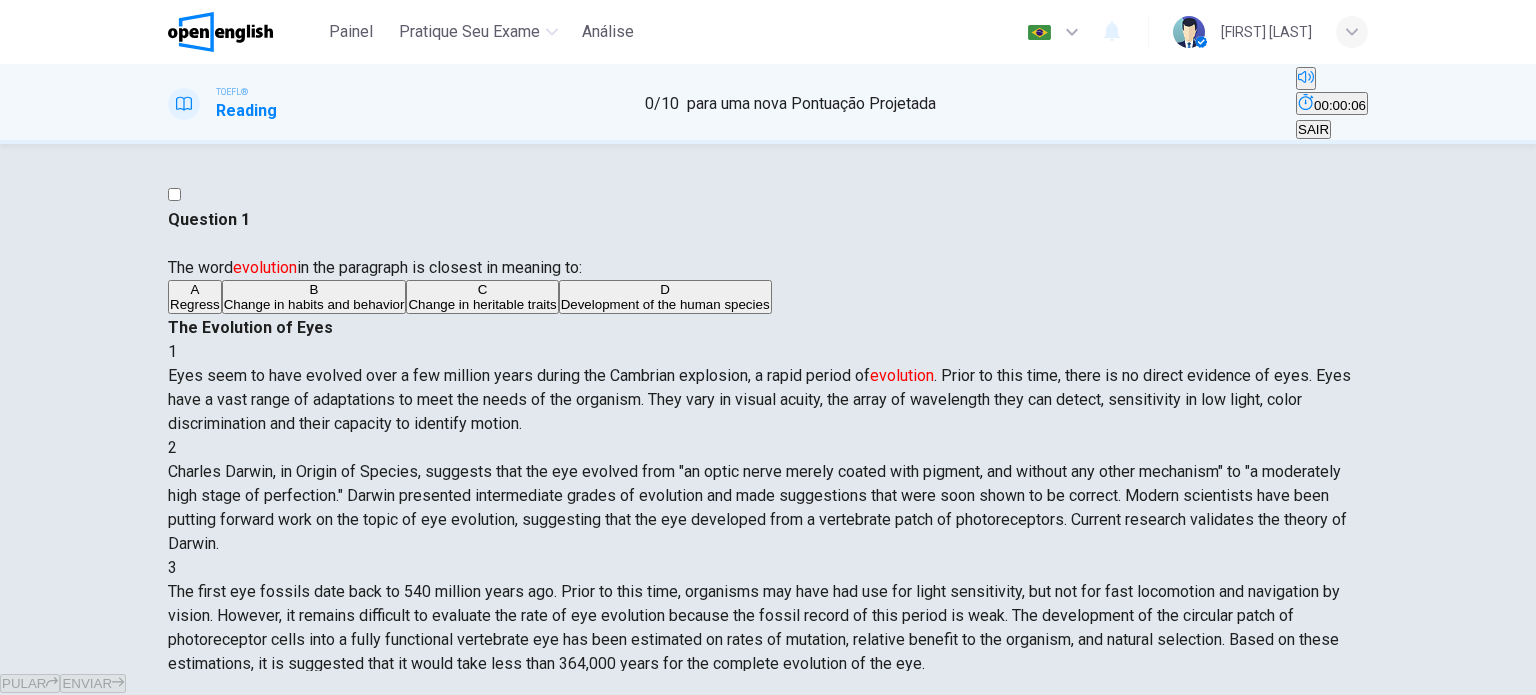 scroll, scrollTop: 0, scrollLeft: 0, axis: both 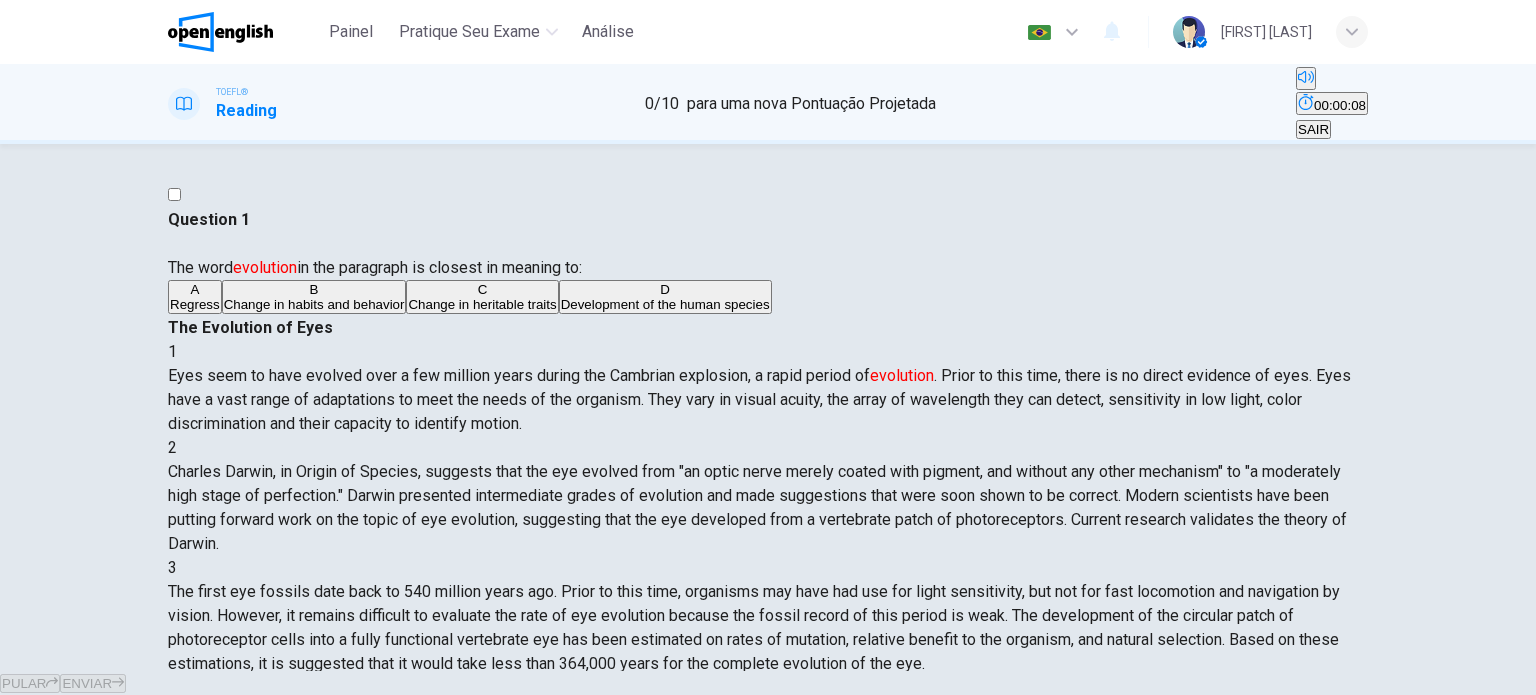 drag, startPoint x: 844, startPoint y: 267, endPoint x: 984, endPoint y: 267, distance: 140 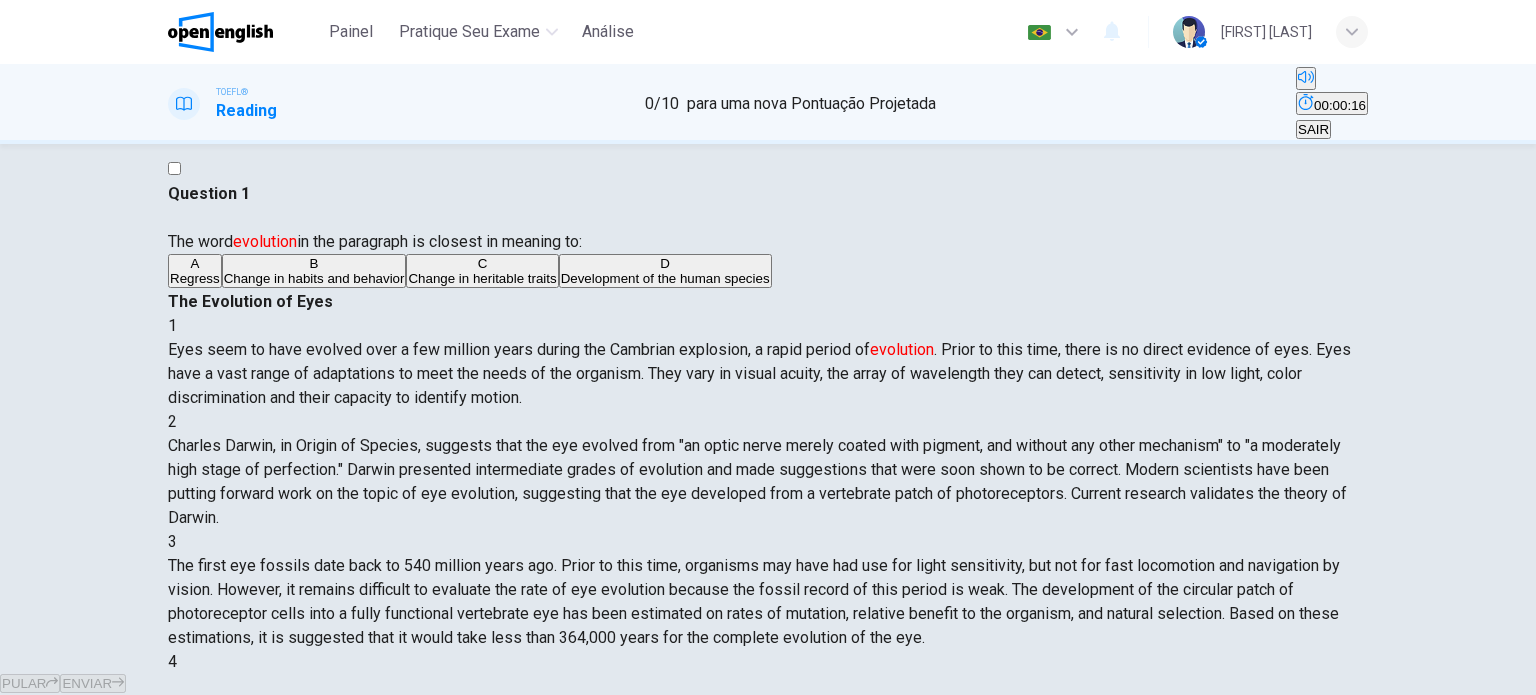 scroll, scrollTop: 100, scrollLeft: 0, axis: vertical 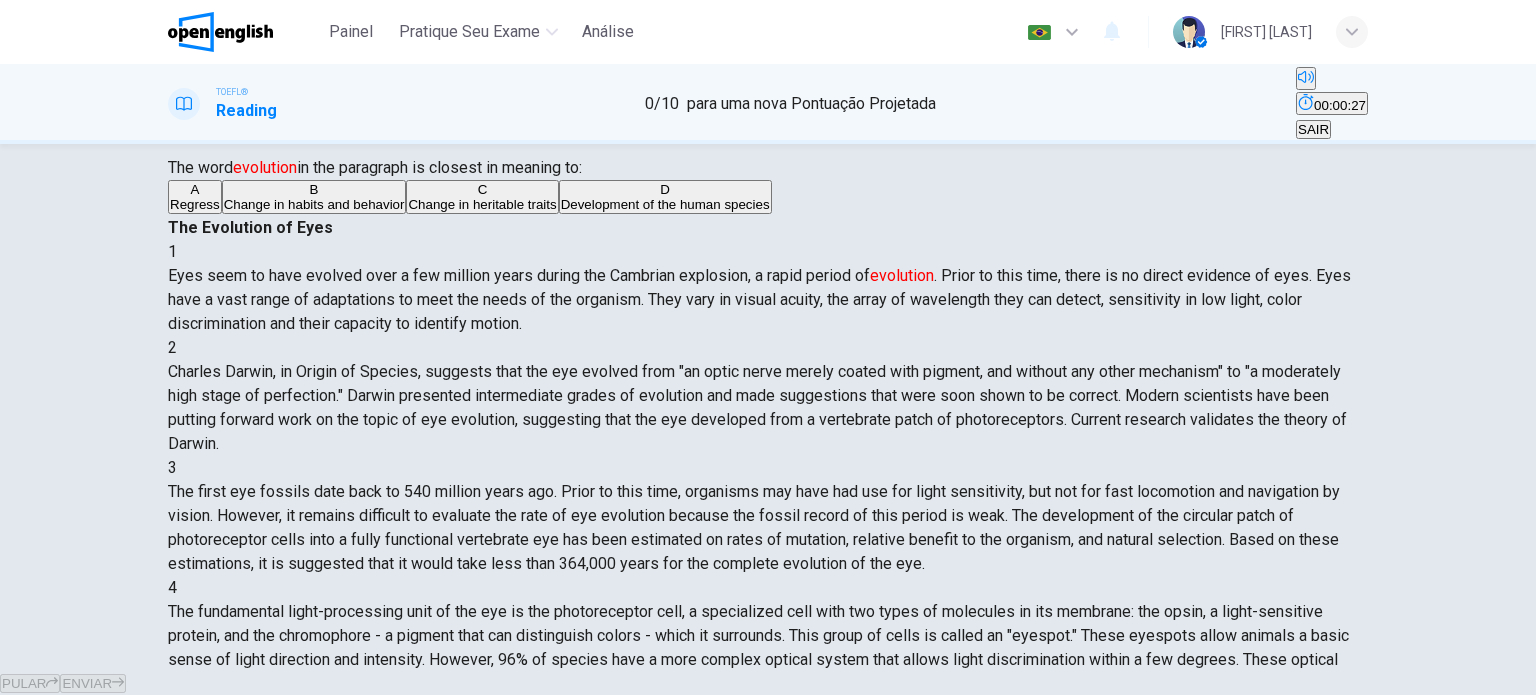 click on "[LETTER]" at bounding box center (195, 189) 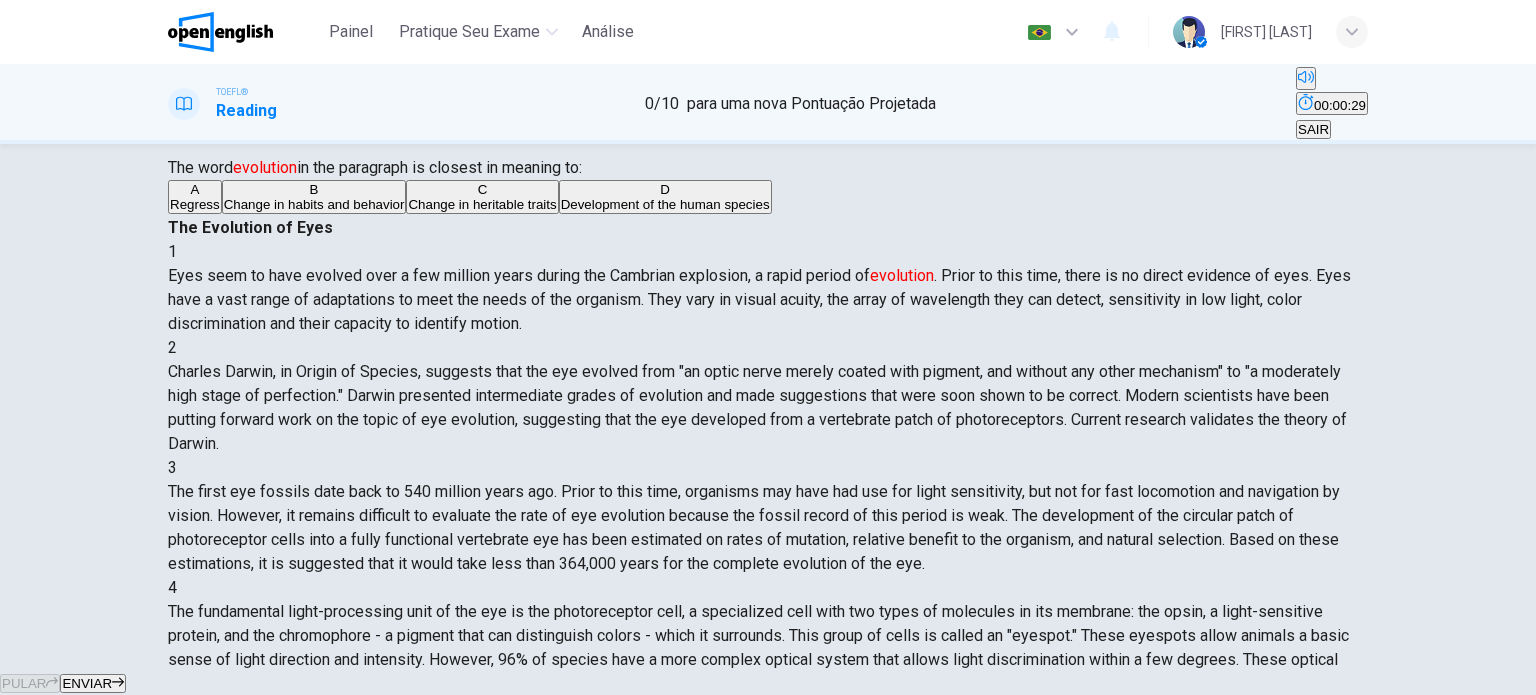 click on "ENVIAR" at bounding box center [87, 683] 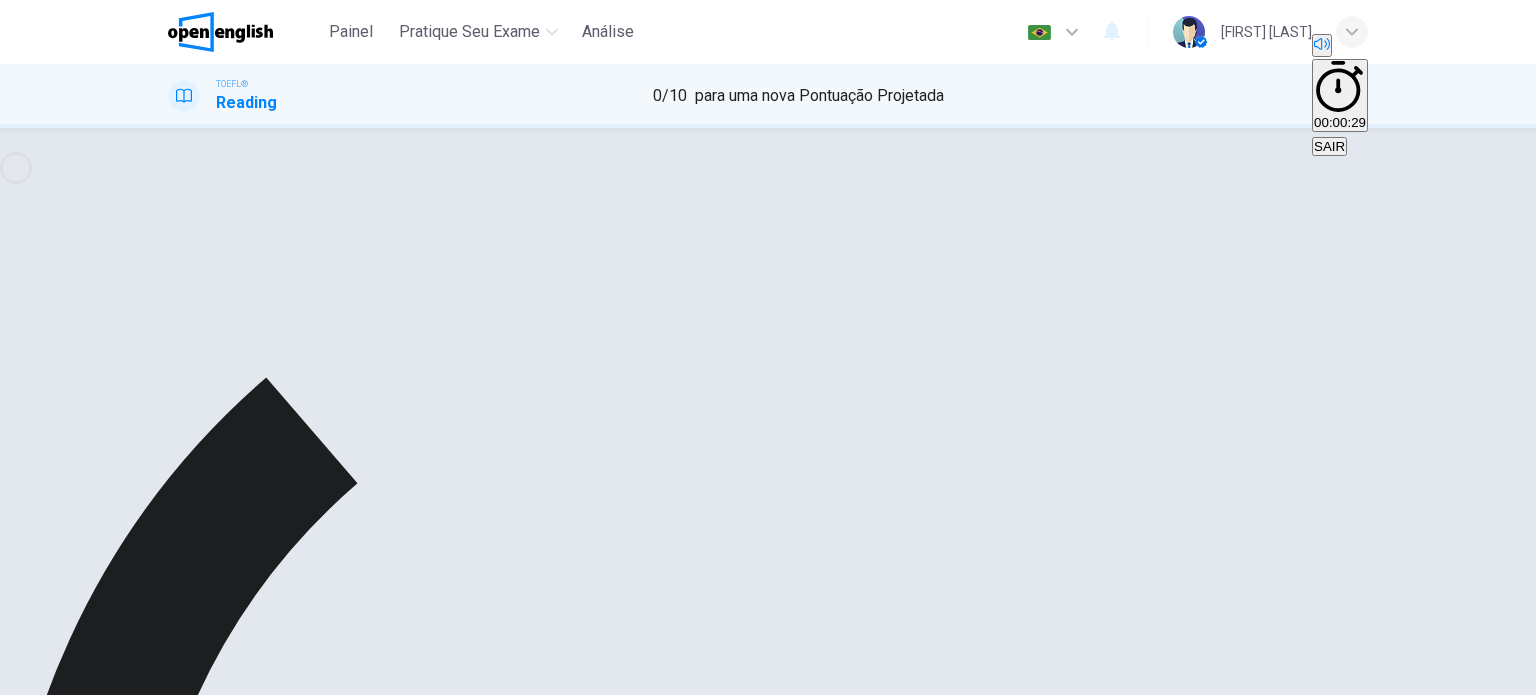 scroll, scrollTop: 0, scrollLeft: 0, axis: both 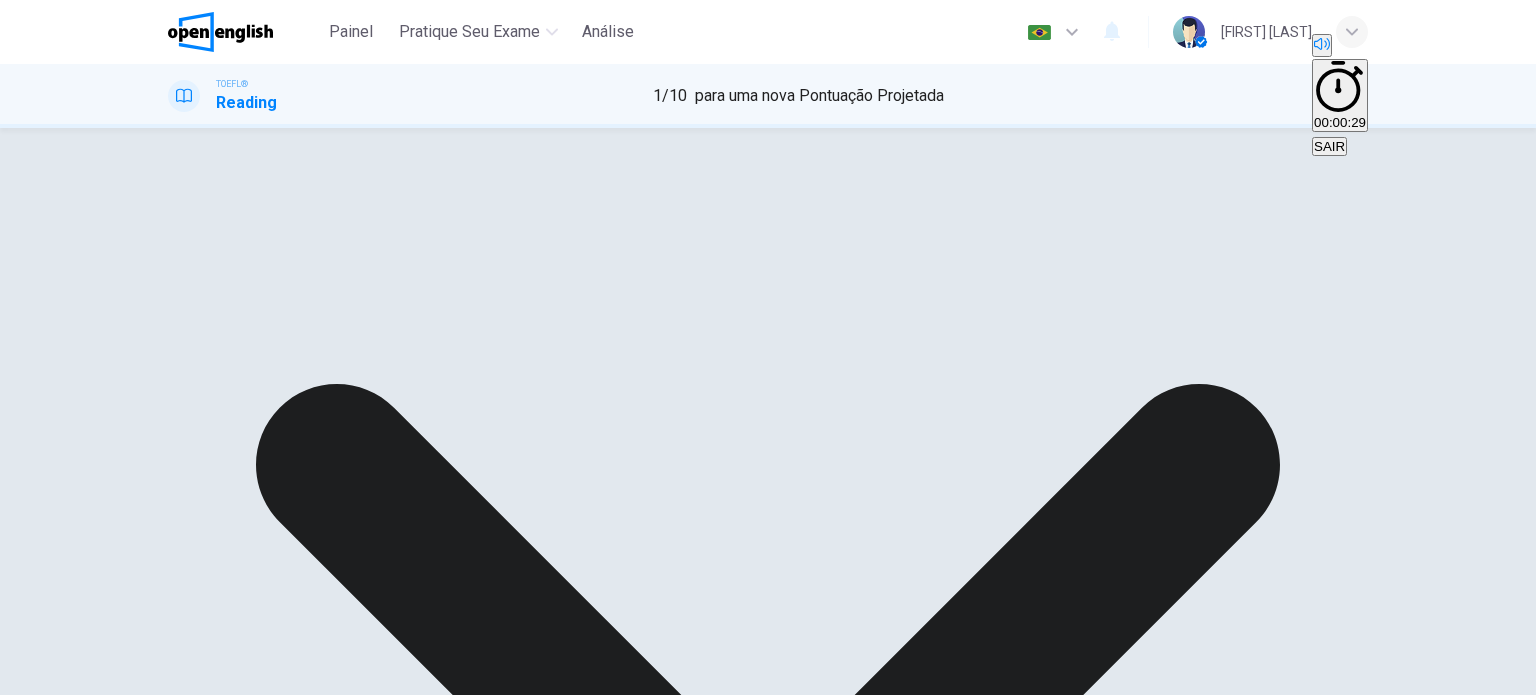 click on "Explicação" at bounding box center [40, 1731] 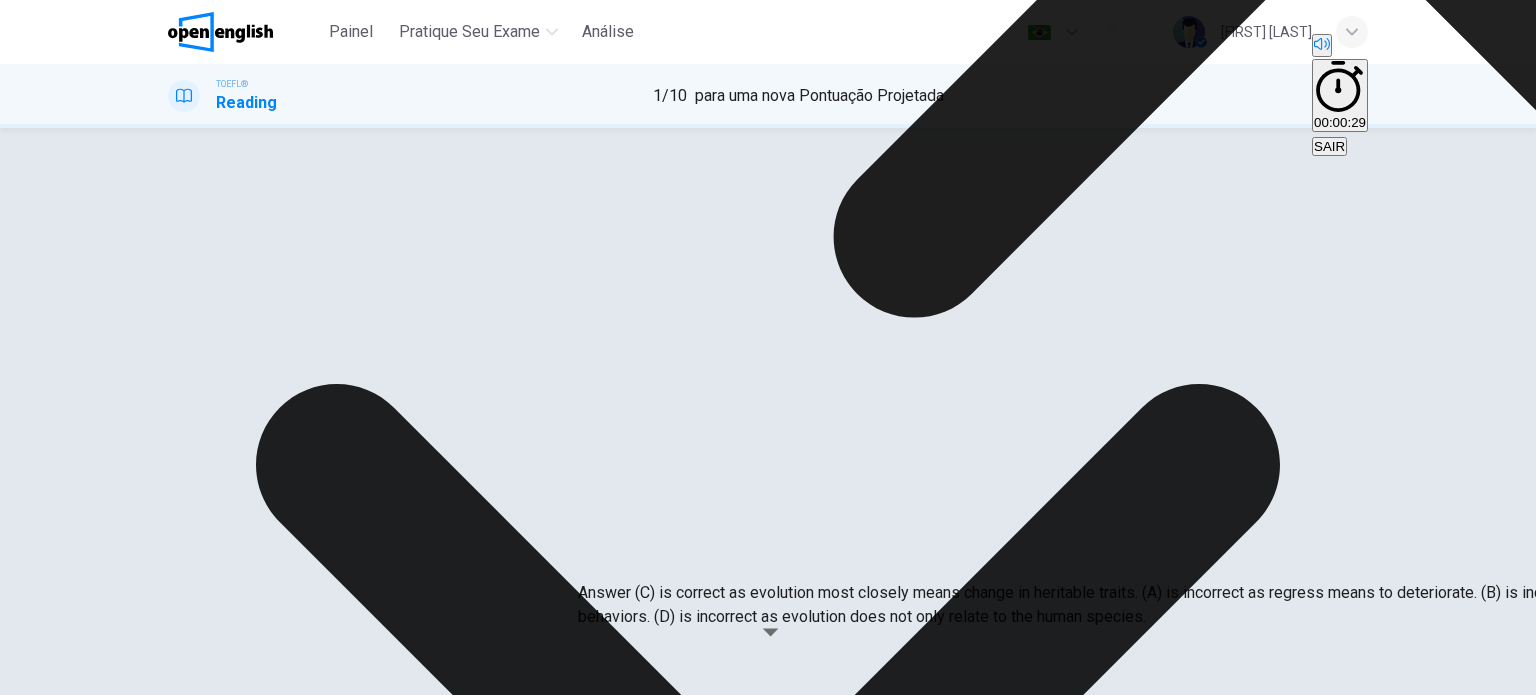 drag, startPoint x: 651, startPoint y: 503, endPoint x: 770, endPoint y: 504, distance: 119.0042 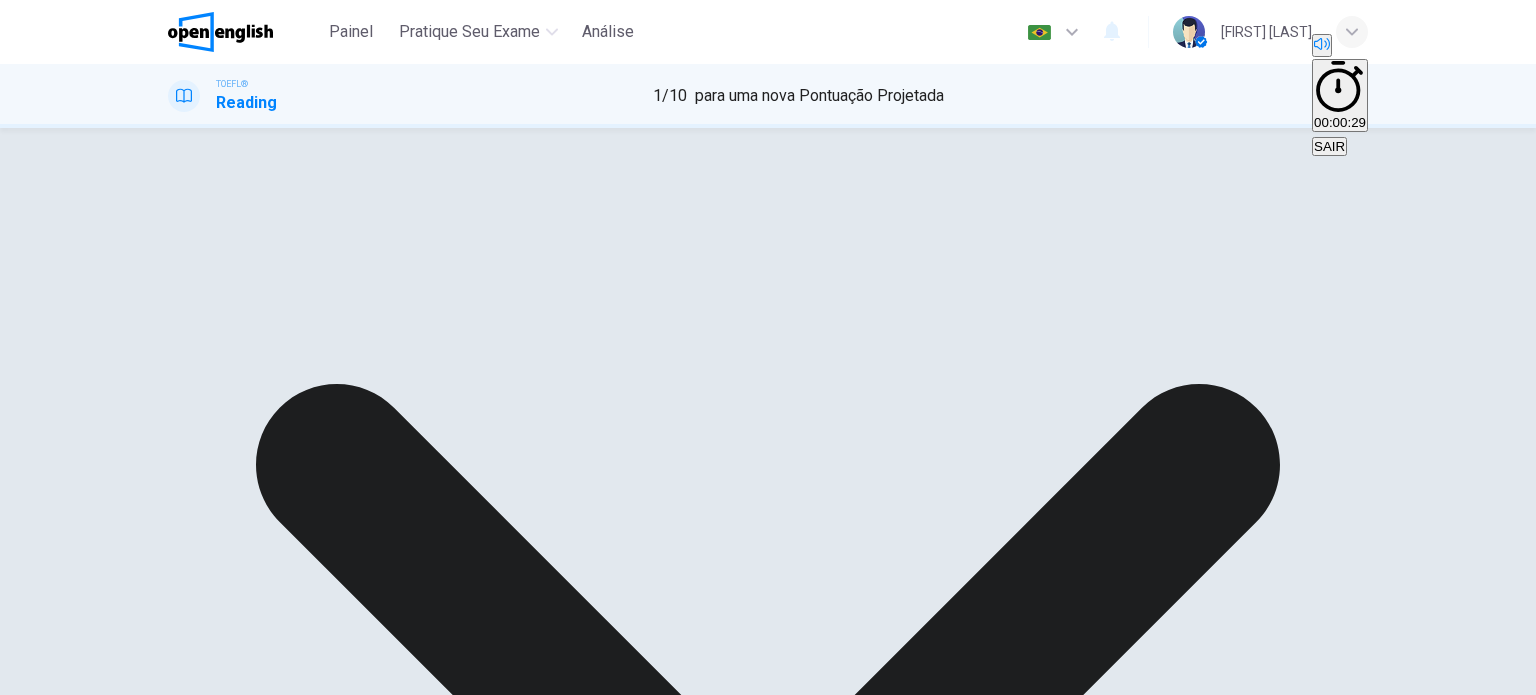 click on "PRÓXIMO" at bounding box center (33, 1755) 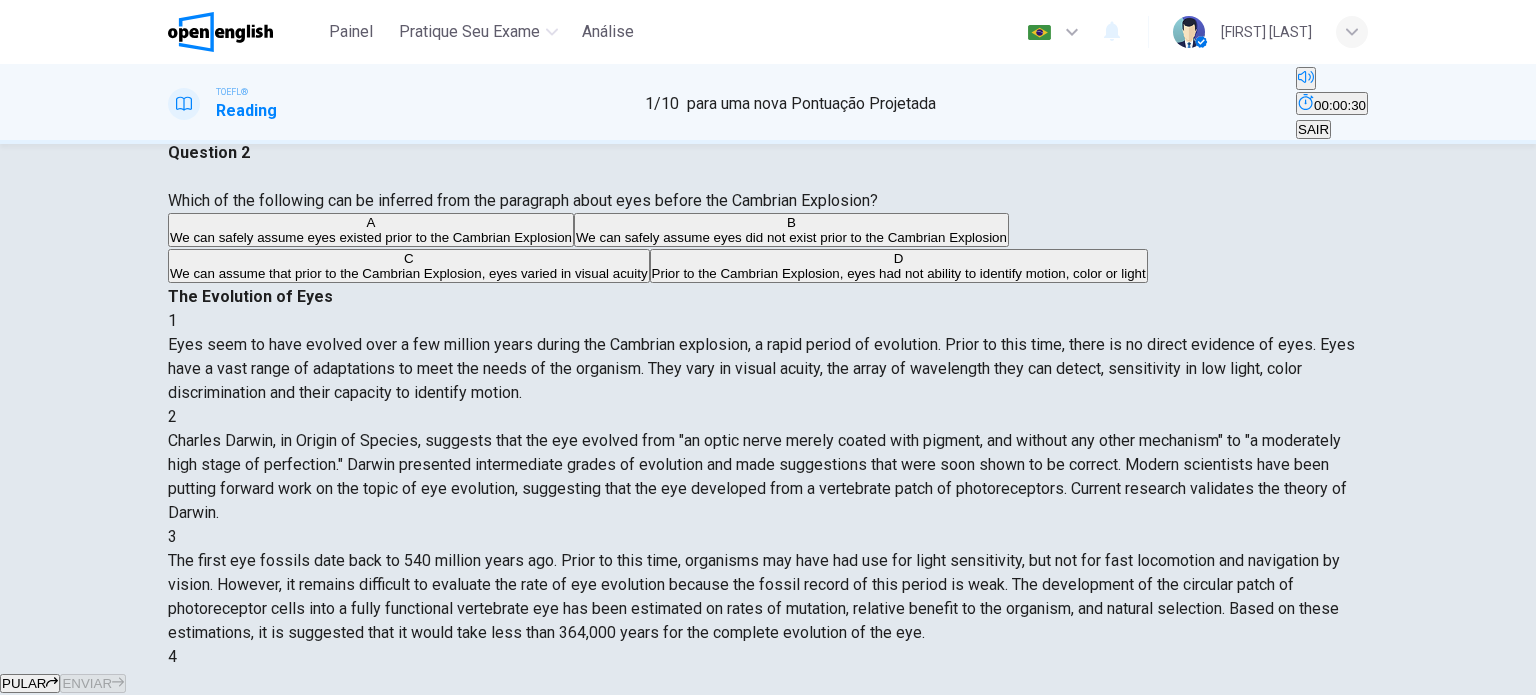 scroll, scrollTop: 100, scrollLeft: 0, axis: vertical 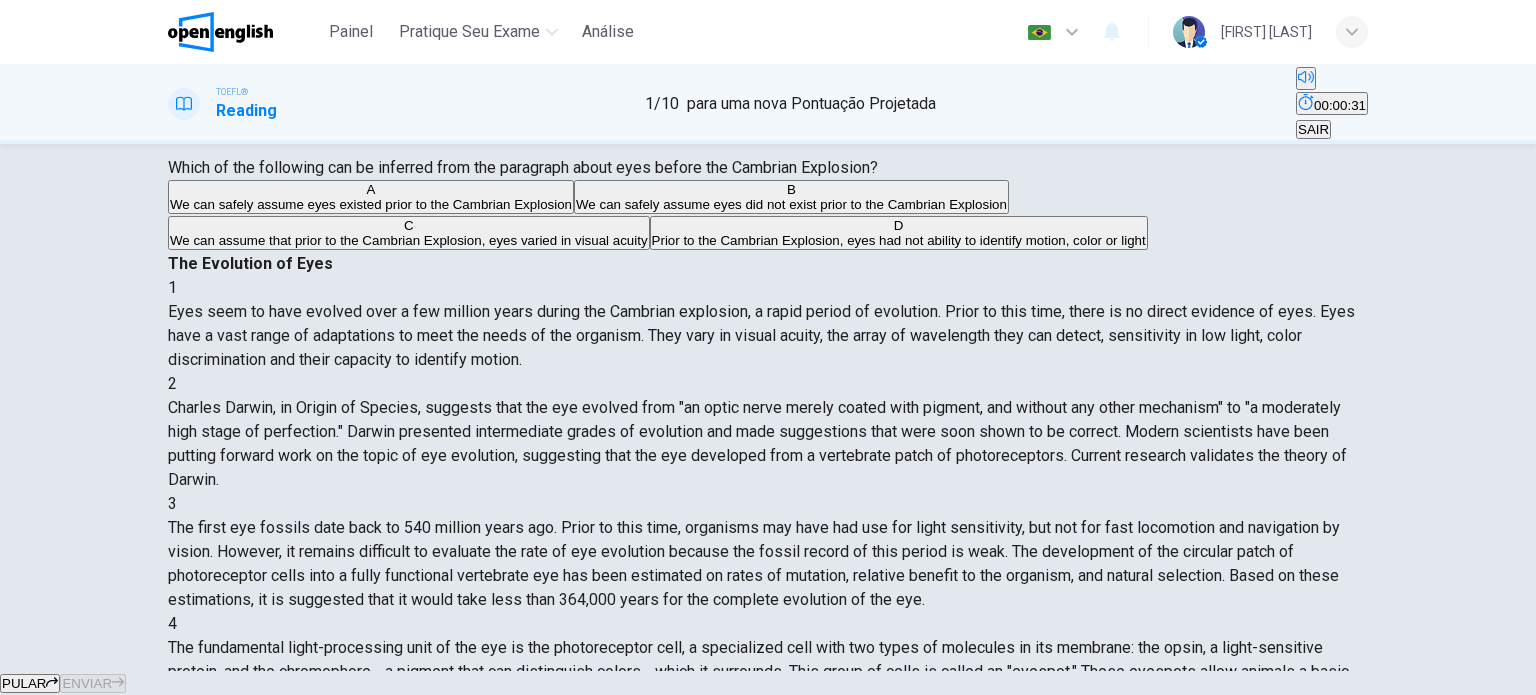 drag, startPoint x: 344, startPoint y: 160, endPoint x: 404, endPoint y: 169, distance: 60.671246 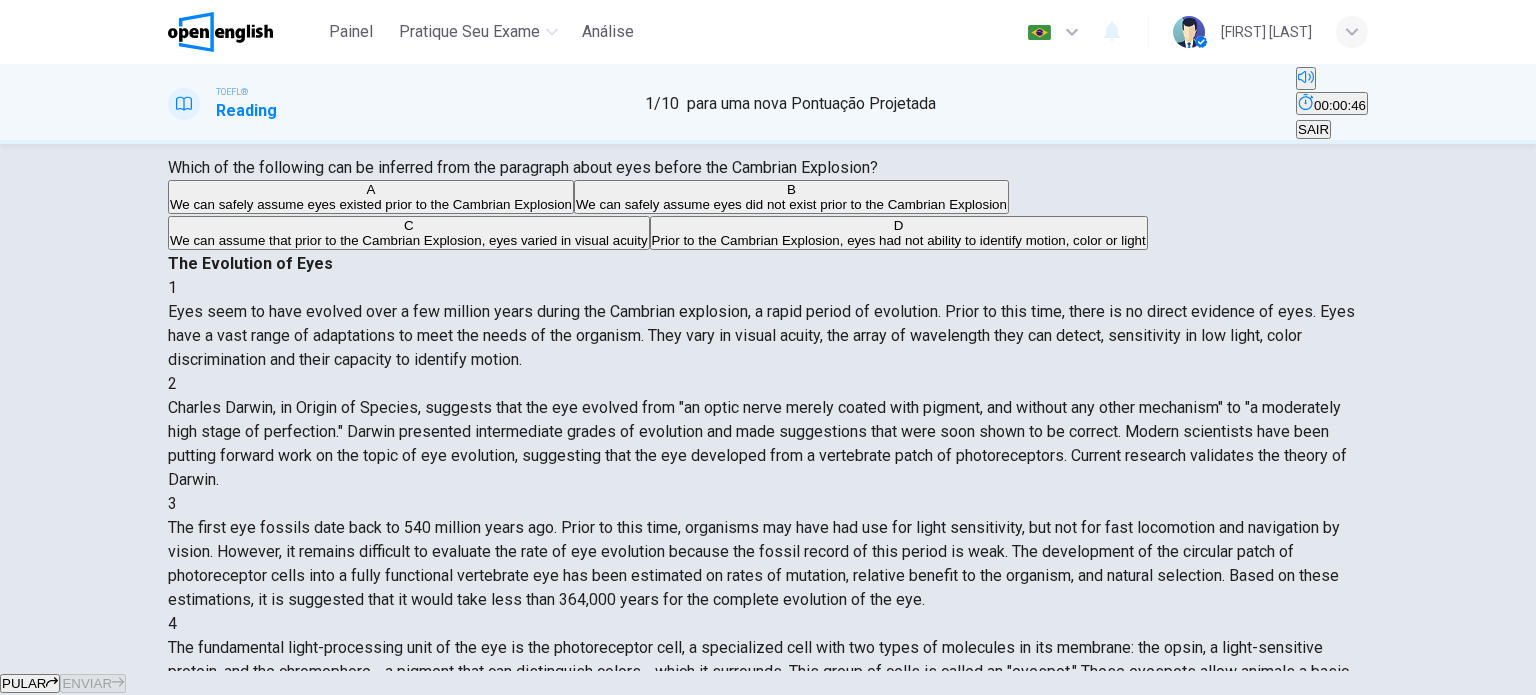 scroll, scrollTop: 0, scrollLeft: 0, axis: both 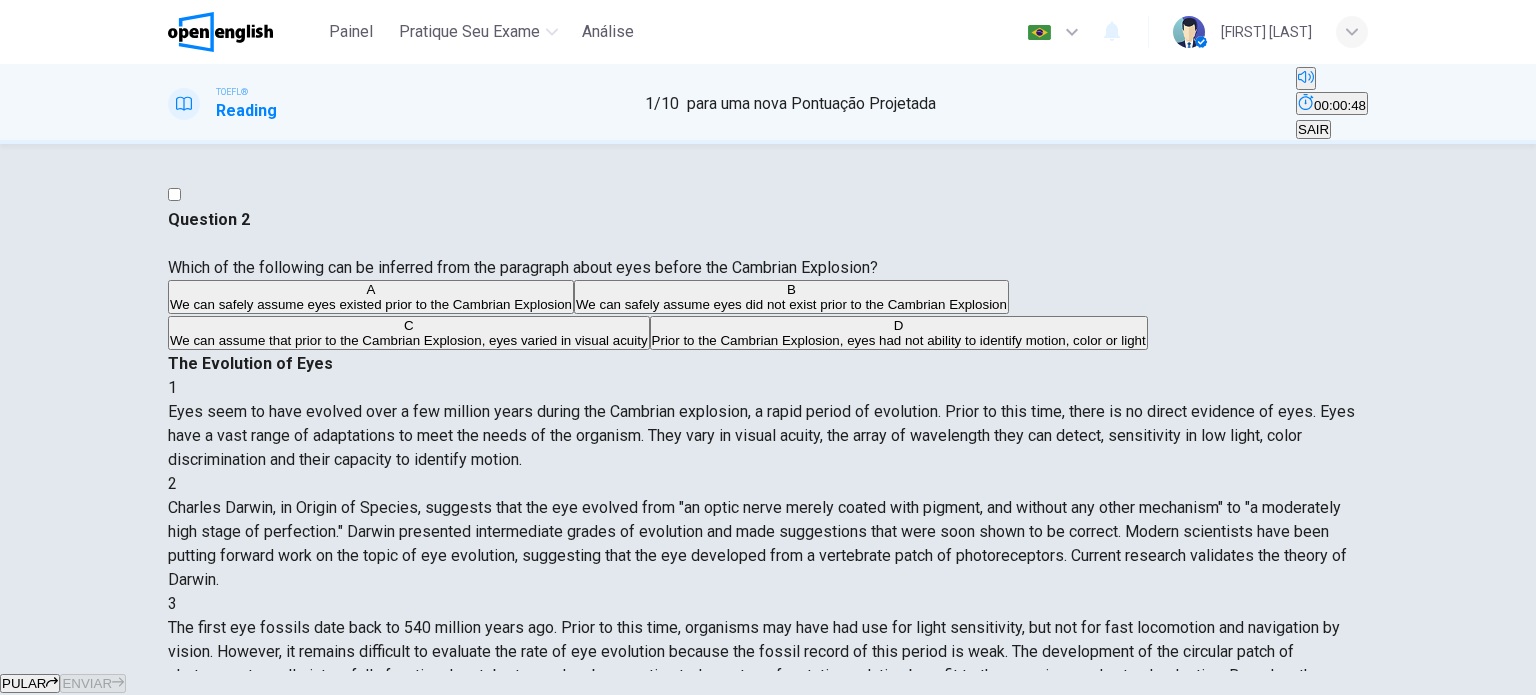 drag, startPoint x: 874, startPoint y: 273, endPoint x: 984, endPoint y: 268, distance: 110.11358 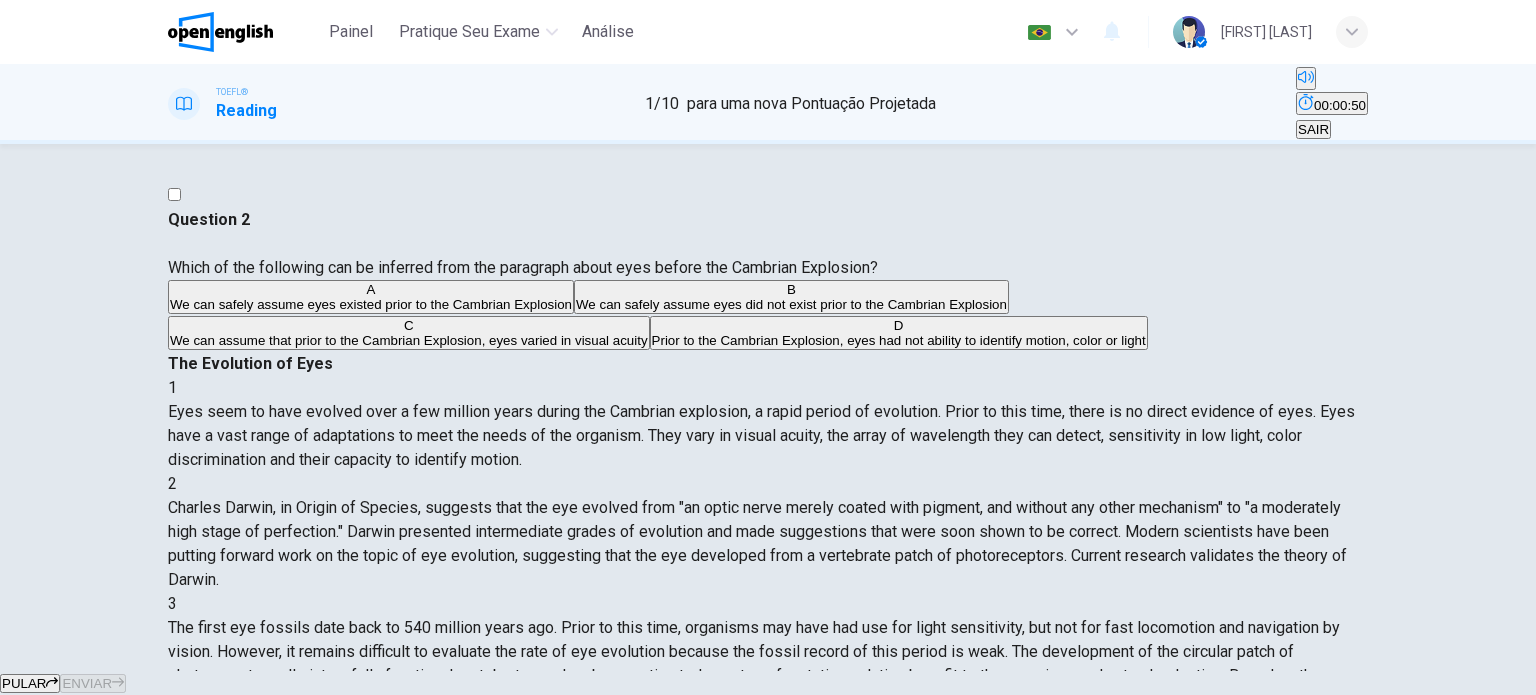 scroll, scrollTop: 0, scrollLeft: 0, axis: both 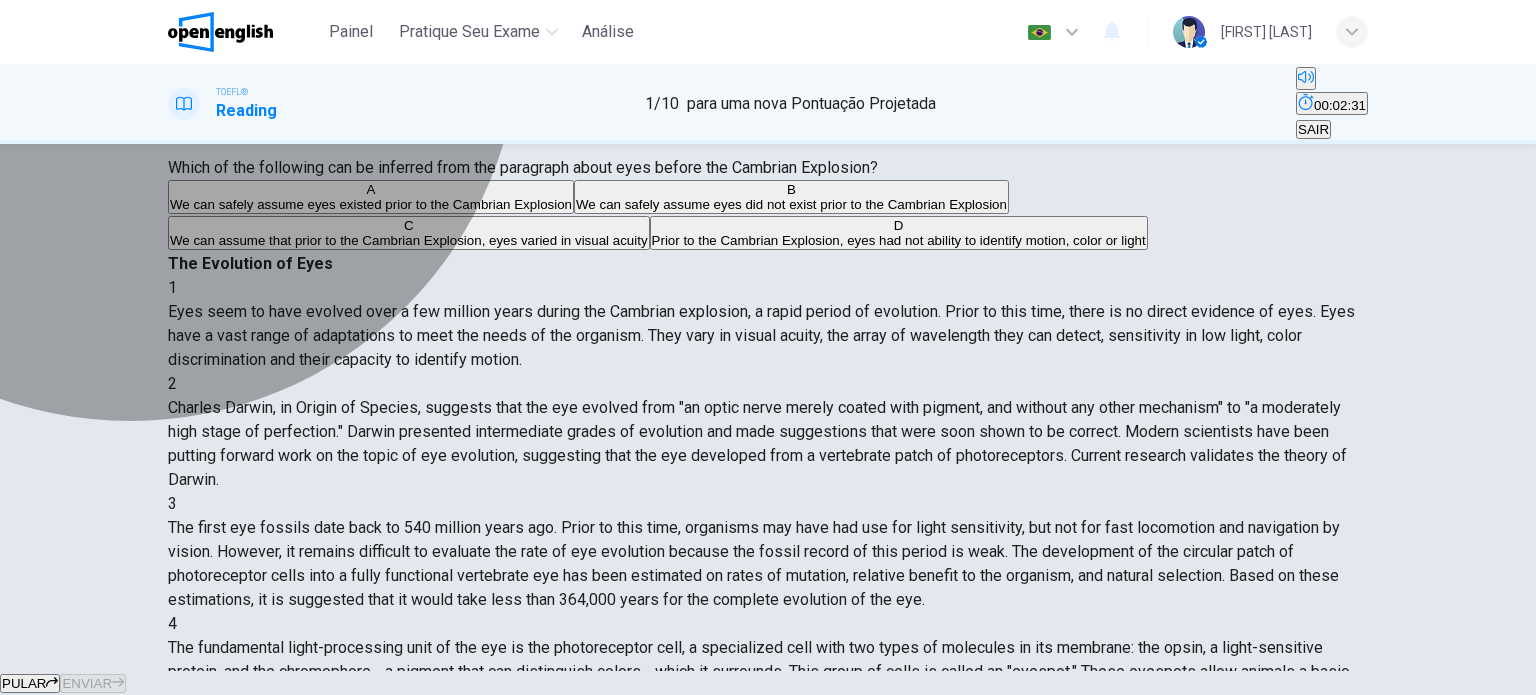 click on "We can assume that prior to the Cambrian Explosion, eyes varied in visual acuity" at bounding box center [371, 204] 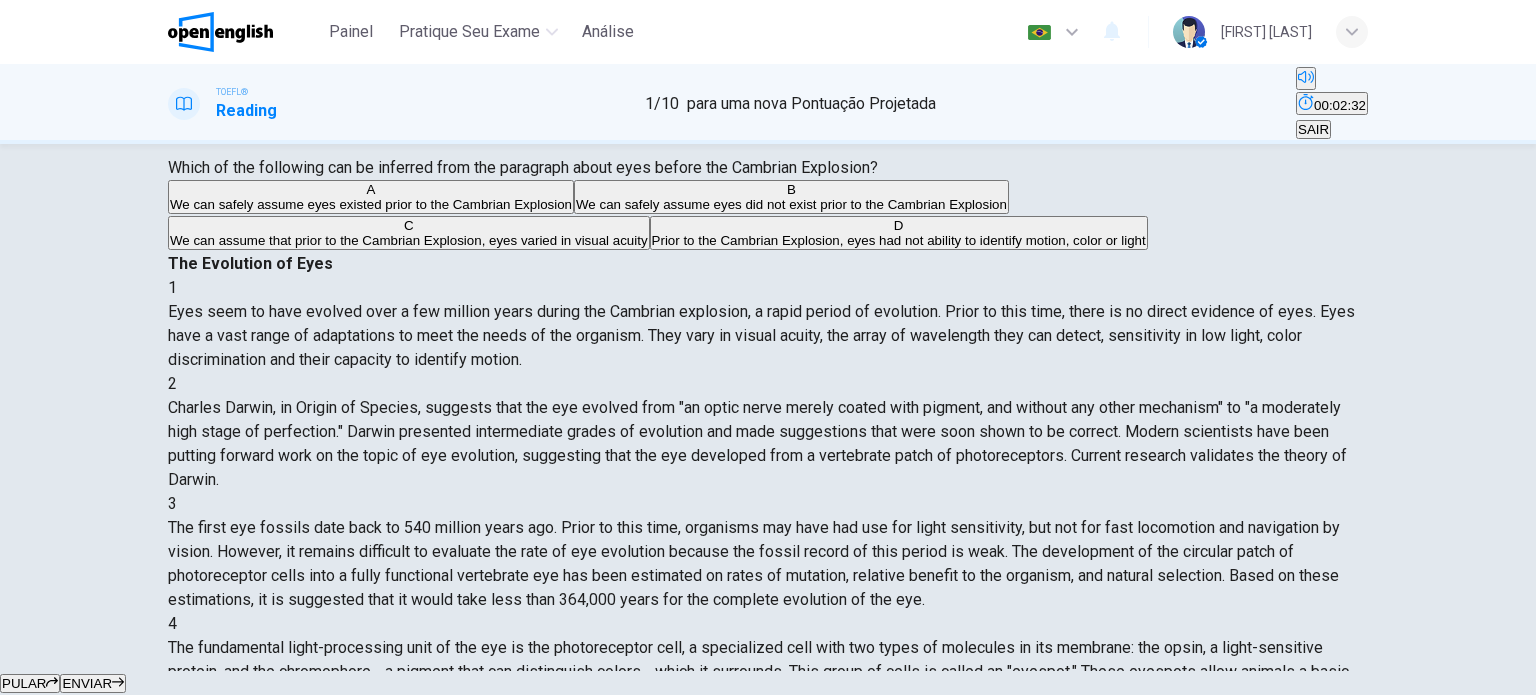 click on "ENVIAR" at bounding box center (93, 683) 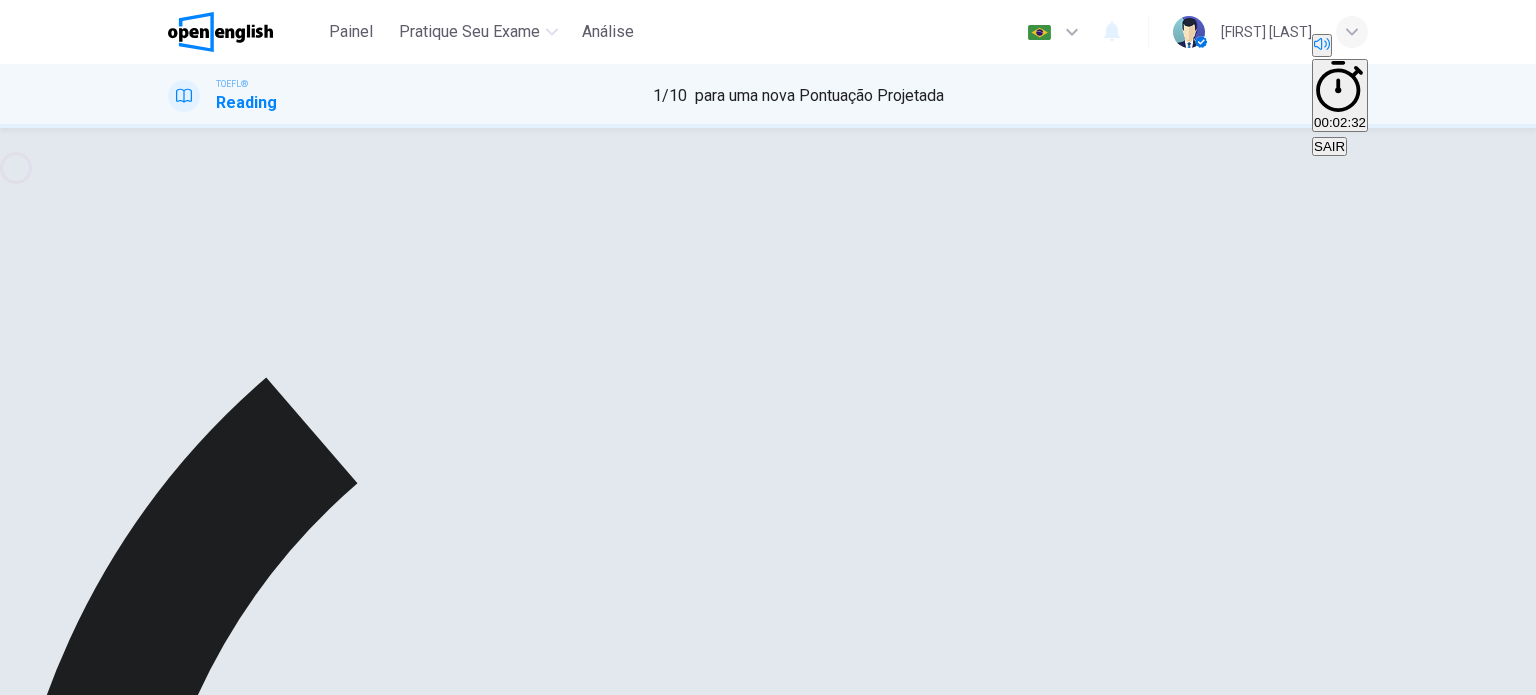 scroll, scrollTop: 0, scrollLeft: 0, axis: both 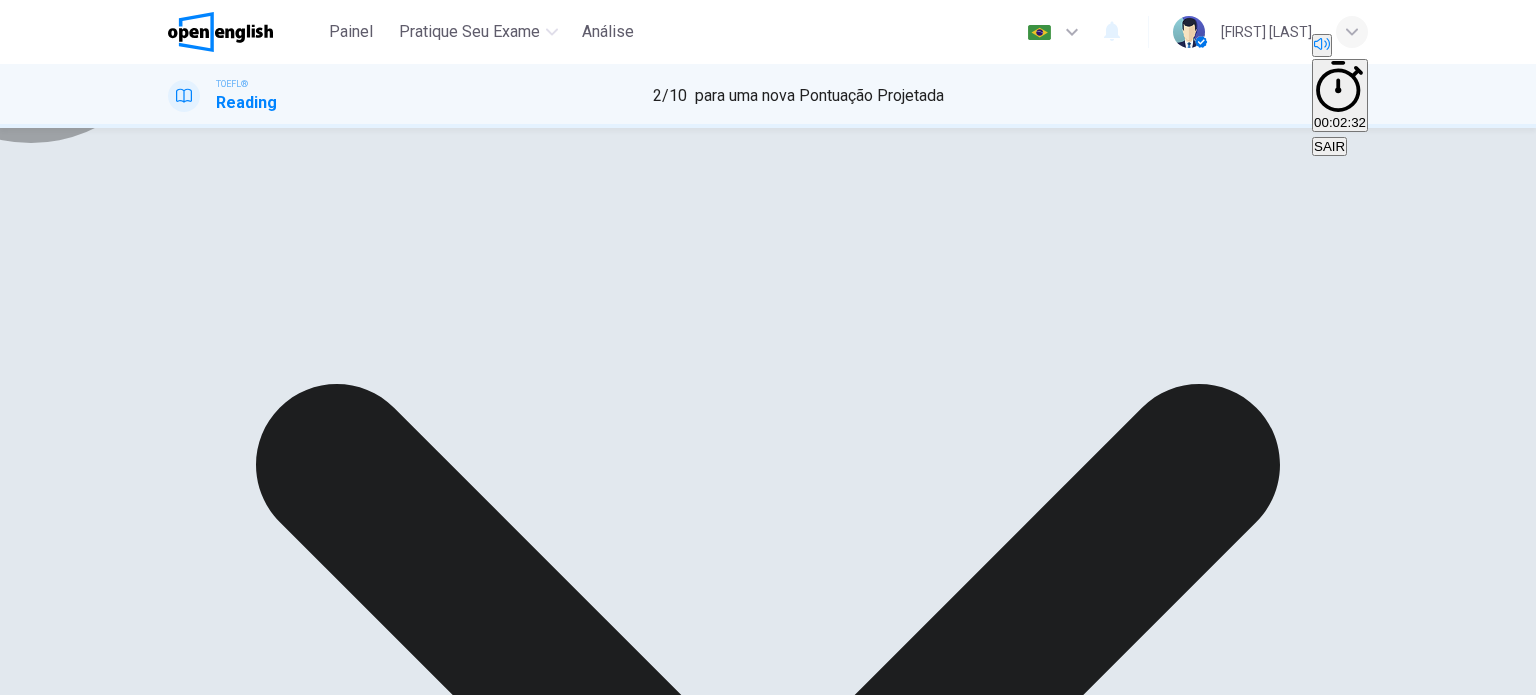 click on "Explicação" at bounding box center [40, 1731] 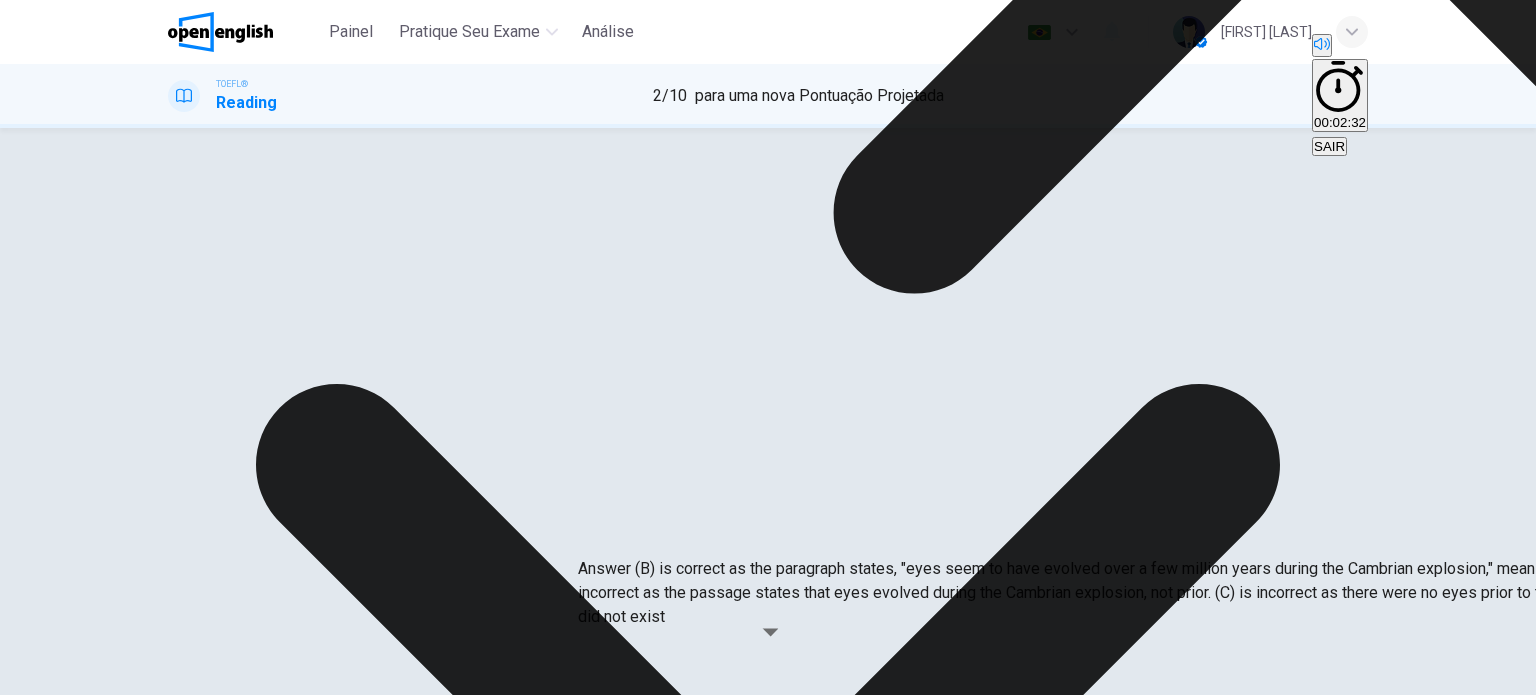 click on "A We can safely assume eyes existed prior to the Cambrian Explosion B We can safely assume eyes did not exist prior to the Cambrian Explosion C We can assume that prior to the Cambrian Explosion, eyes varied in visual acuity D Prior to the Cambrian Explosion, eyes had not ability to identify motion, color or light" at bounding box center [768, 200] 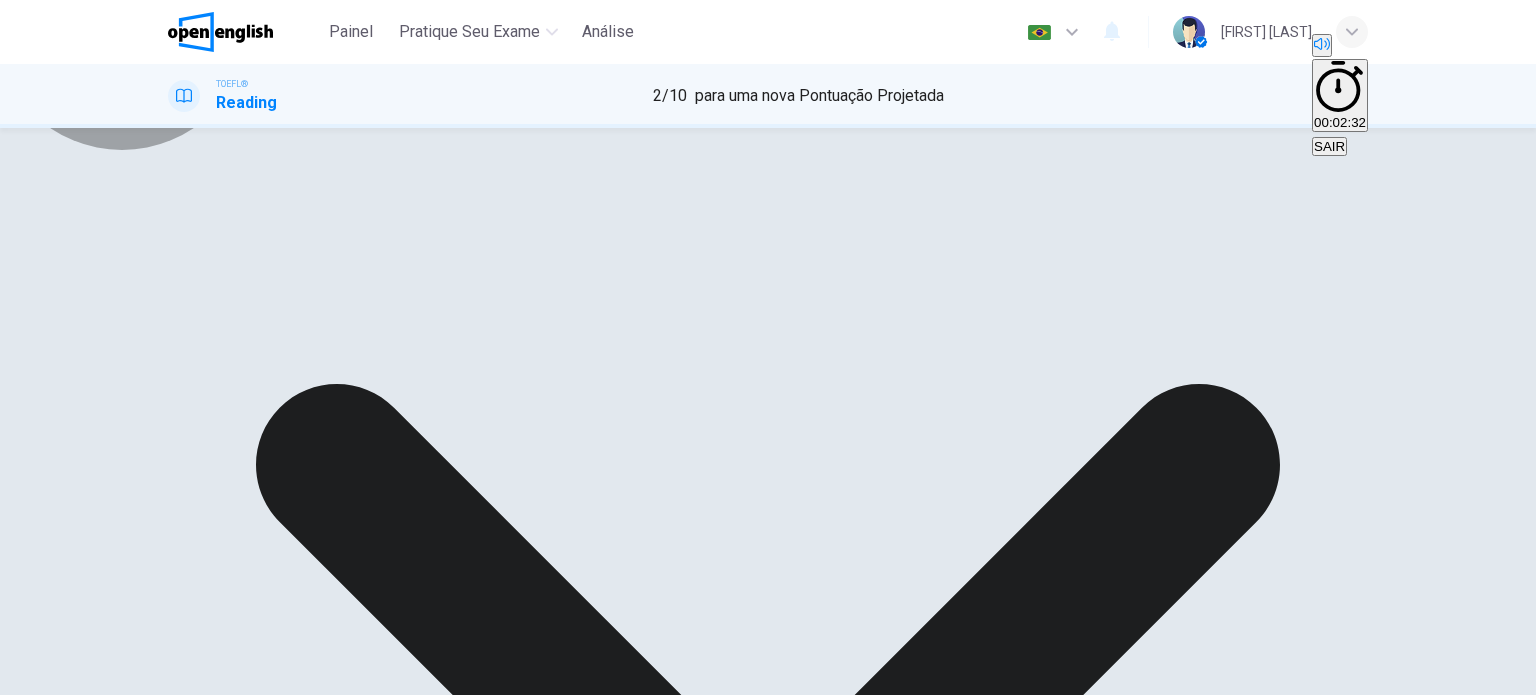 click on "Explicação" at bounding box center (46, 1731) 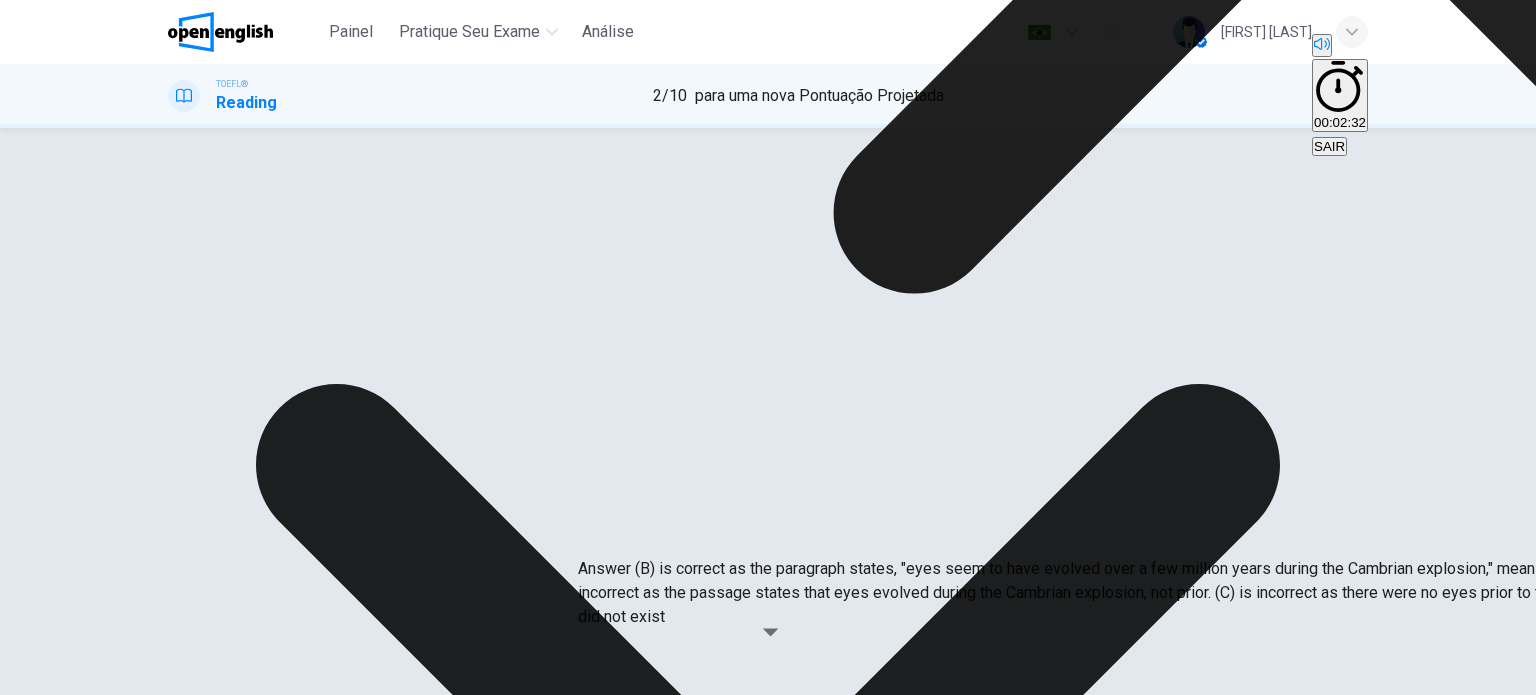 click on "PRÓXIMO" at bounding box center (39, 1755) 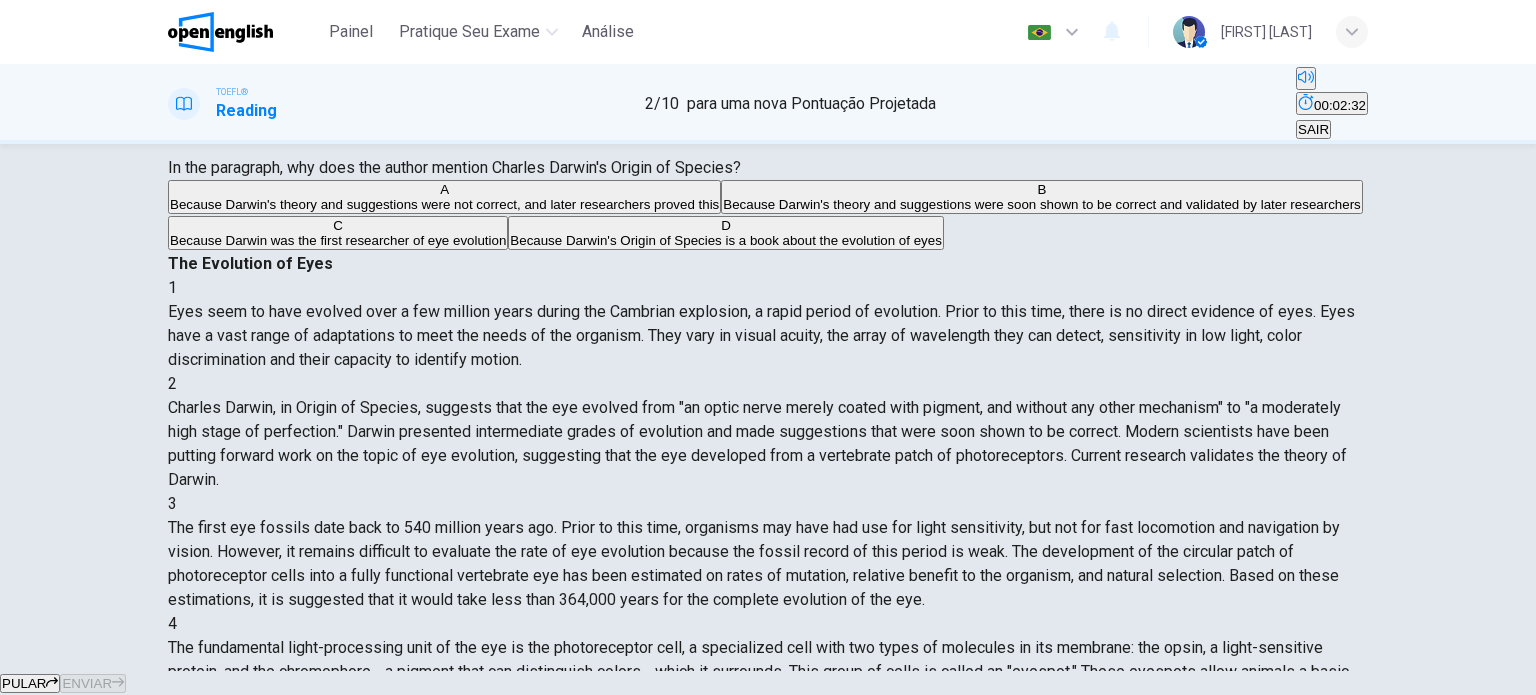 scroll, scrollTop: 148, scrollLeft: 0, axis: vertical 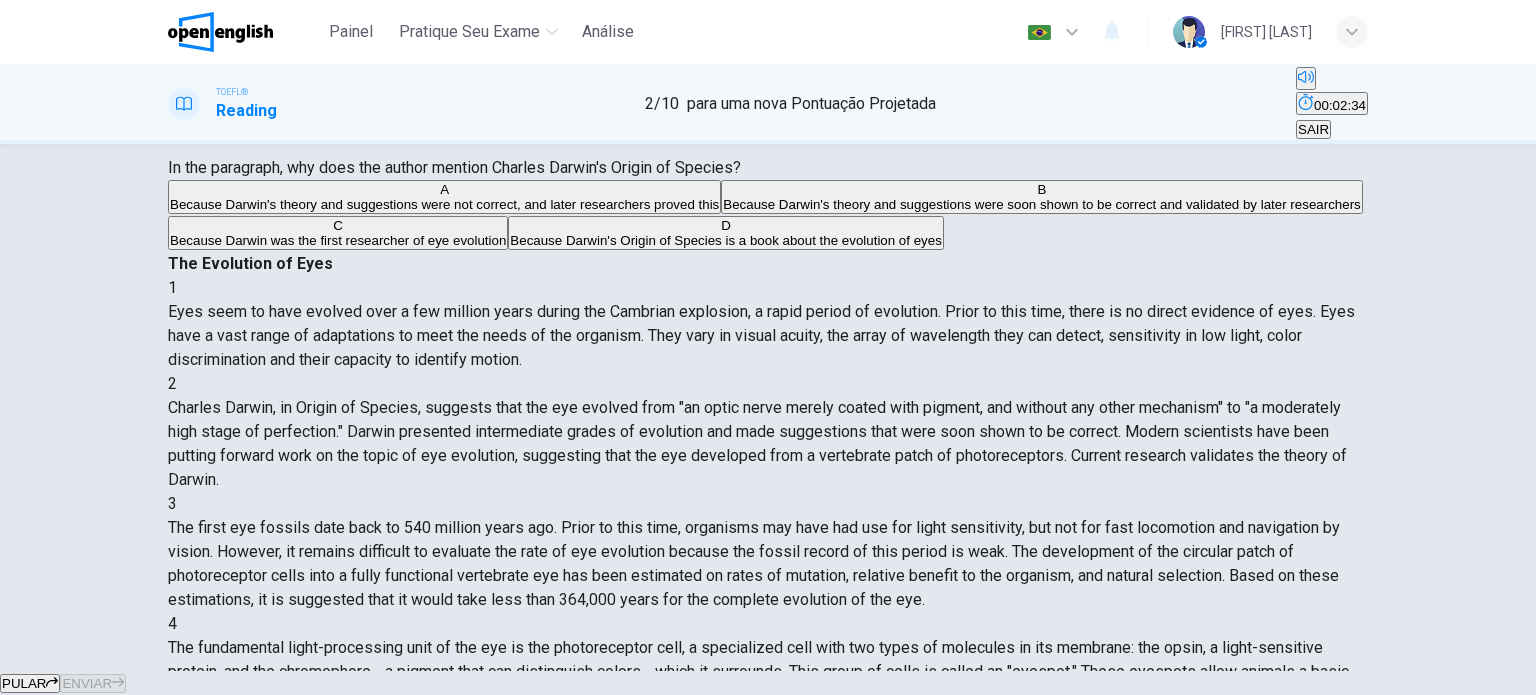drag, startPoint x: 205, startPoint y: 165, endPoint x: 387, endPoint y: 193, distance: 184.14125 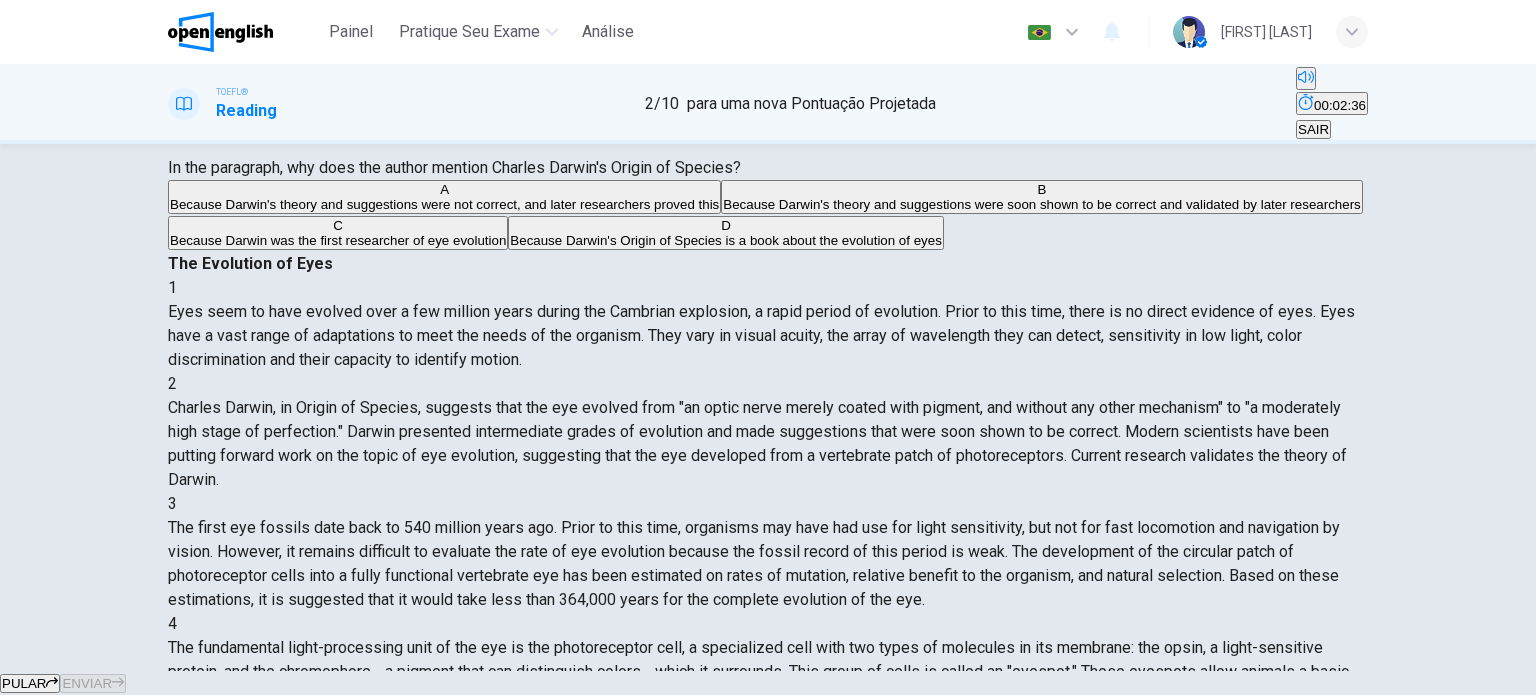 drag, startPoint x: 360, startPoint y: 167, endPoint x: 509, endPoint y: 171, distance: 149.05368 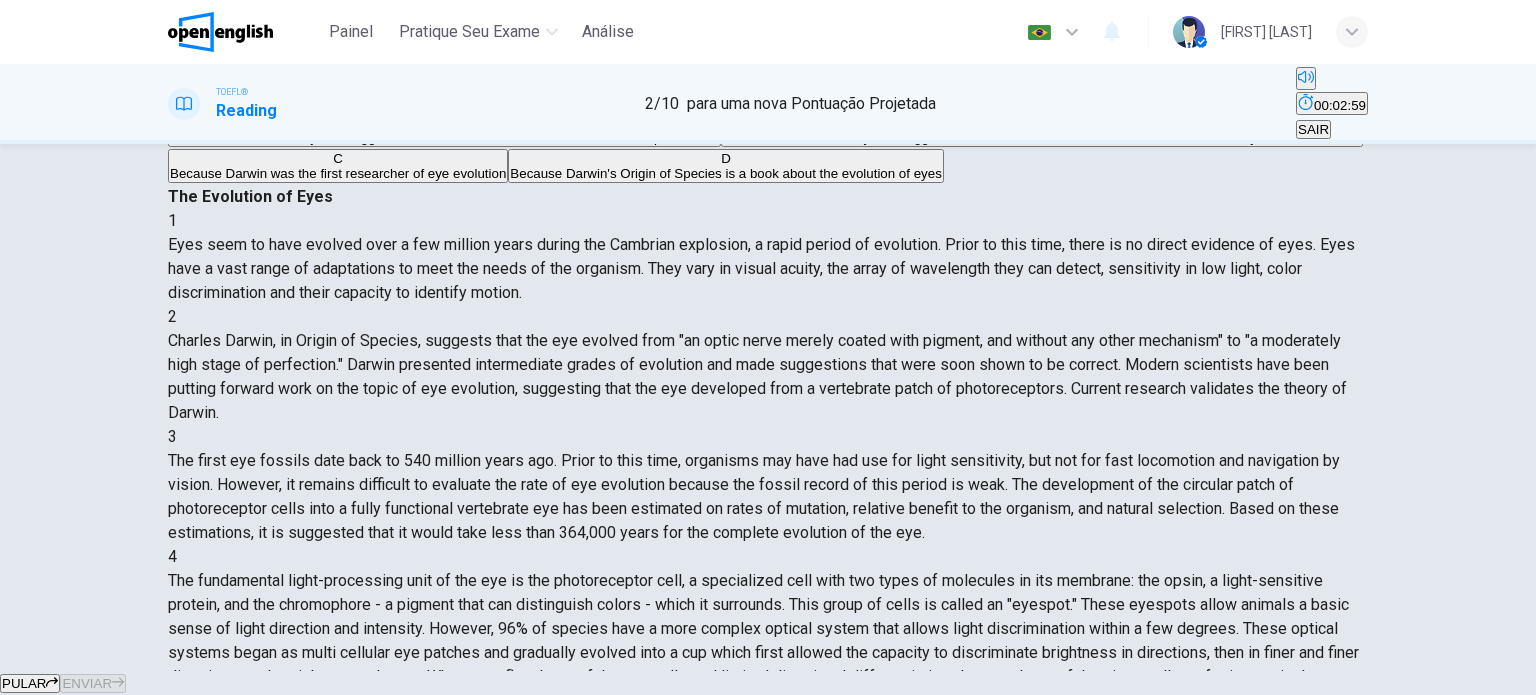 scroll, scrollTop: 200, scrollLeft: 0, axis: vertical 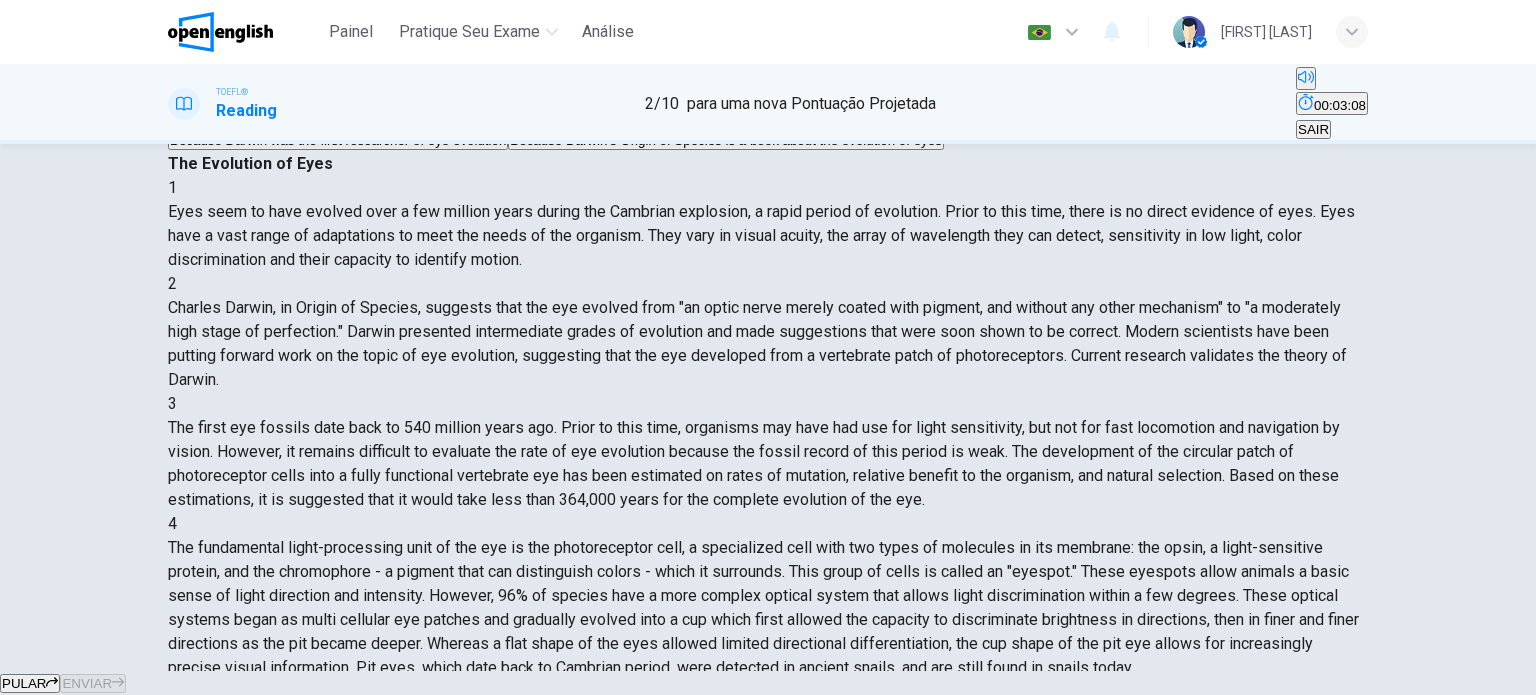 click on "Because Darwin's Origin of Species is a book about the evolution of eyes" at bounding box center [444, 104] 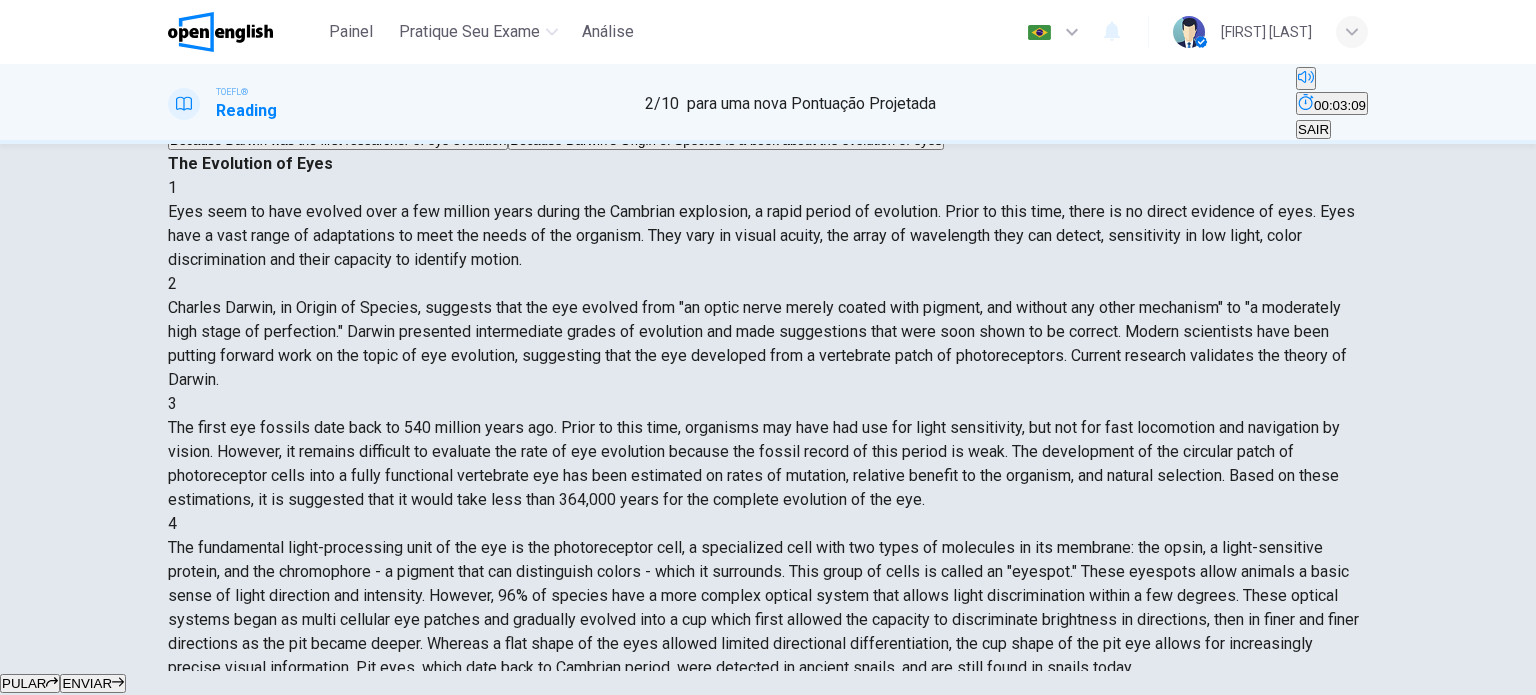 scroll, scrollTop: 48, scrollLeft: 0, axis: vertical 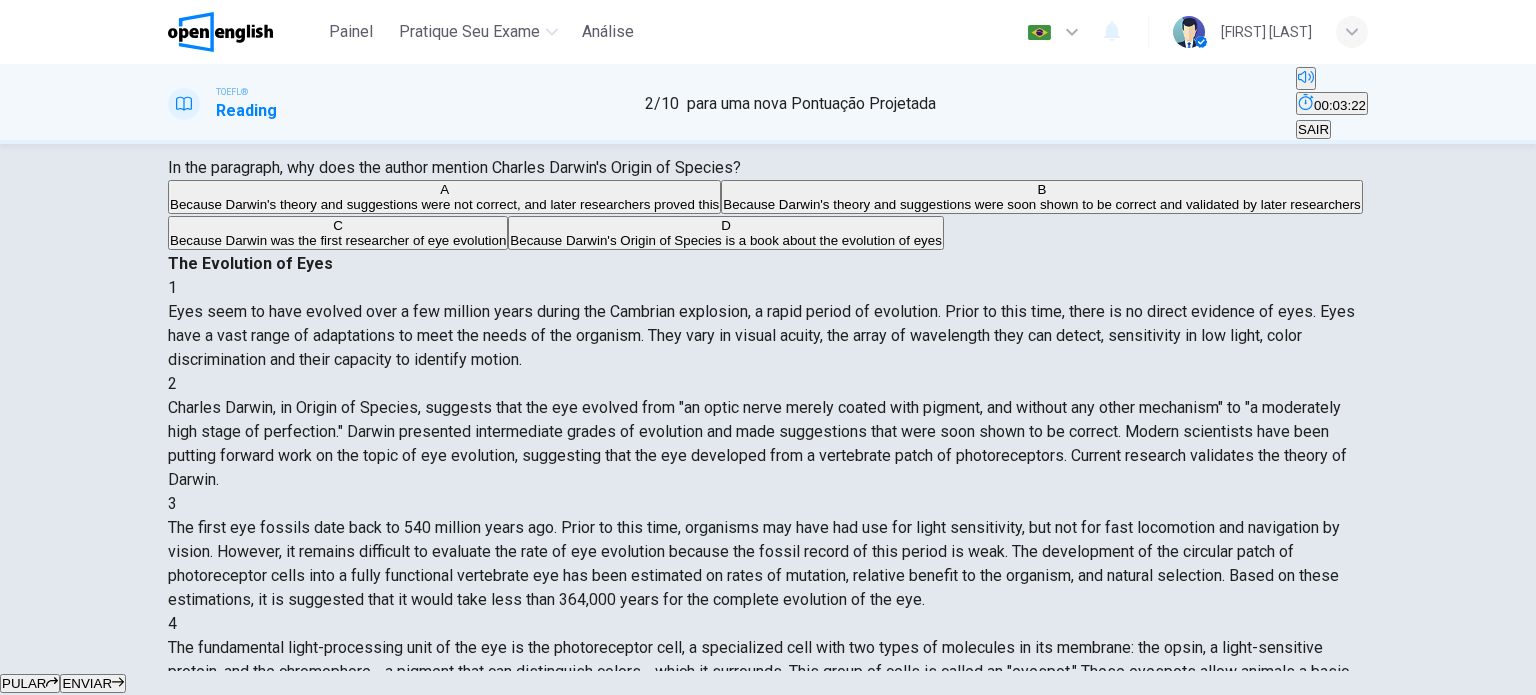 click on "Because Darwin's theory and suggestions were soon shown to be correct and validated by later researchers" at bounding box center [444, 204] 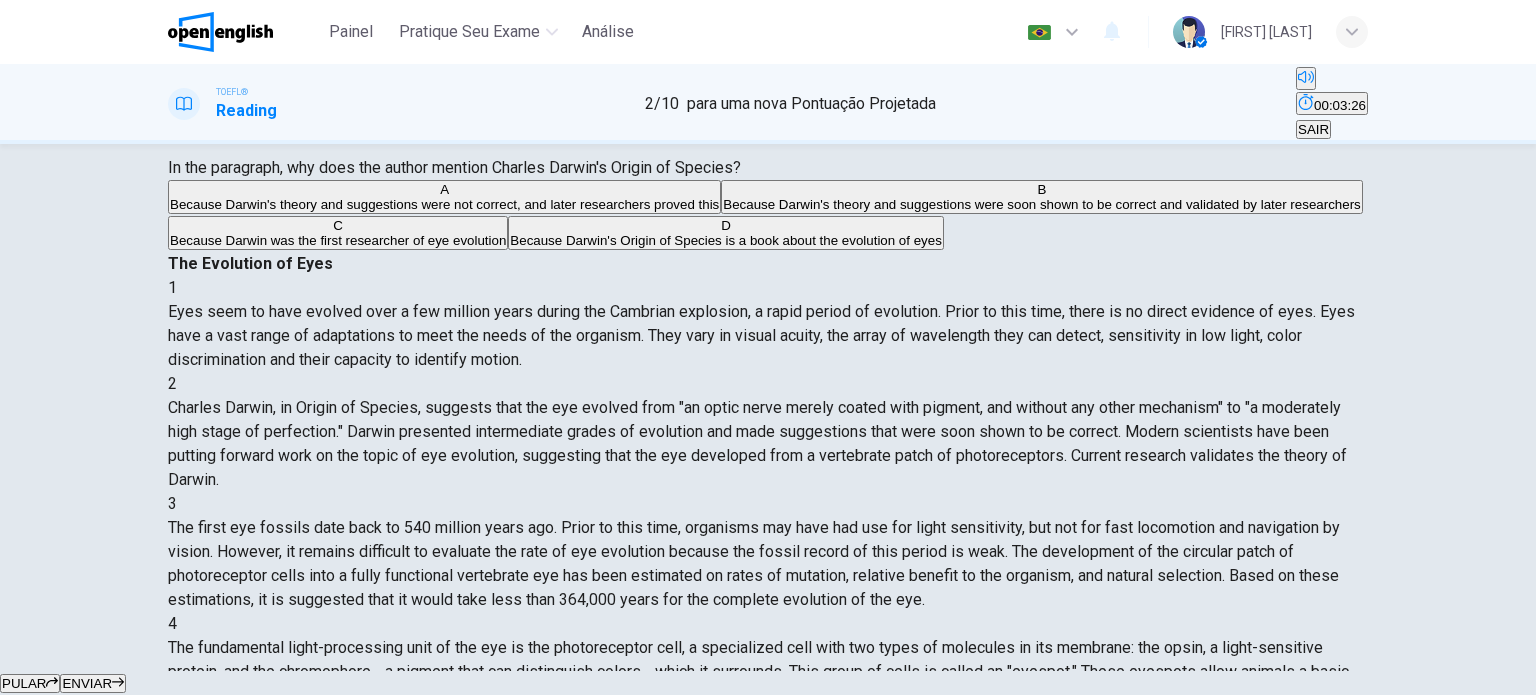 click on "ENVIAR" at bounding box center (87, 683) 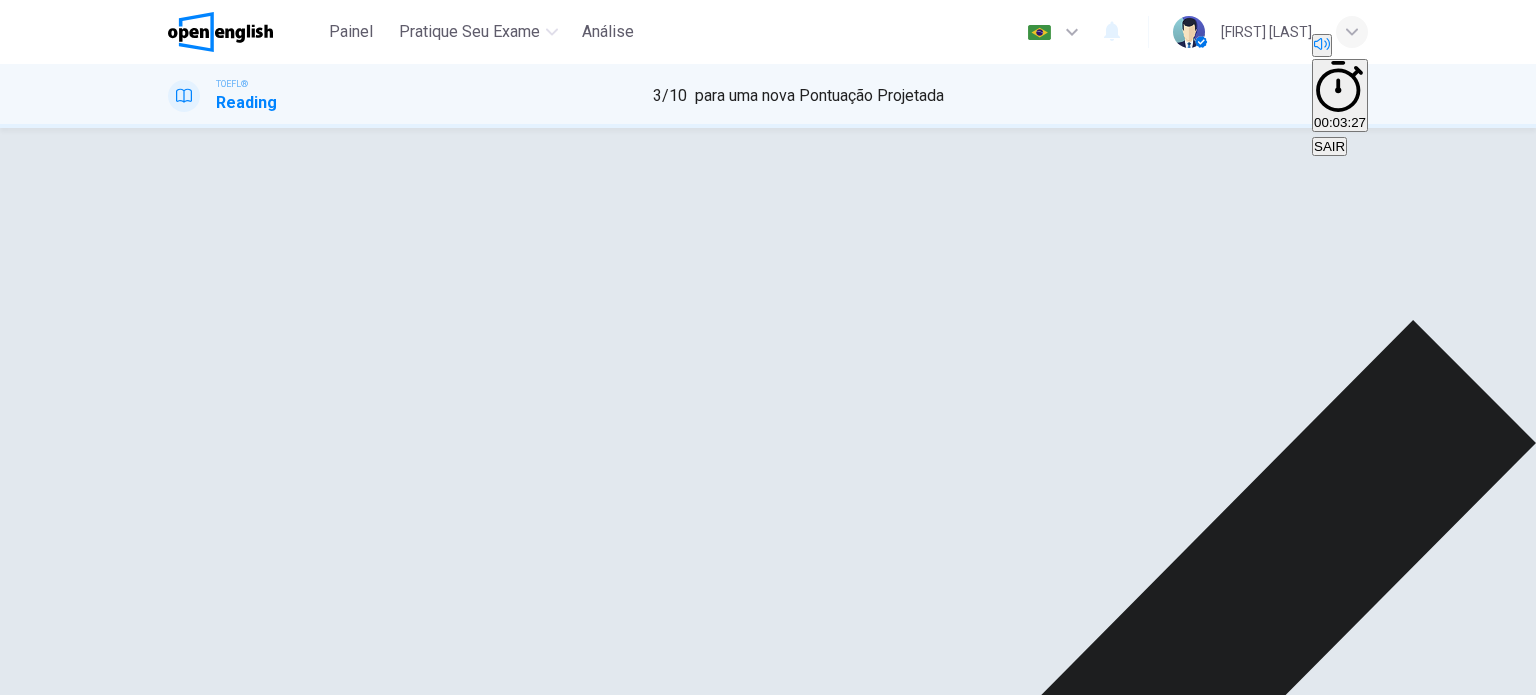 scroll, scrollTop: 100, scrollLeft: 0, axis: vertical 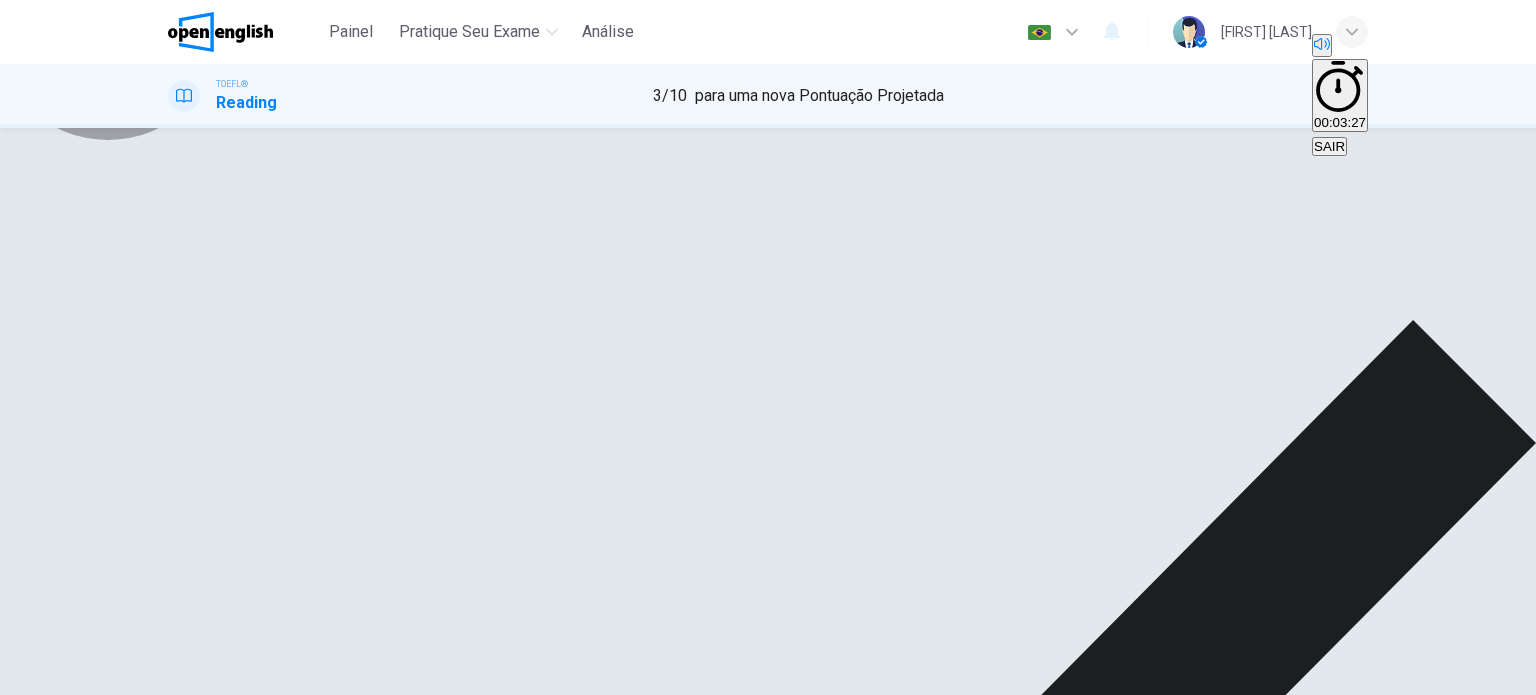 click on "PRÓXIMO" at bounding box center [33, 1755] 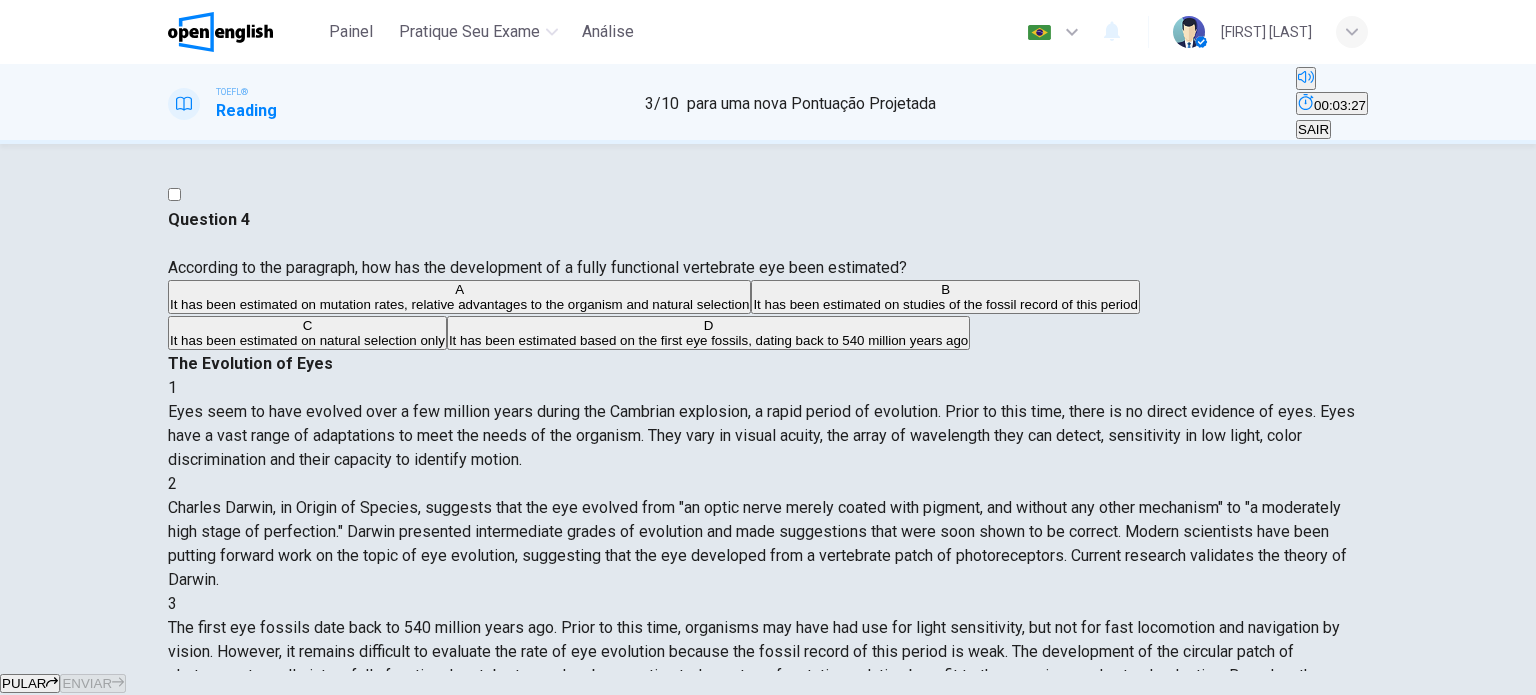 scroll, scrollTop: 268, scrollLeft: 0, axis: vertical 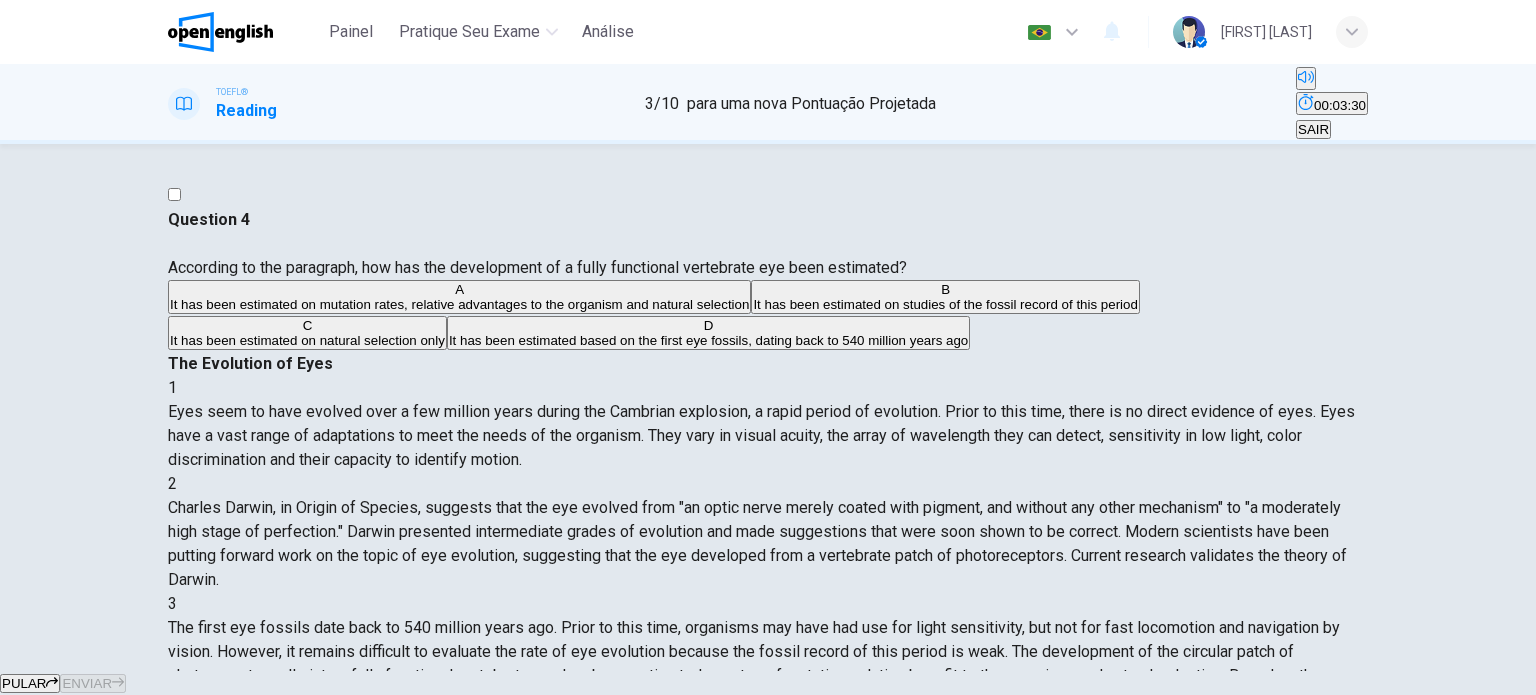 drag, startPoint x: 429, startPoint y: 267, endPoint x: 522, endPoint y: 267, distance: 93 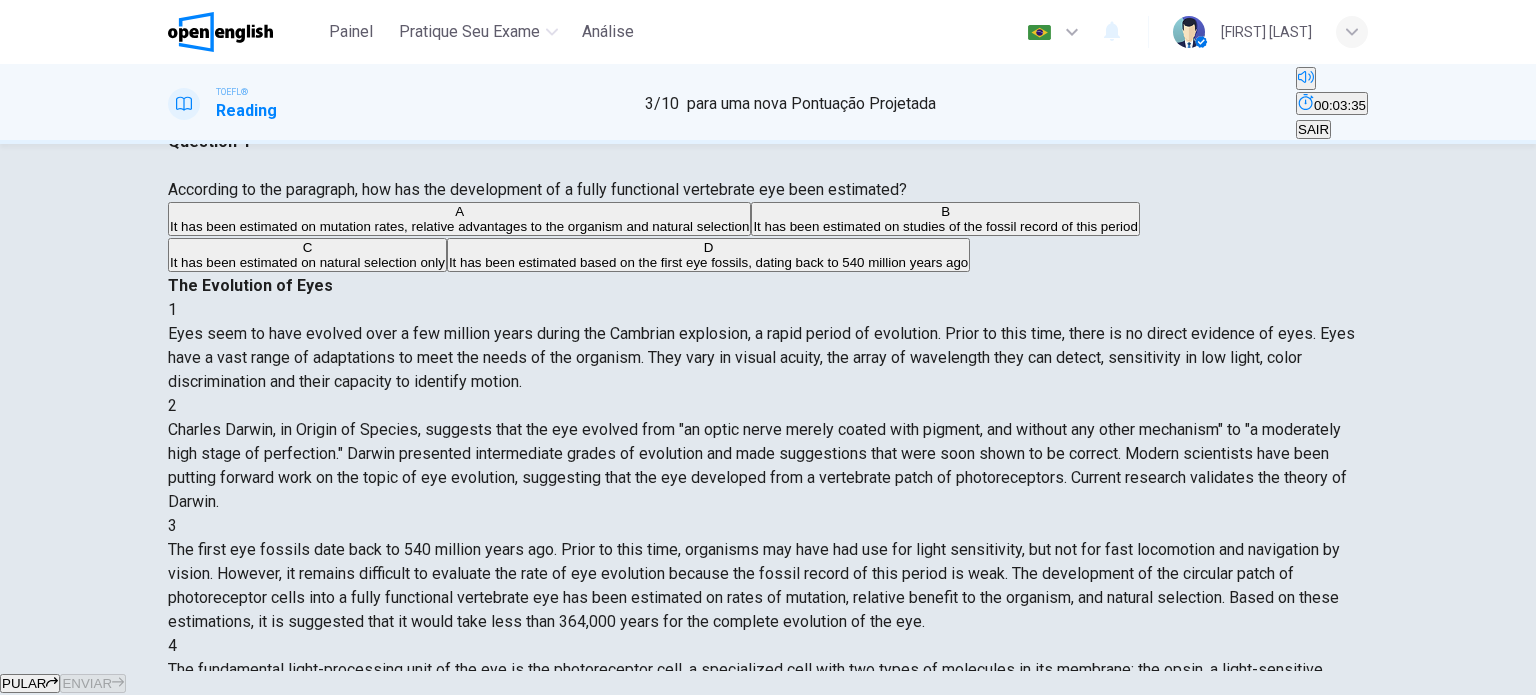 scroll, scrollTop: 100, scrollLeft: 0, axis: vertical 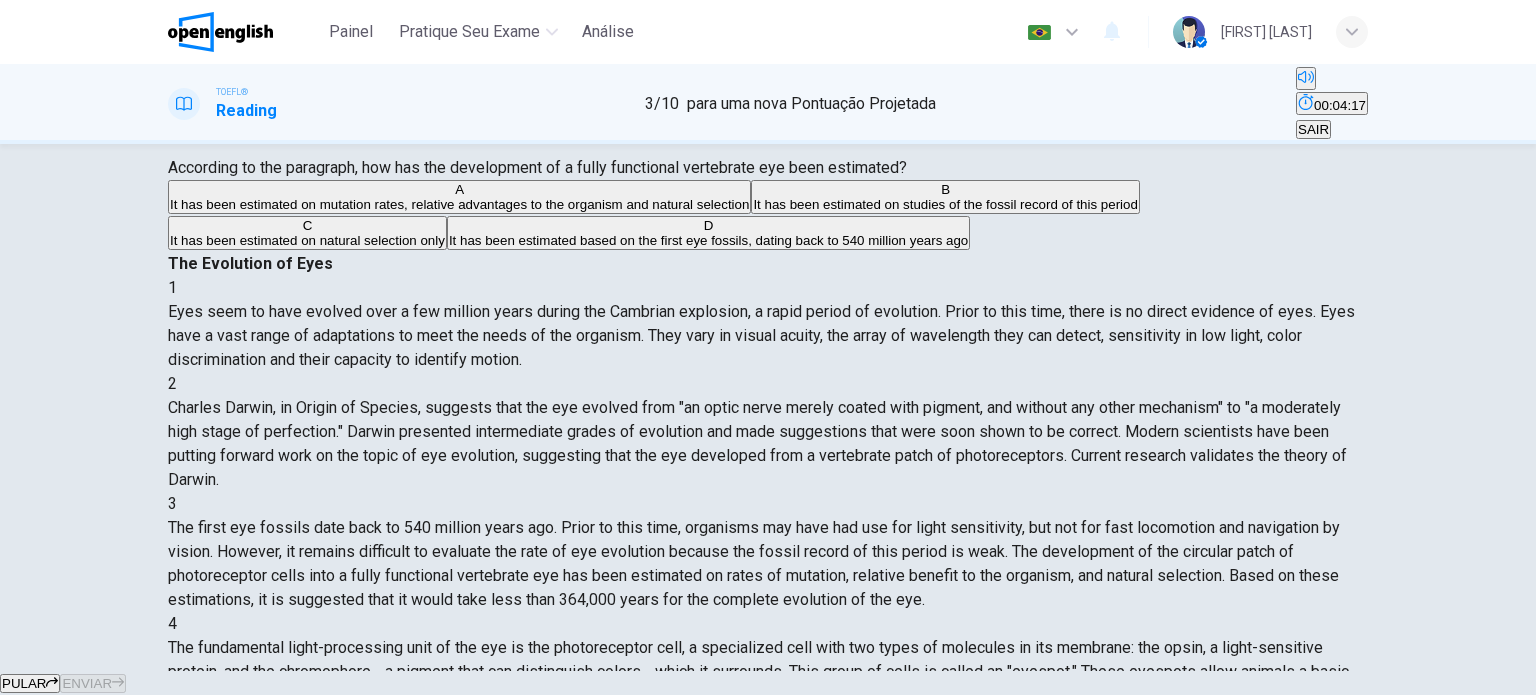 click on "It has been estimated on mutation rates, relative advantages to the organism and natural selection" at bounding box center [459, 204] 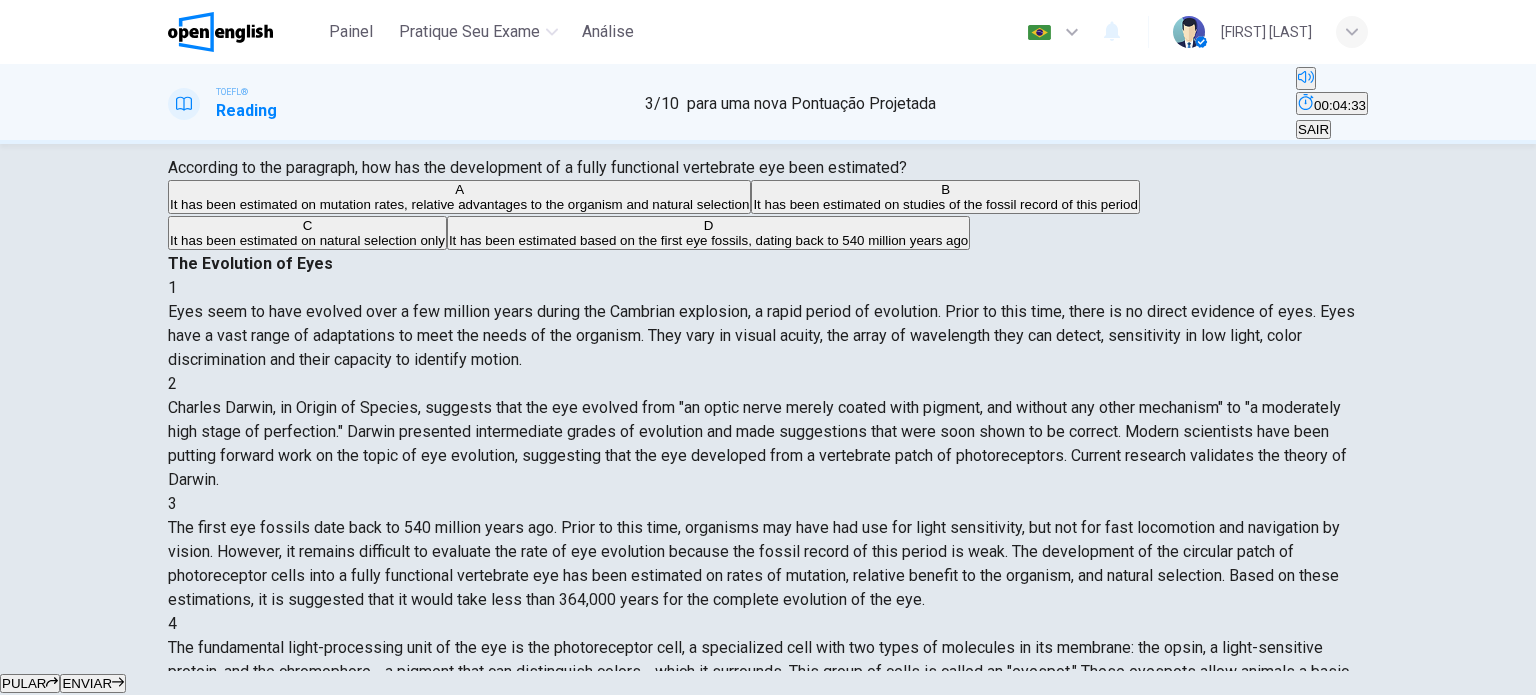 click at bounding box center (118, 682) 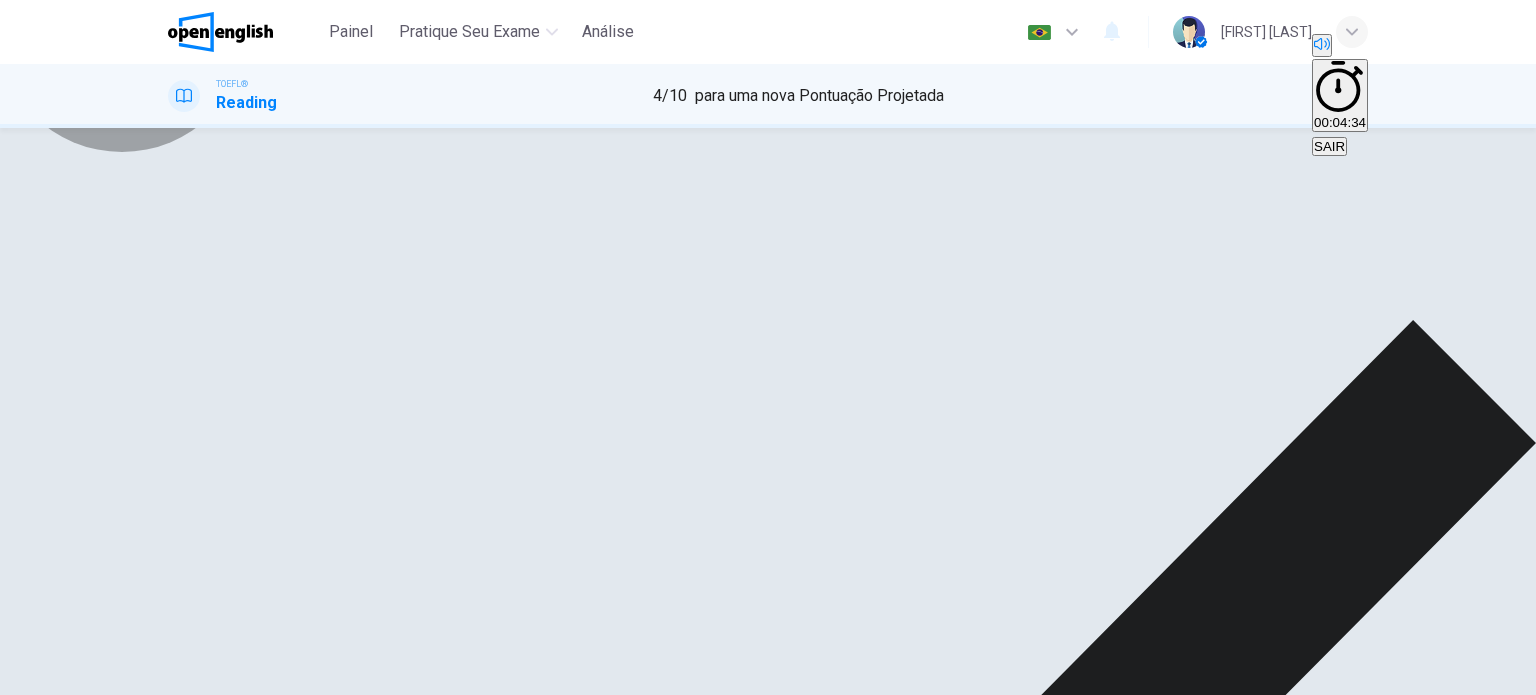drag, startPoint x: 1097, startPoint y: 655, endPoint x: 1100, endPoint y: 643, distance: 12.369317 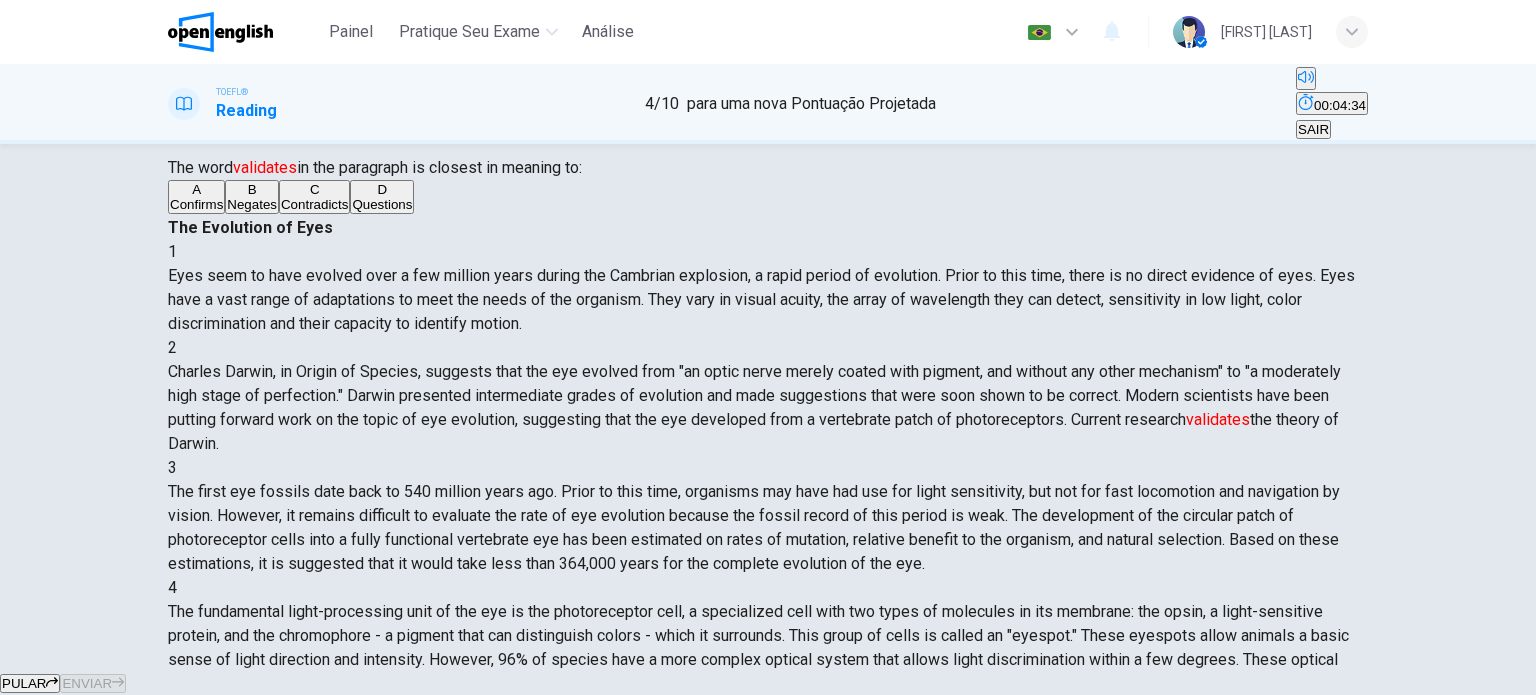 scroll, scrollTop: 148, scrollLeft: 0, axis: vertical 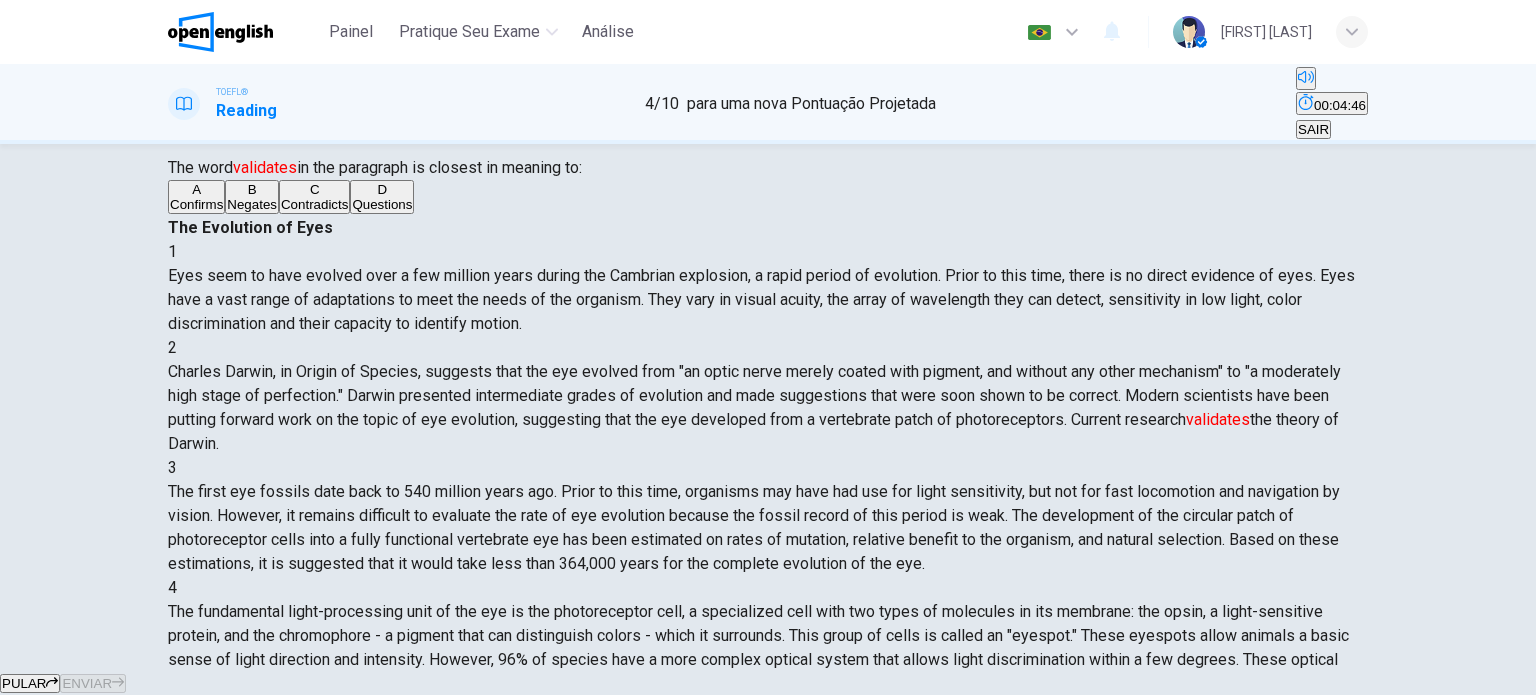 drag, startPoint x: 284, startPoint y: 164, endPoint x: 358, endPoint y: 171, distance: 74.330345 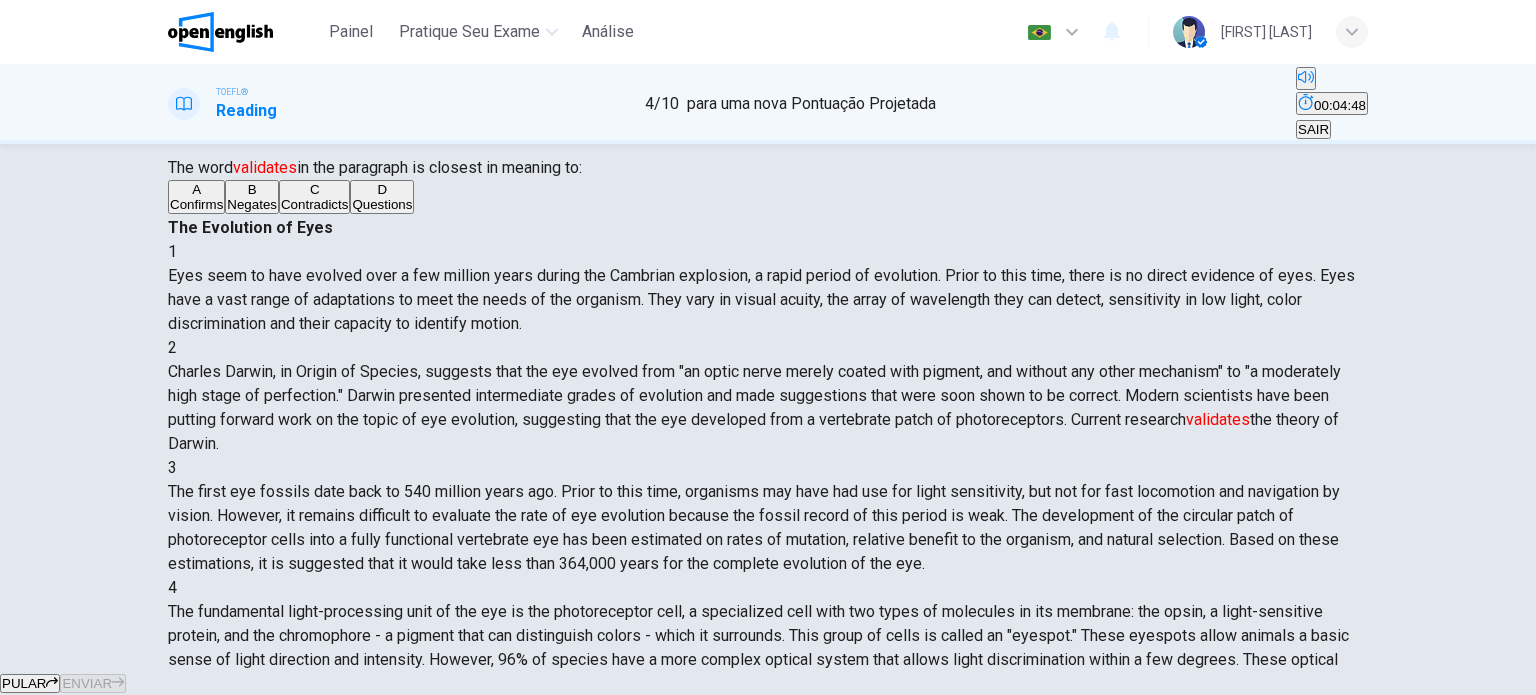 click on "Confirms" at bounding box center [196, 204] 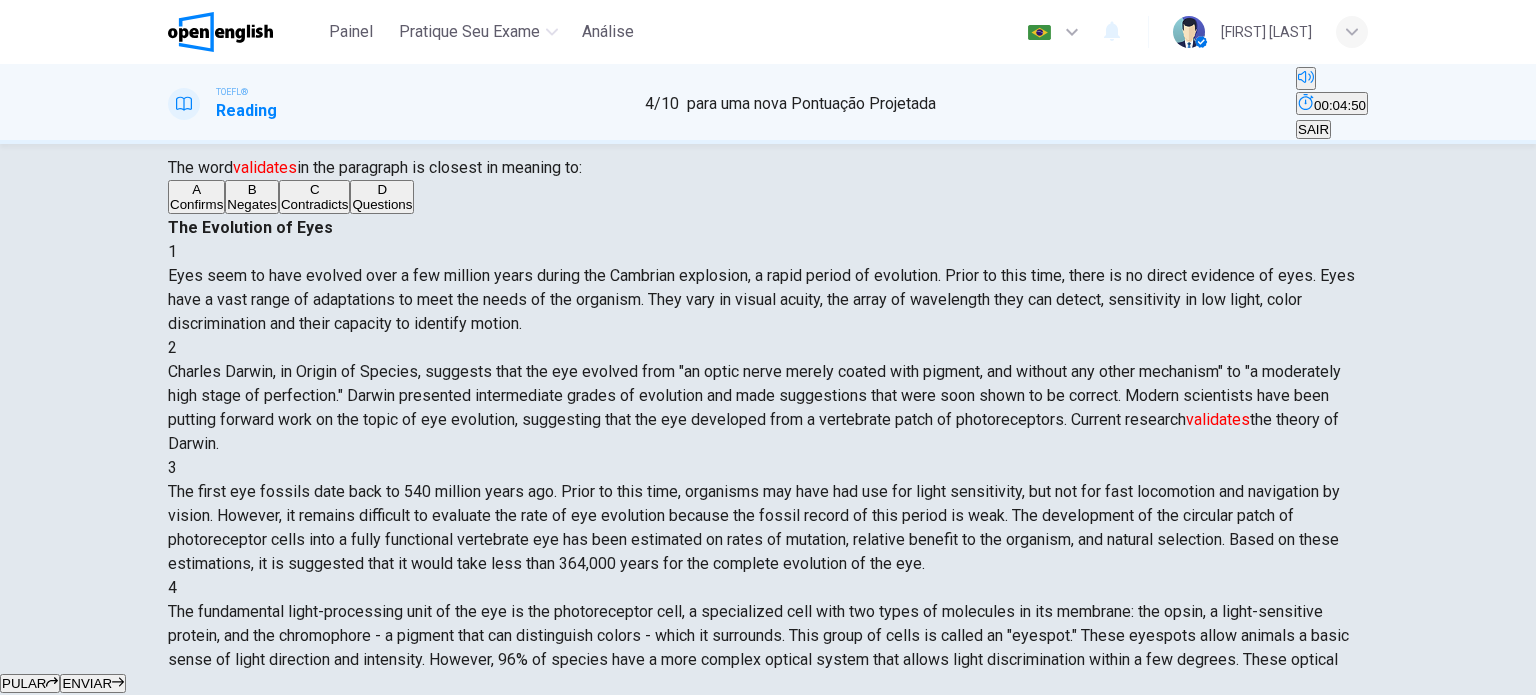 click on "ENVIAR" at bounding box center [87, 683] 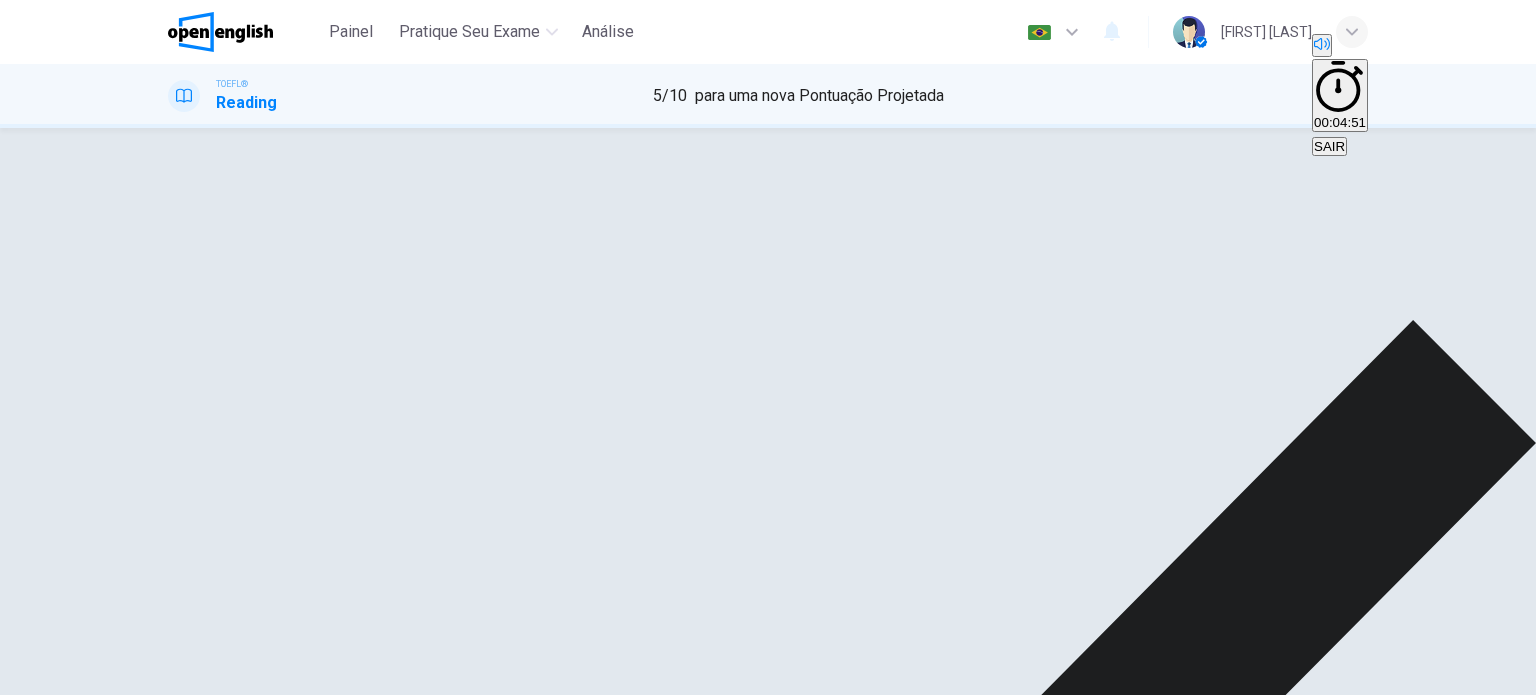 click on "PRÓXIMO" at bounding box center [33, 1755] 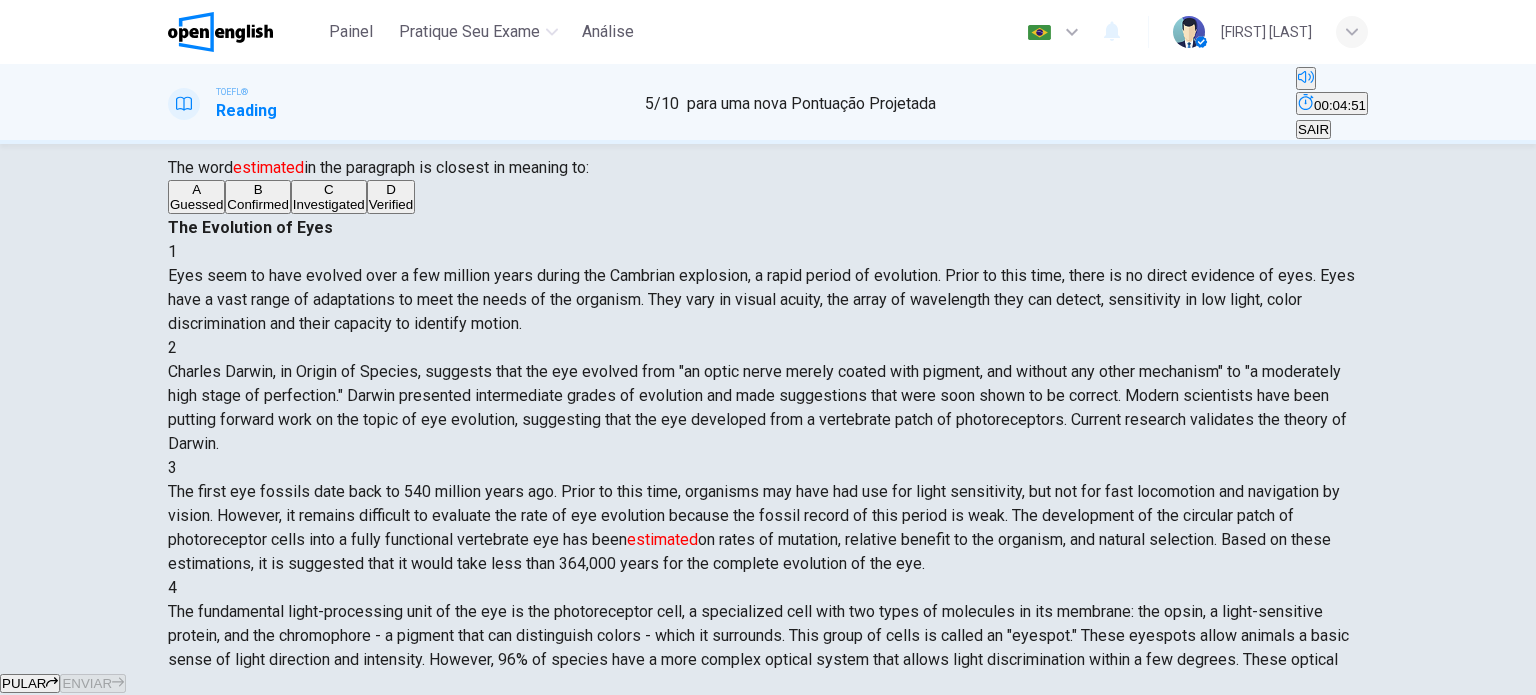 scroll, scrollTop: 268, scrollLeft: 0, axis: vertical 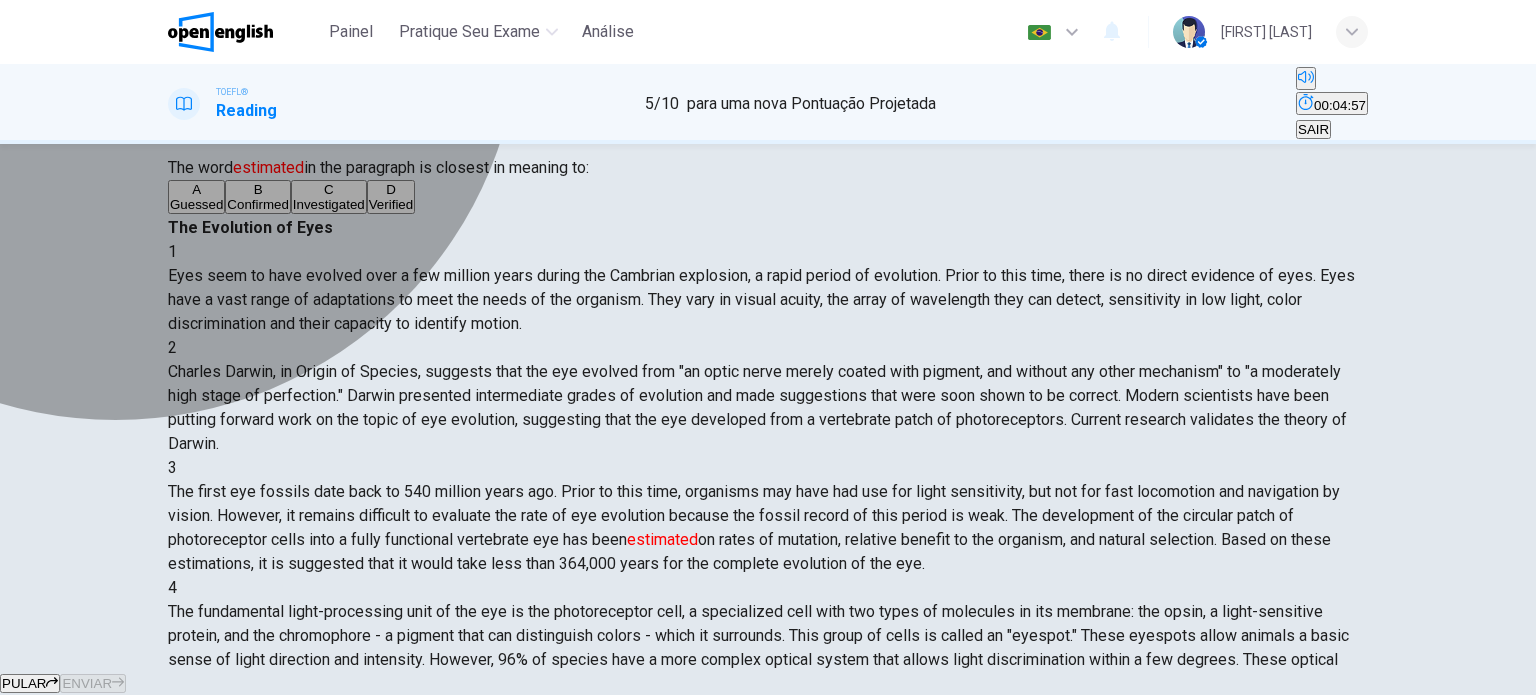 click on "A Guessed" at bounding box center [196, 197] 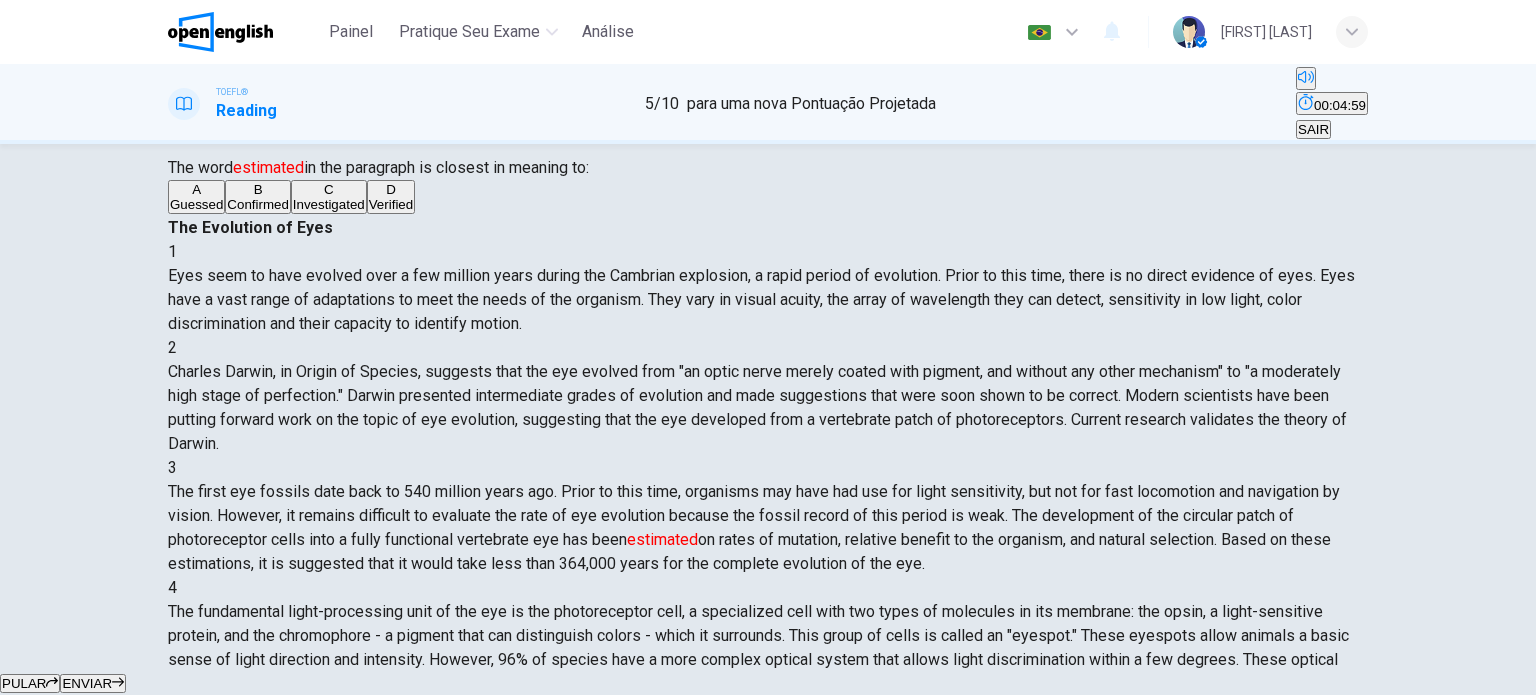 click on "ENVIAR" at bounding box center [93, 683] 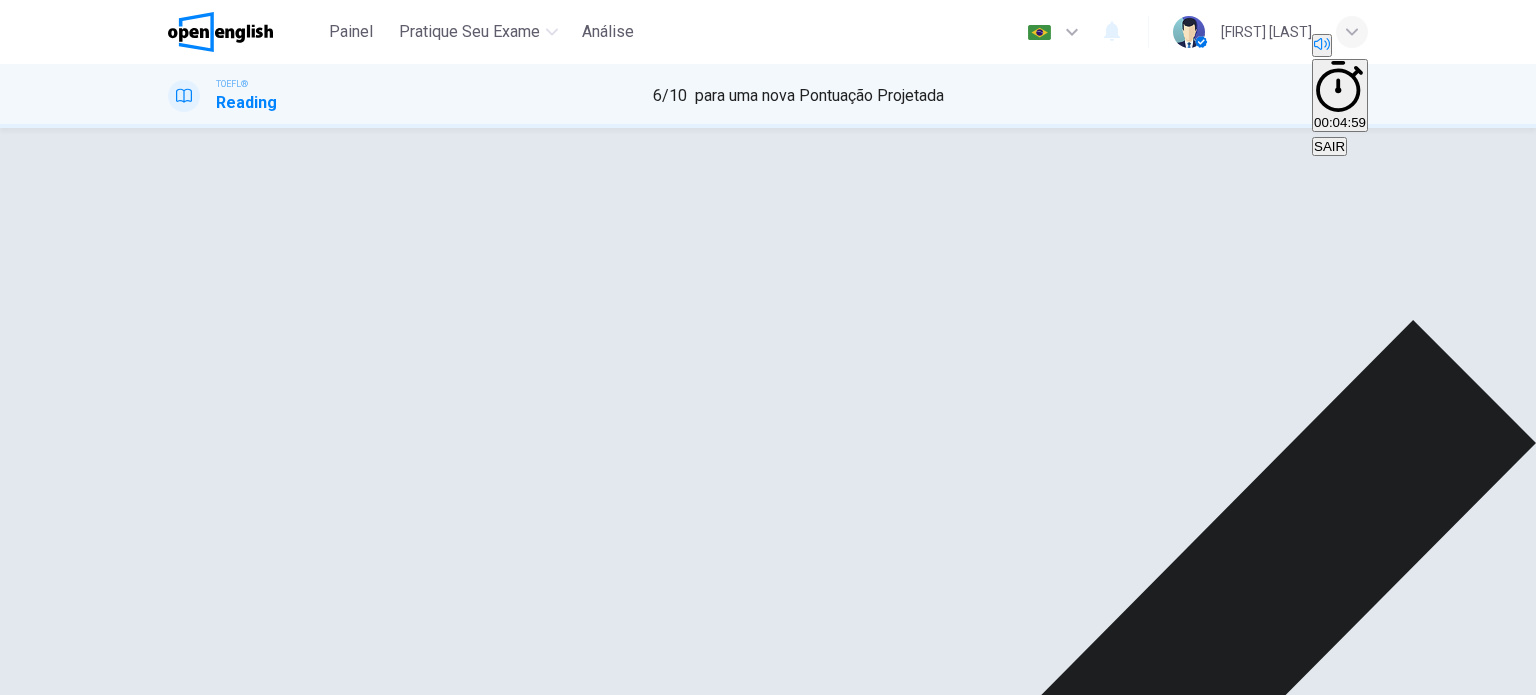 click on "PRÓXIMO" at bounding box center (33, 1755) 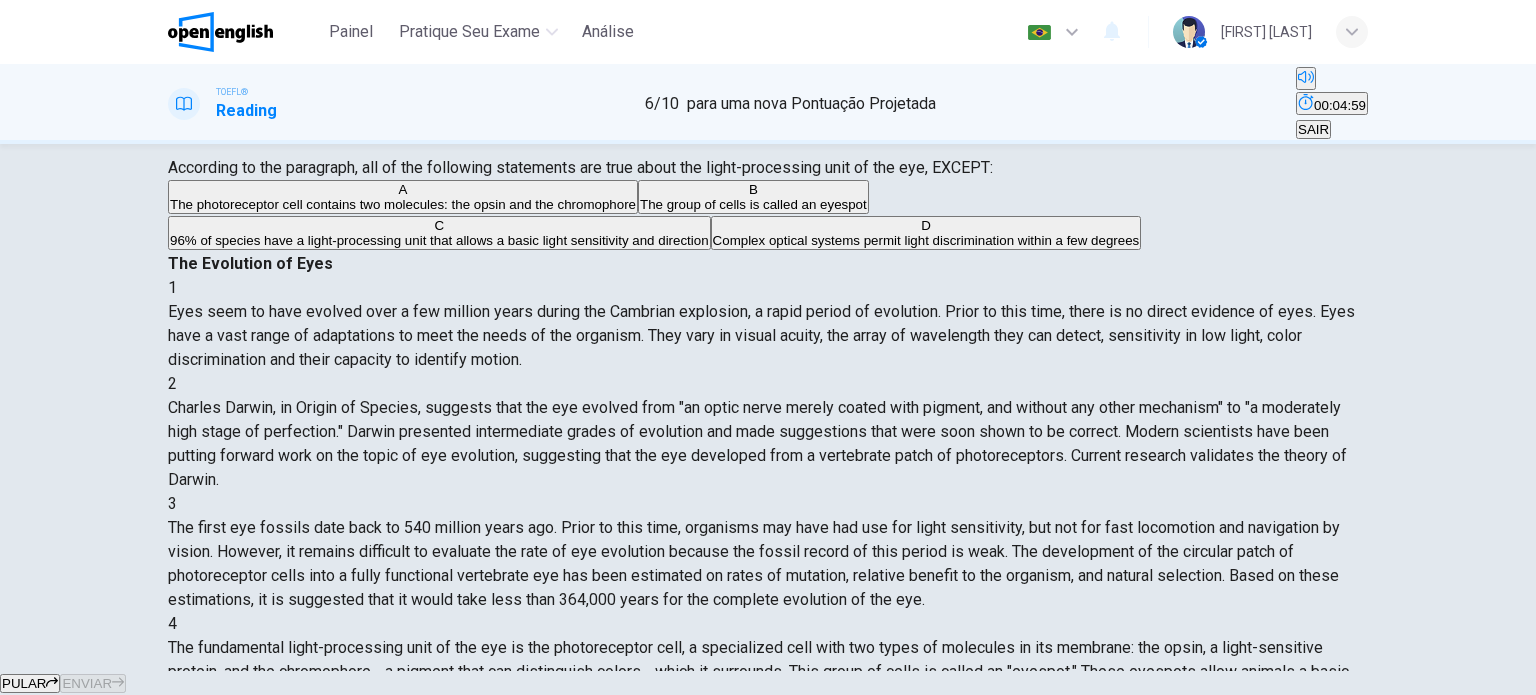 scroll, scrollTop: 490, scrollLeft: 0, axis: vertical 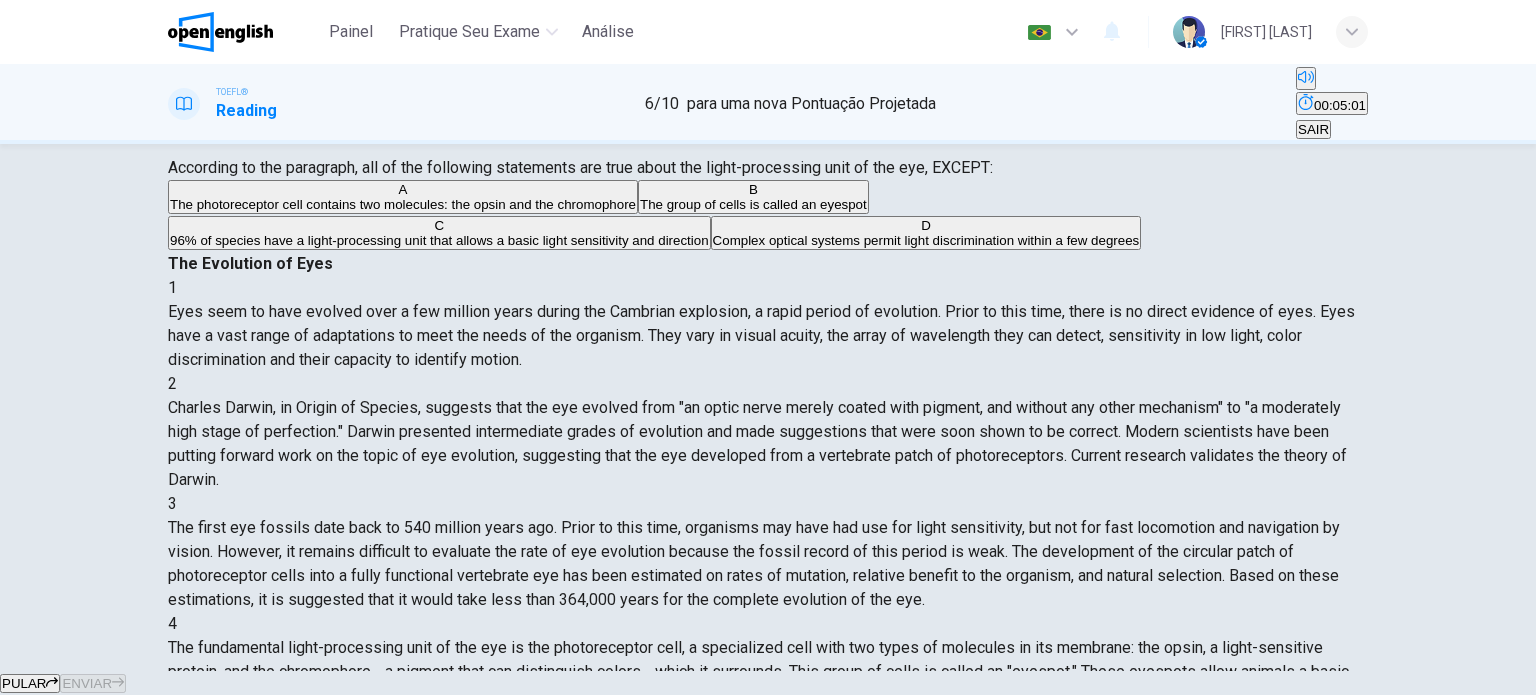 drag, startPoint x: 240, startPoint y: 166, endPoint x: 396, endPoint y: 168, distance: 156.01282 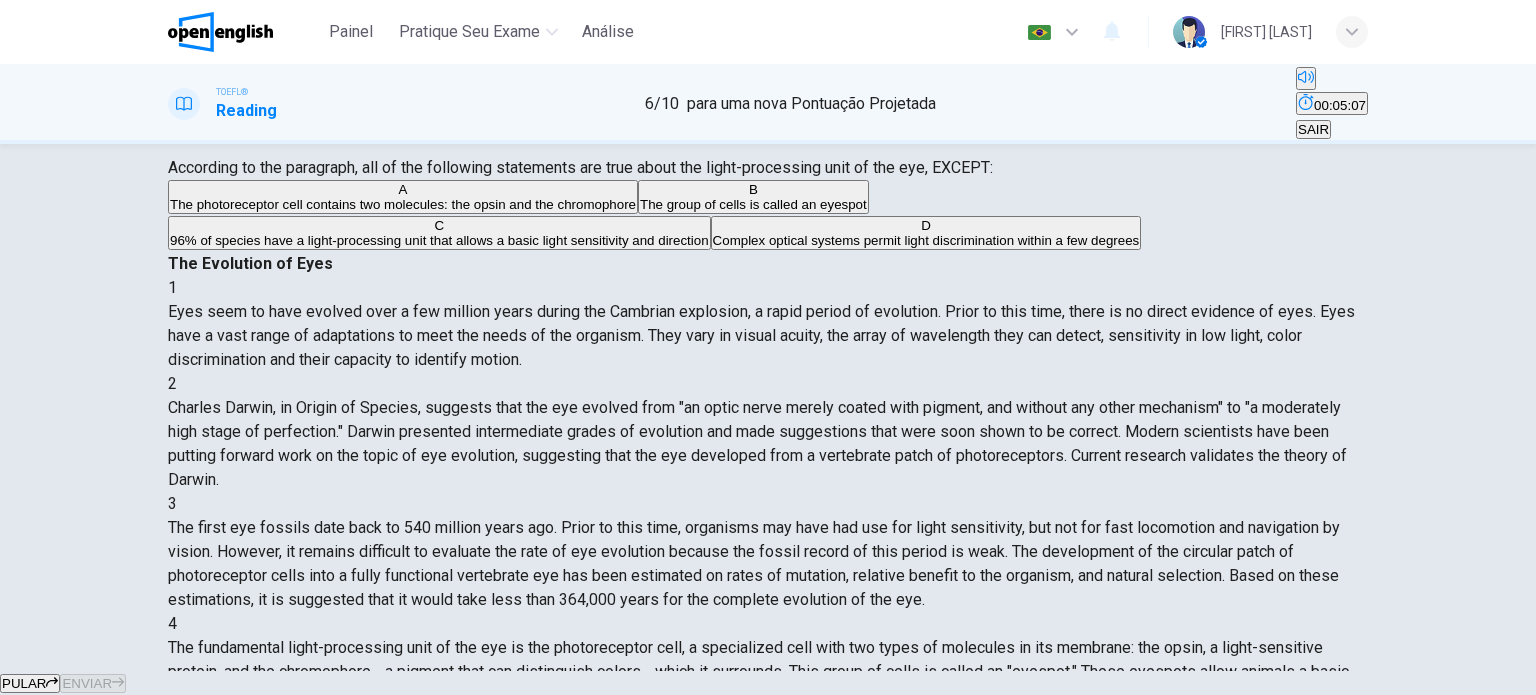 scroll, scrollTop: 490, scrollLeft: 0, axis: vertical 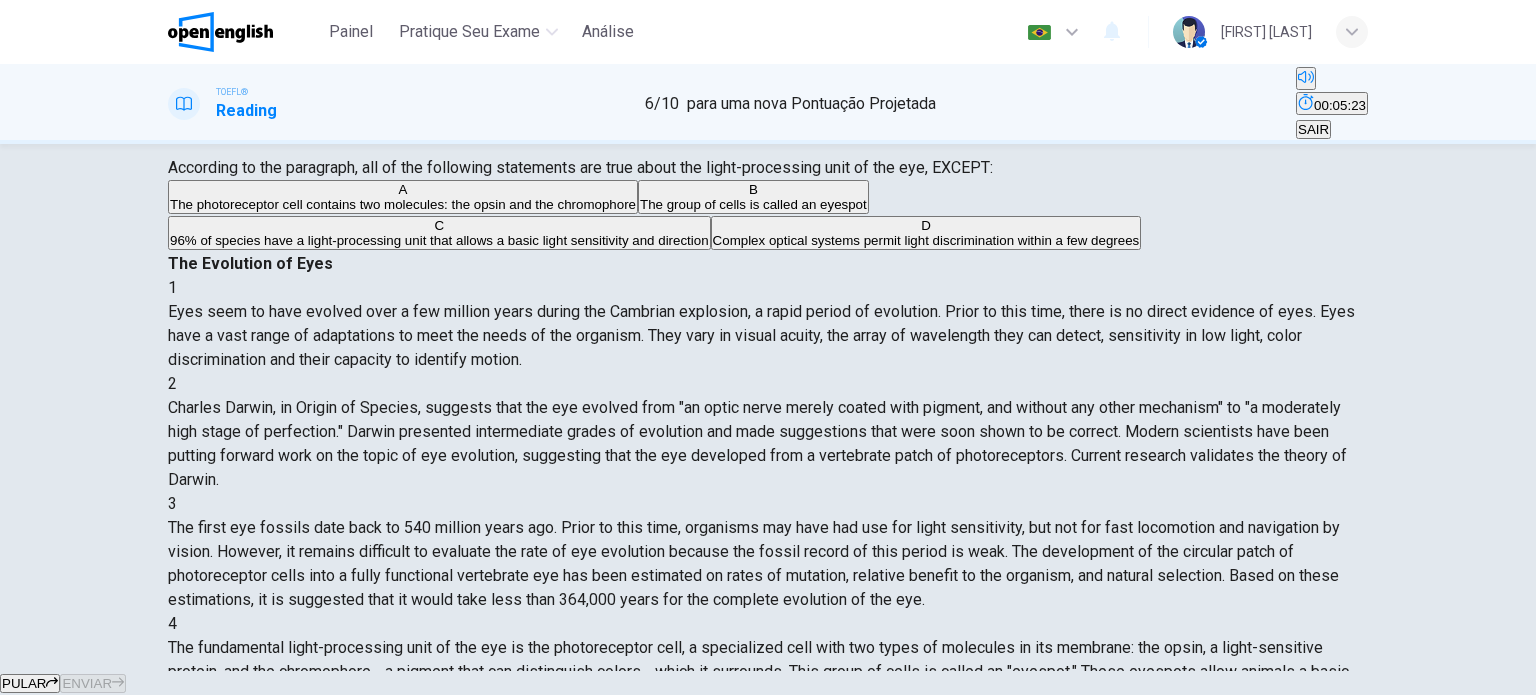 drag, startPoint x: 1290, startPoint y: 352, endPoint x: 816, endPoint y: 370, distance: 474.34164 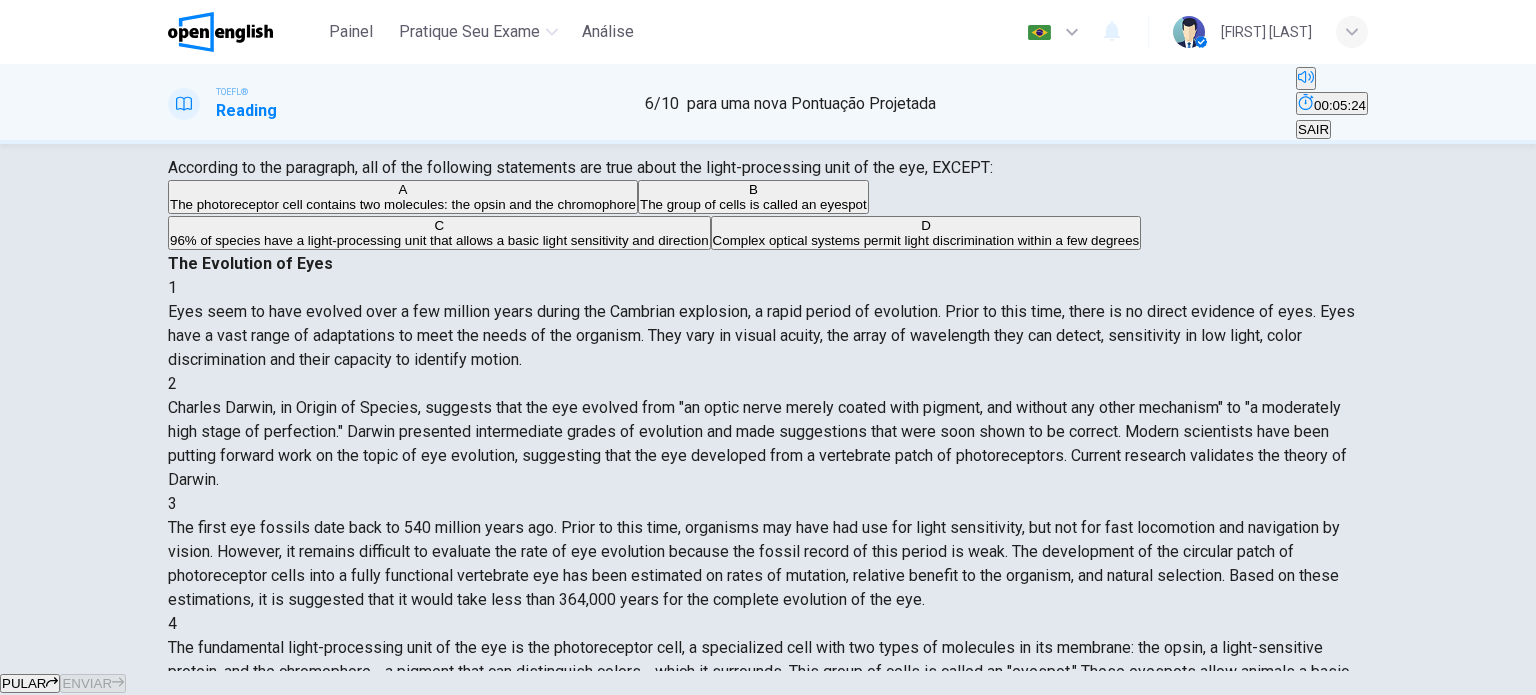 drag, startPoint x: 956, startPoint y: 374, endPoint x: 1071, endPoint y: 375, distance: 115.00435 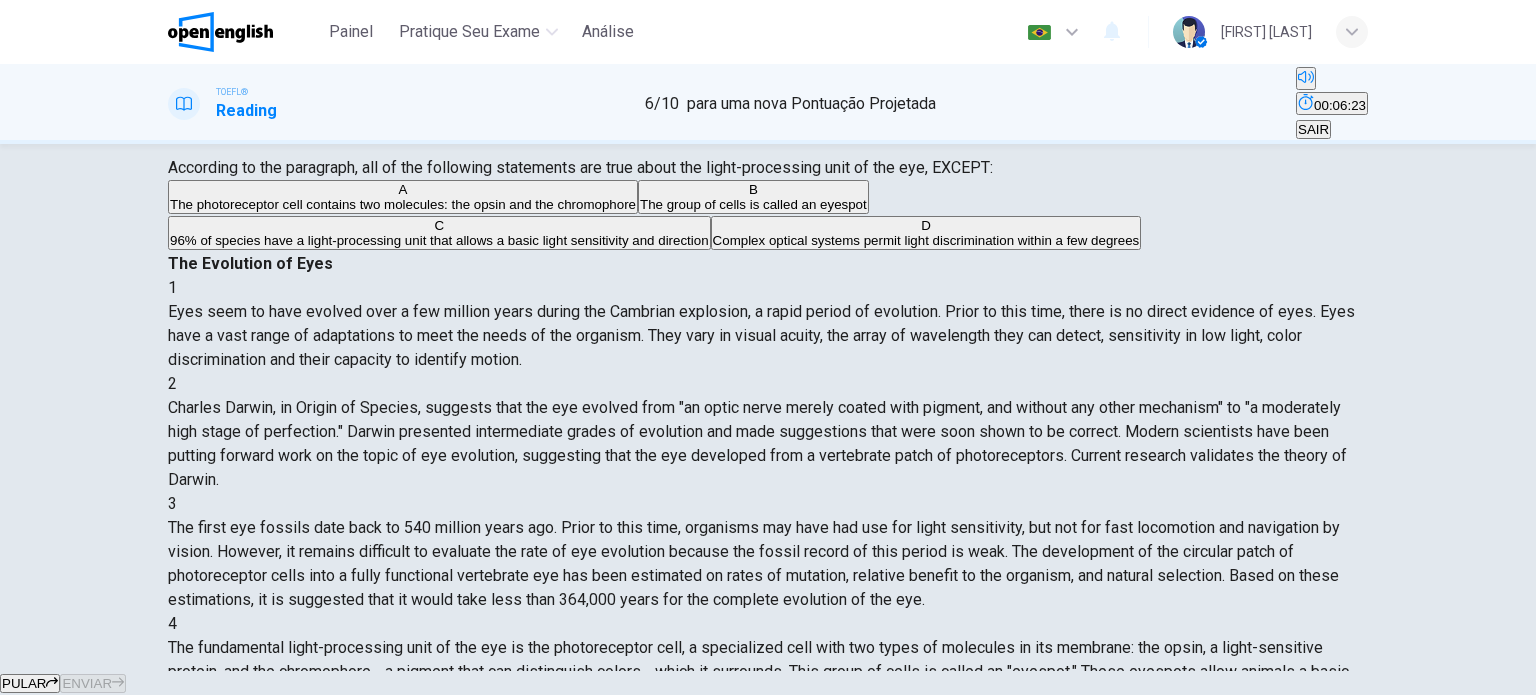 click on "96% of species have a light-processing unit that allows a basic light sensitivity and direction" at bounding box center (403, 204) 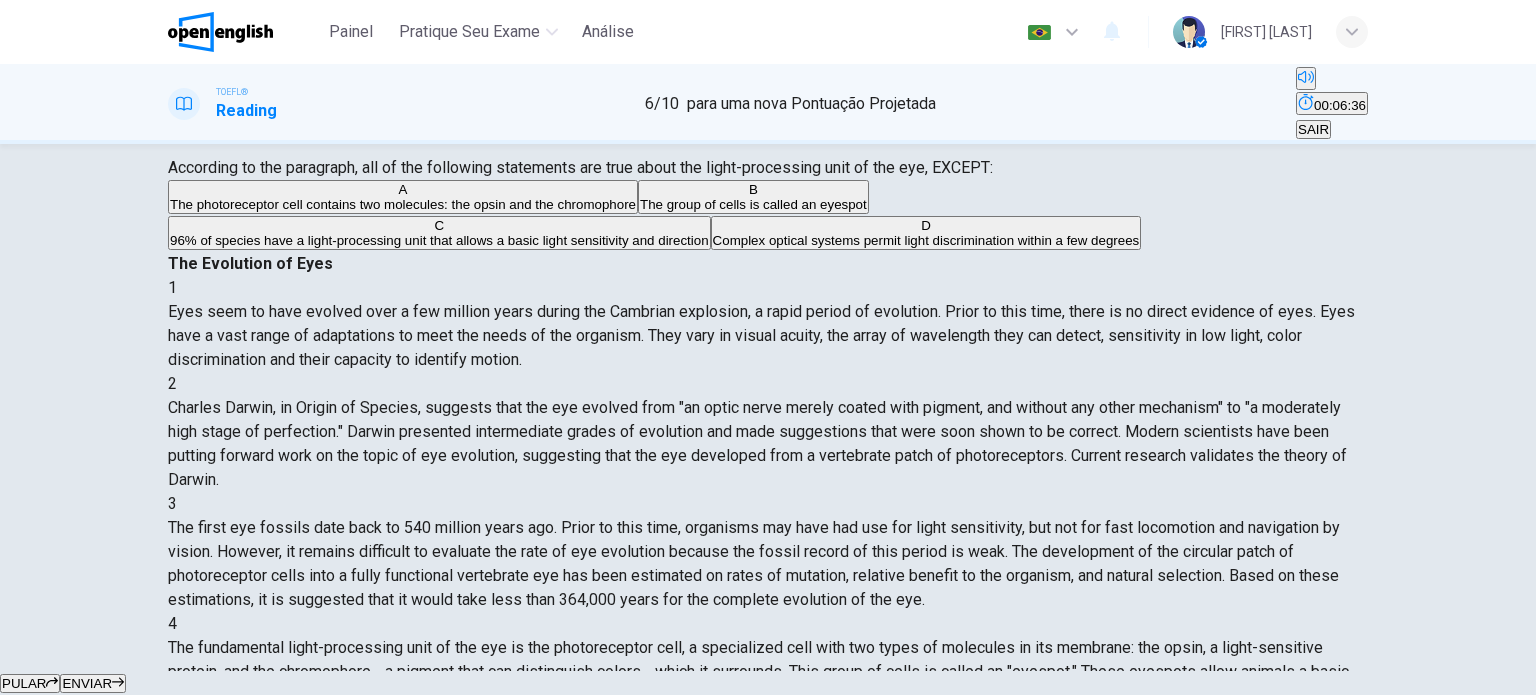 click on "ENVIAR" at bounding box center [87, 683] 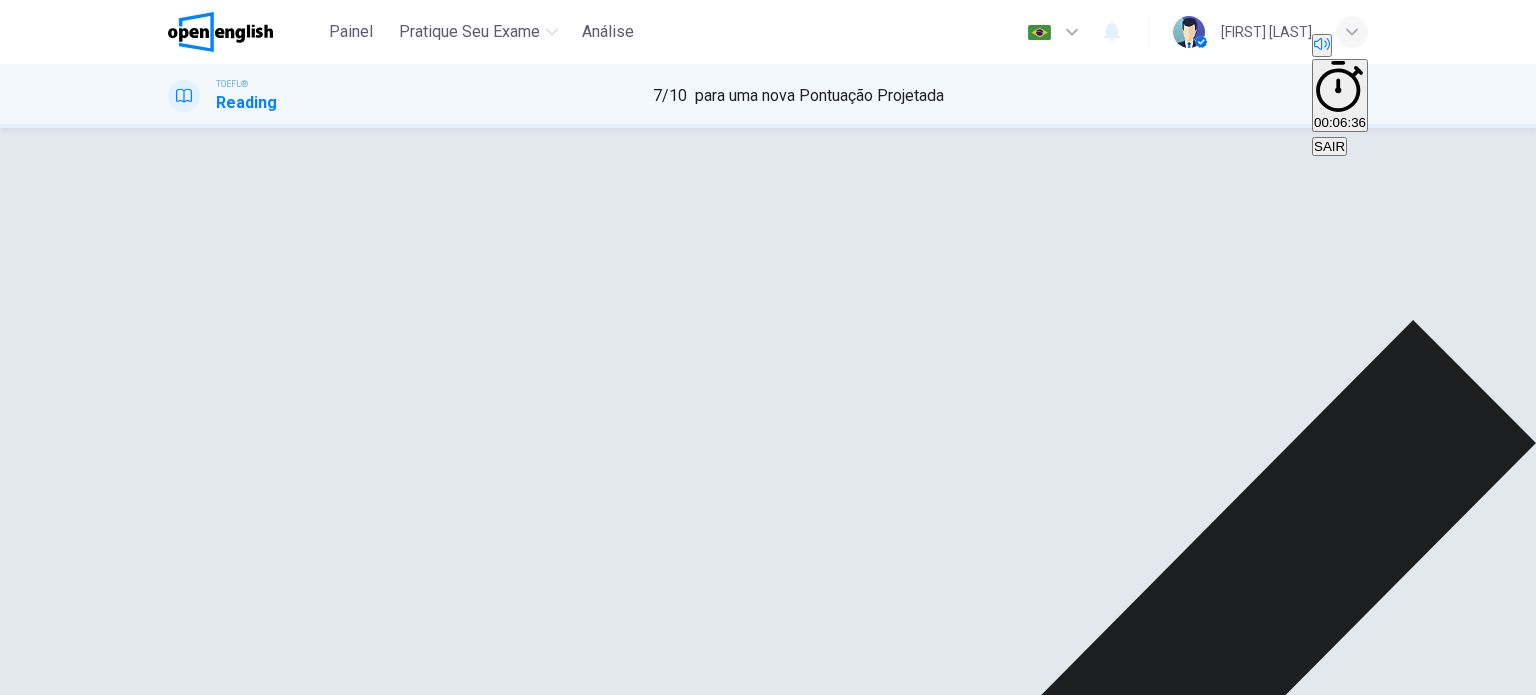 click on "PRÓXIMO" at bounding box center (39, 1755) 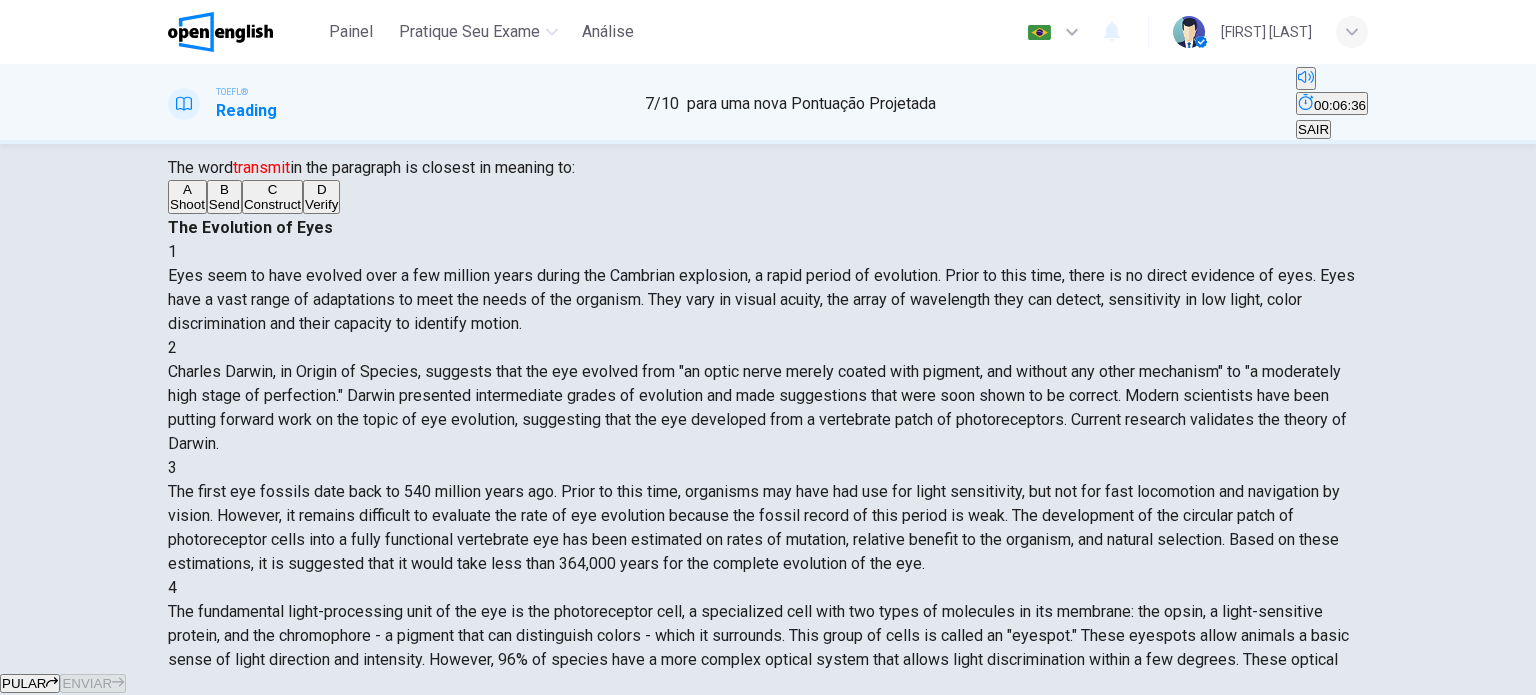 scroll, scrollTop: 712, scrollLeft: 0, axis: vertical 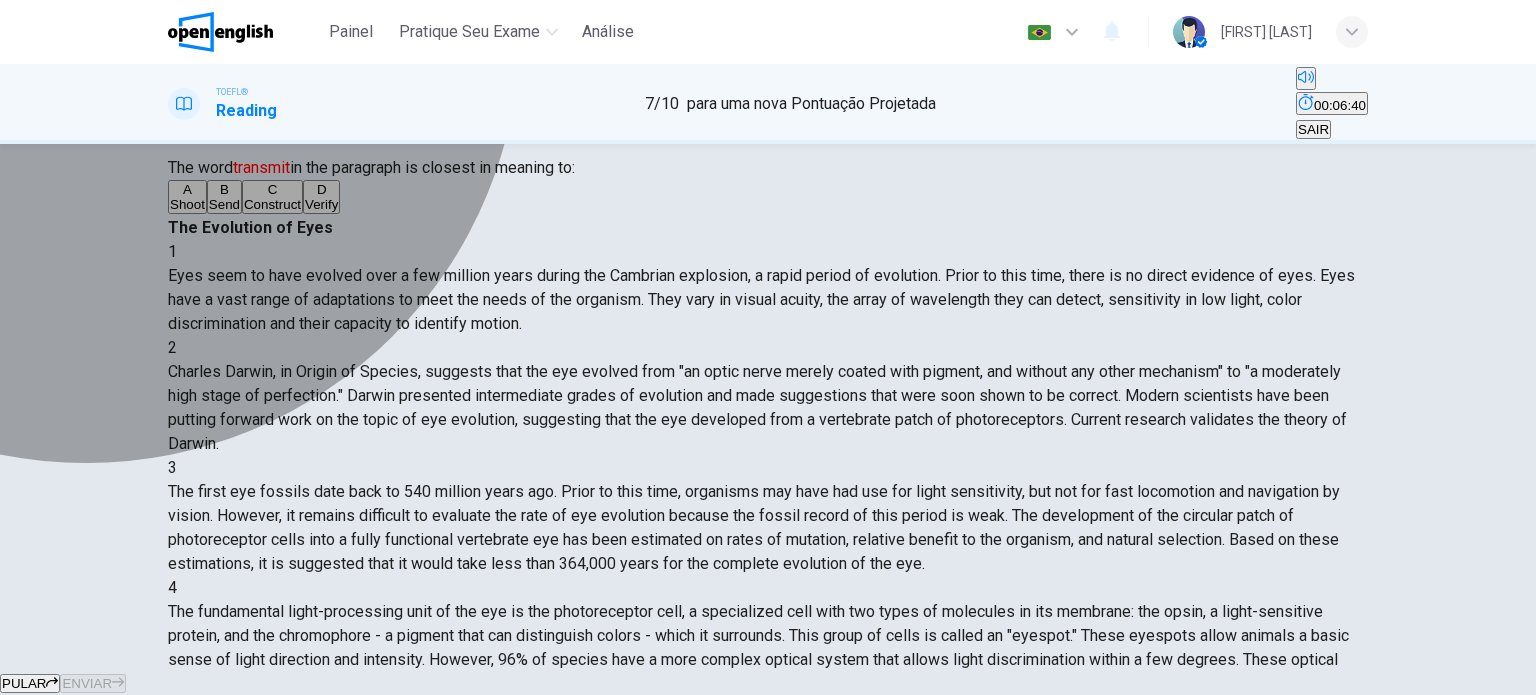 click on "B Send" at bounding box center (224, 197) 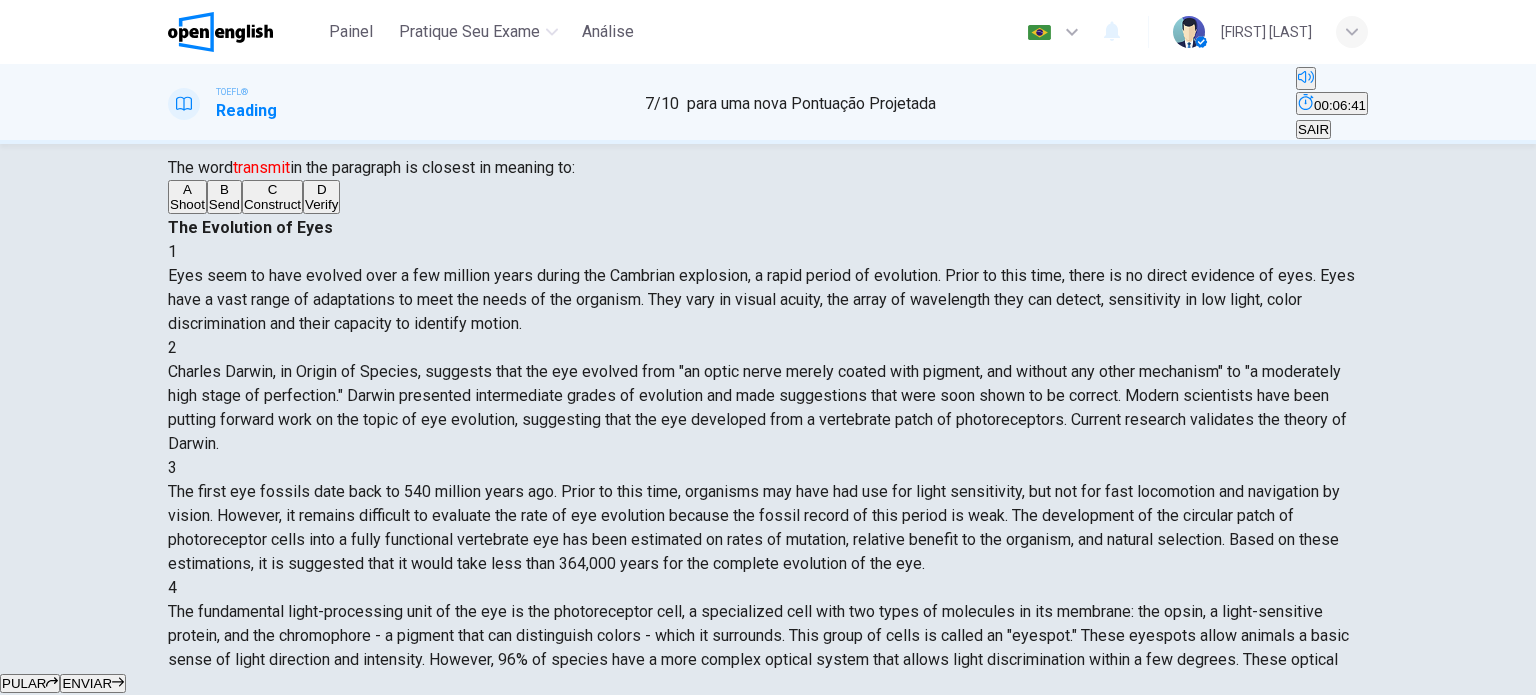 click on "ENVIAR" at bounding box center (93, 683) 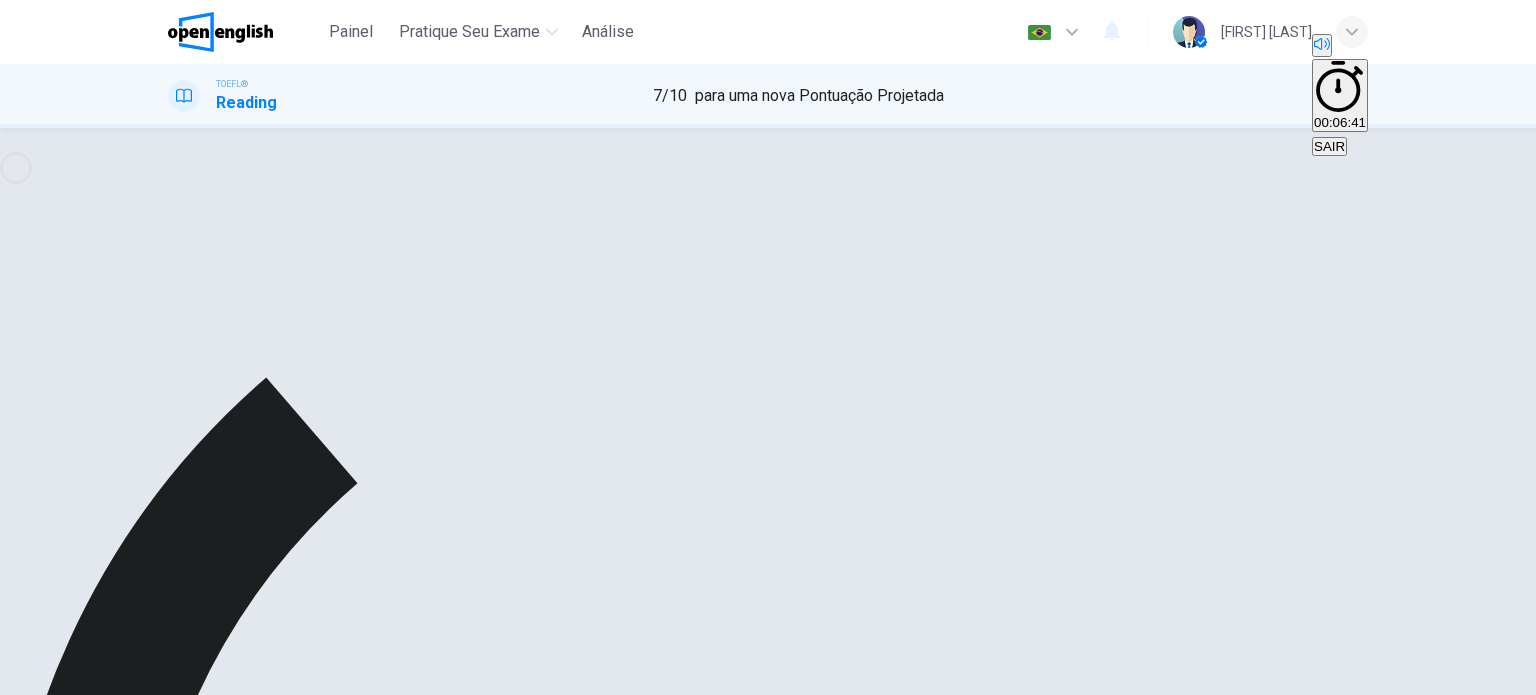 scroll, scrollTop: 0, scrollLeft: 0, axis: both 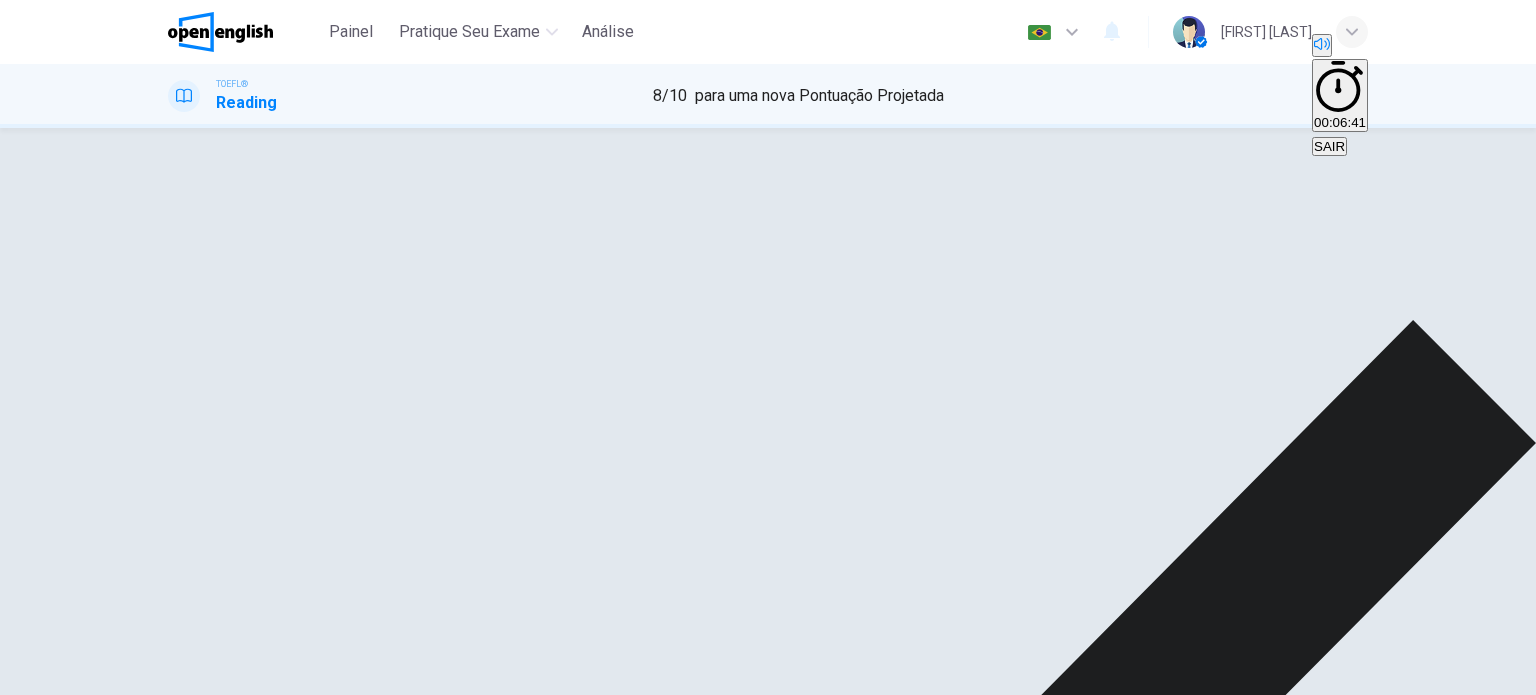 click on "PRÓXIMO" at bounding box center (39, 1755) 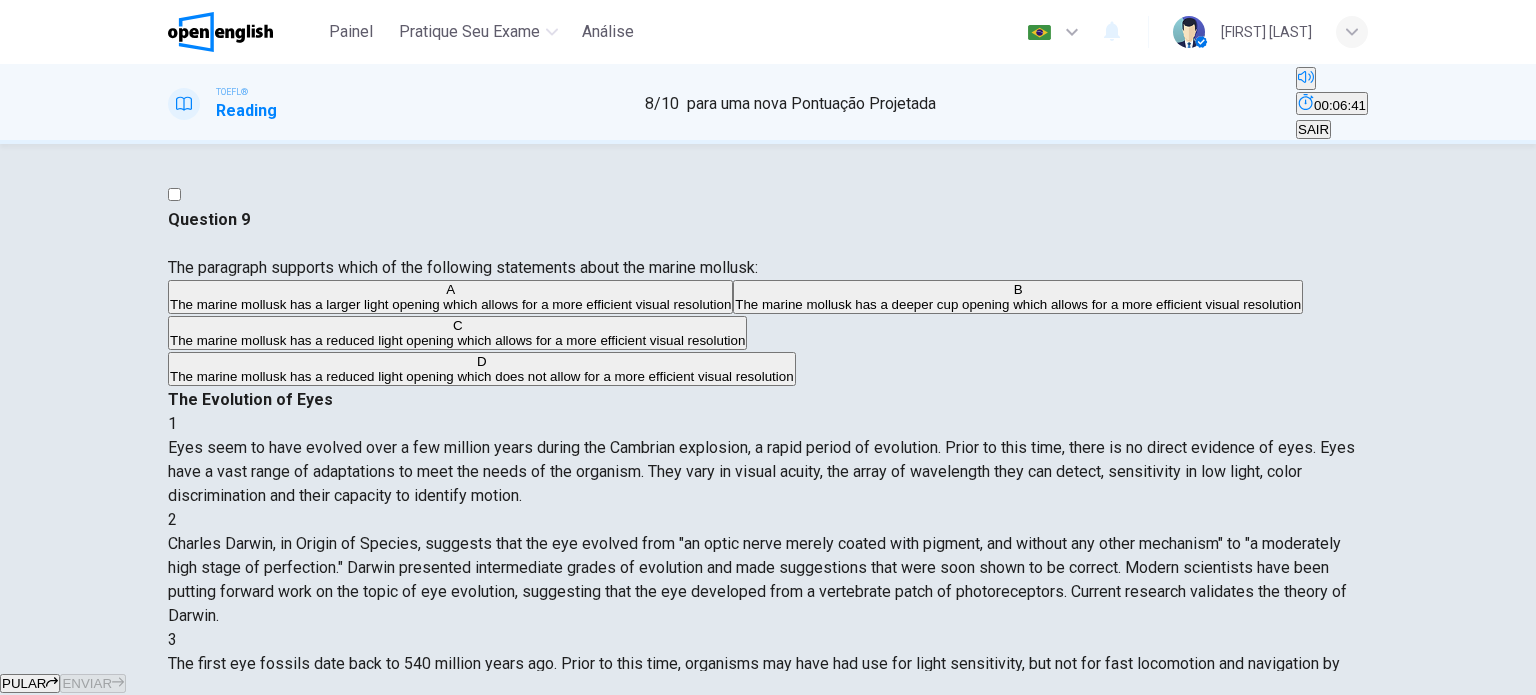 scroll, scrollTop: 956, scrollLeft: 0, axis: vertical 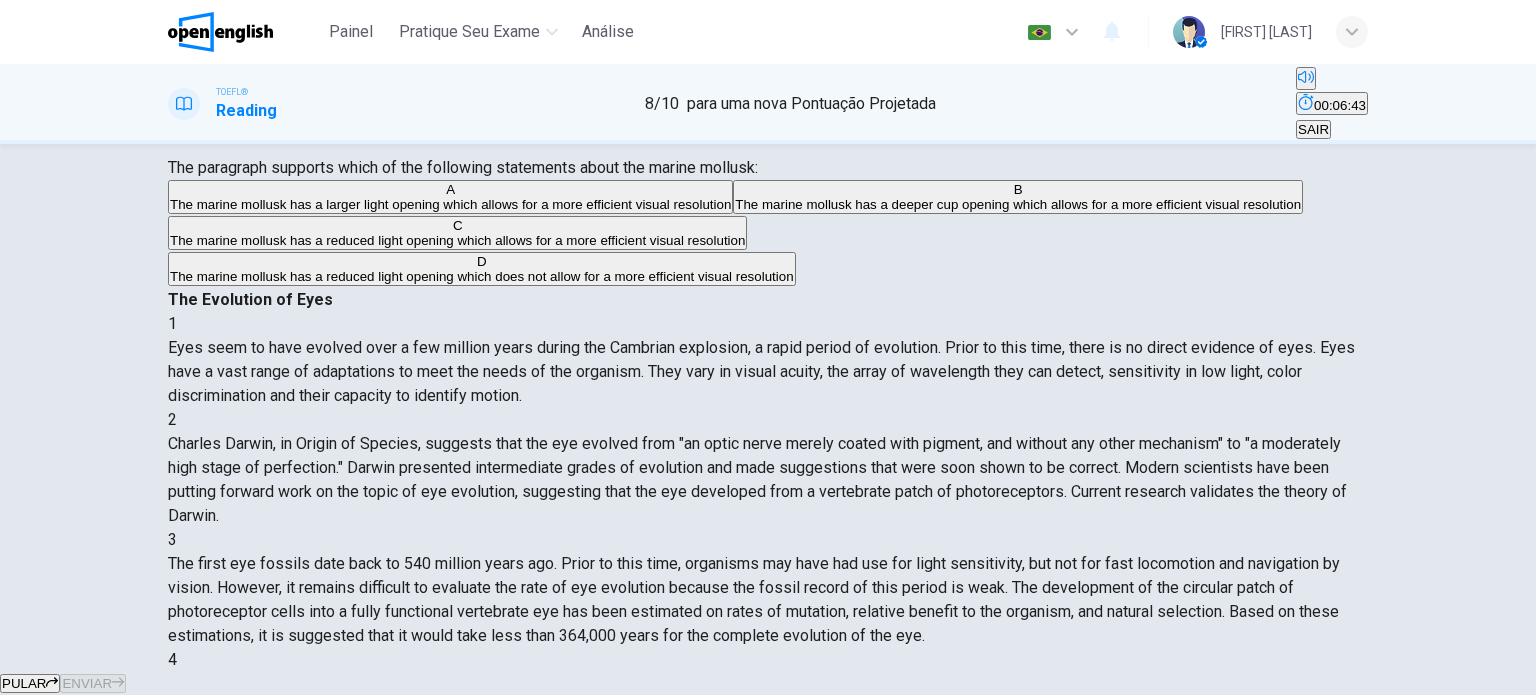 drag, startPoint x: 226, startPoint y: 164, endPoint x: 308, endPoint y: 166, distance: 82.02438 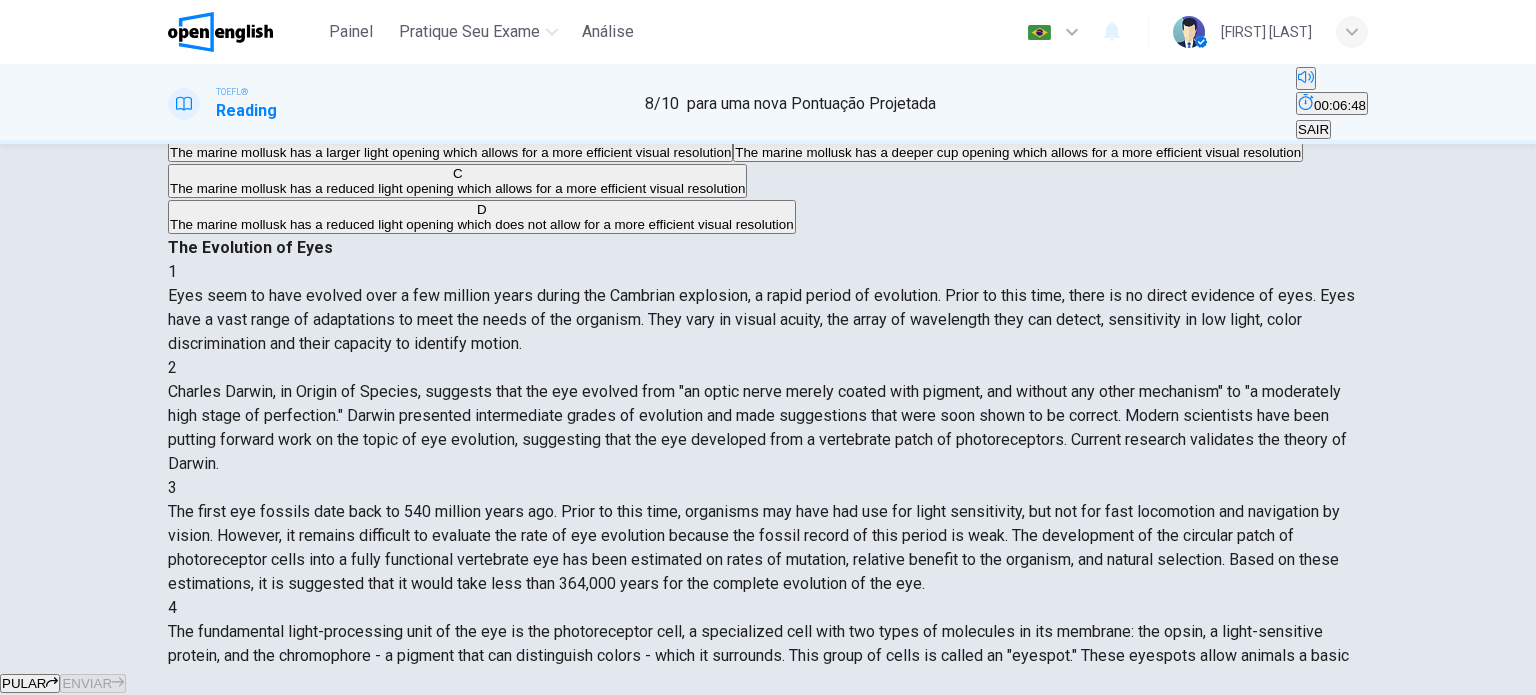 scroll, scrollTop: 200, scrollLeft: 0, axis: vertical 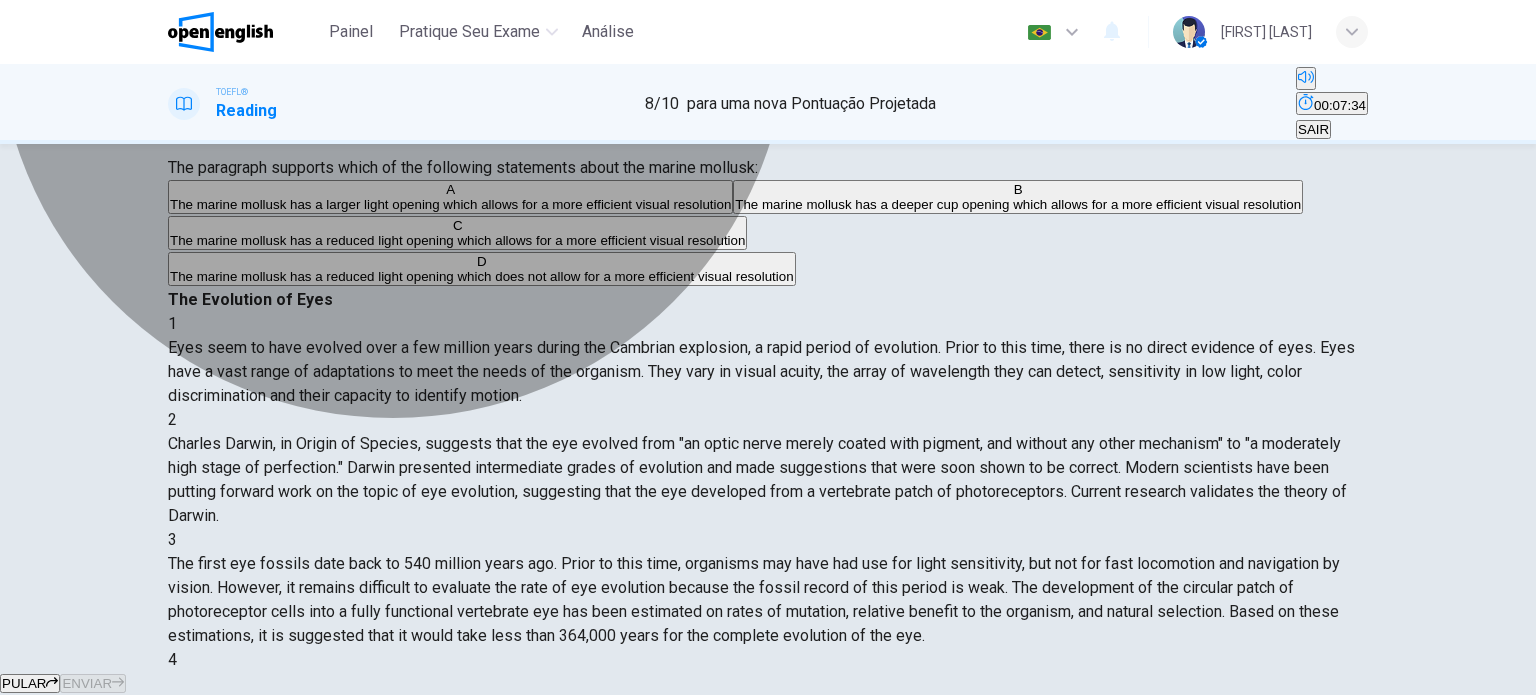 click on "The marine mollusk has a reduced light opening which allows for a more efficient visual resolution" at bounding box center (450, 204) 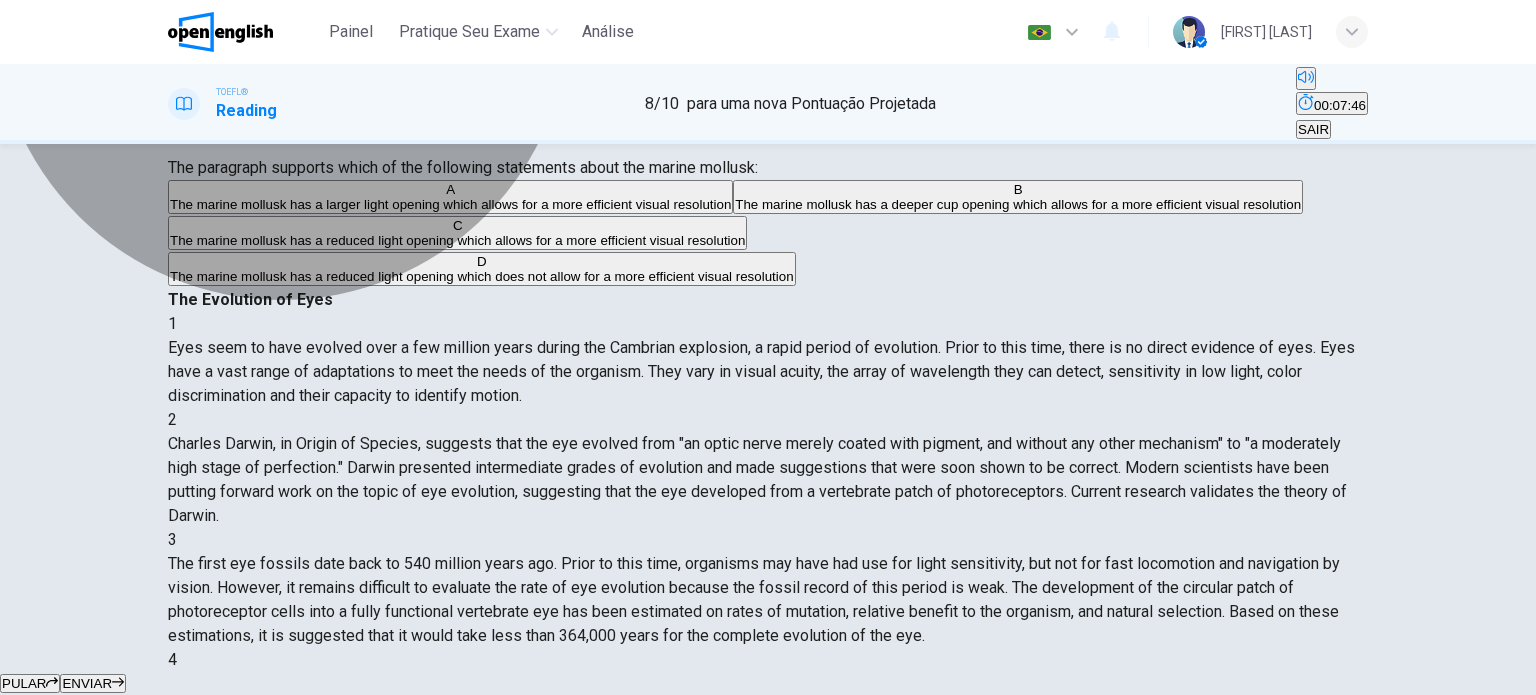 click on "The marine mollusk has a reduced light opening which does not allow for a more efficient visual resolution" at bounding box center (450, 204) 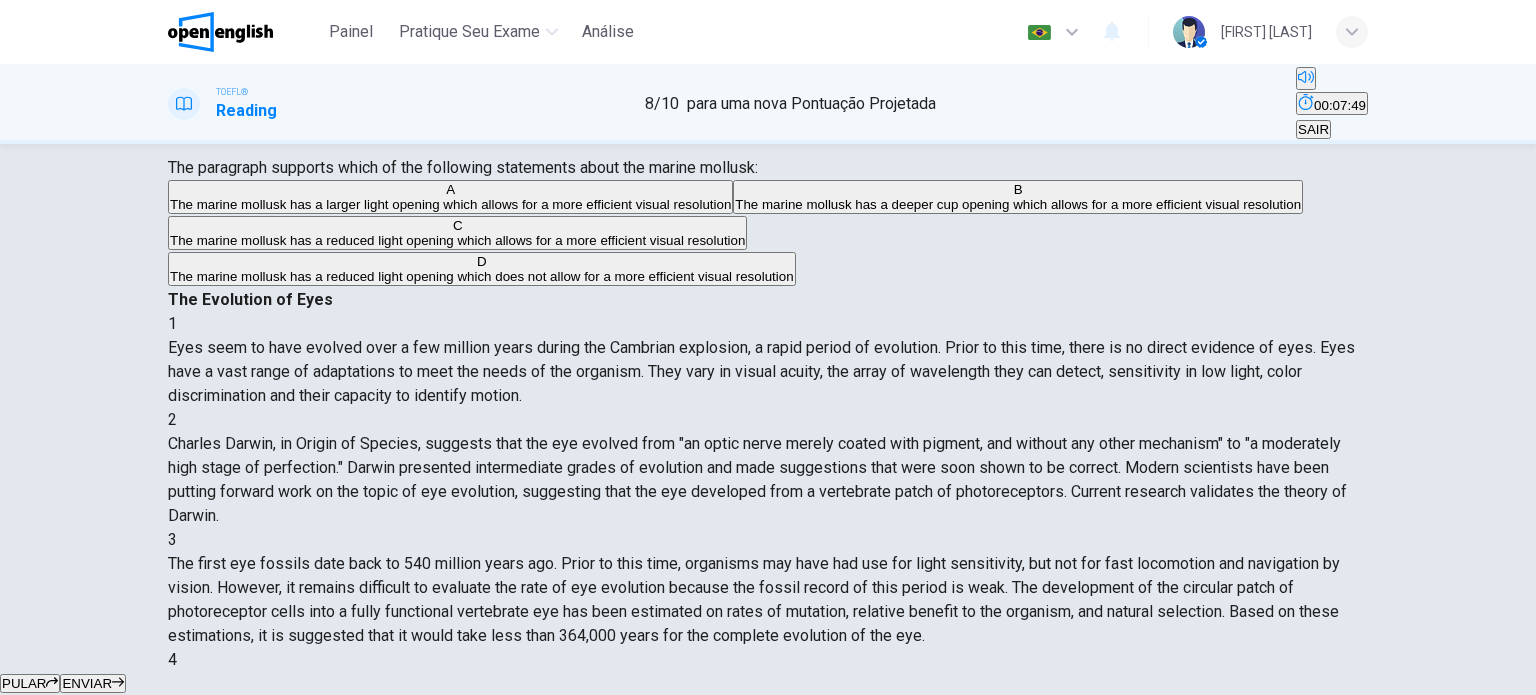 click on "ENVIAR" at bounding box center [87, 683] 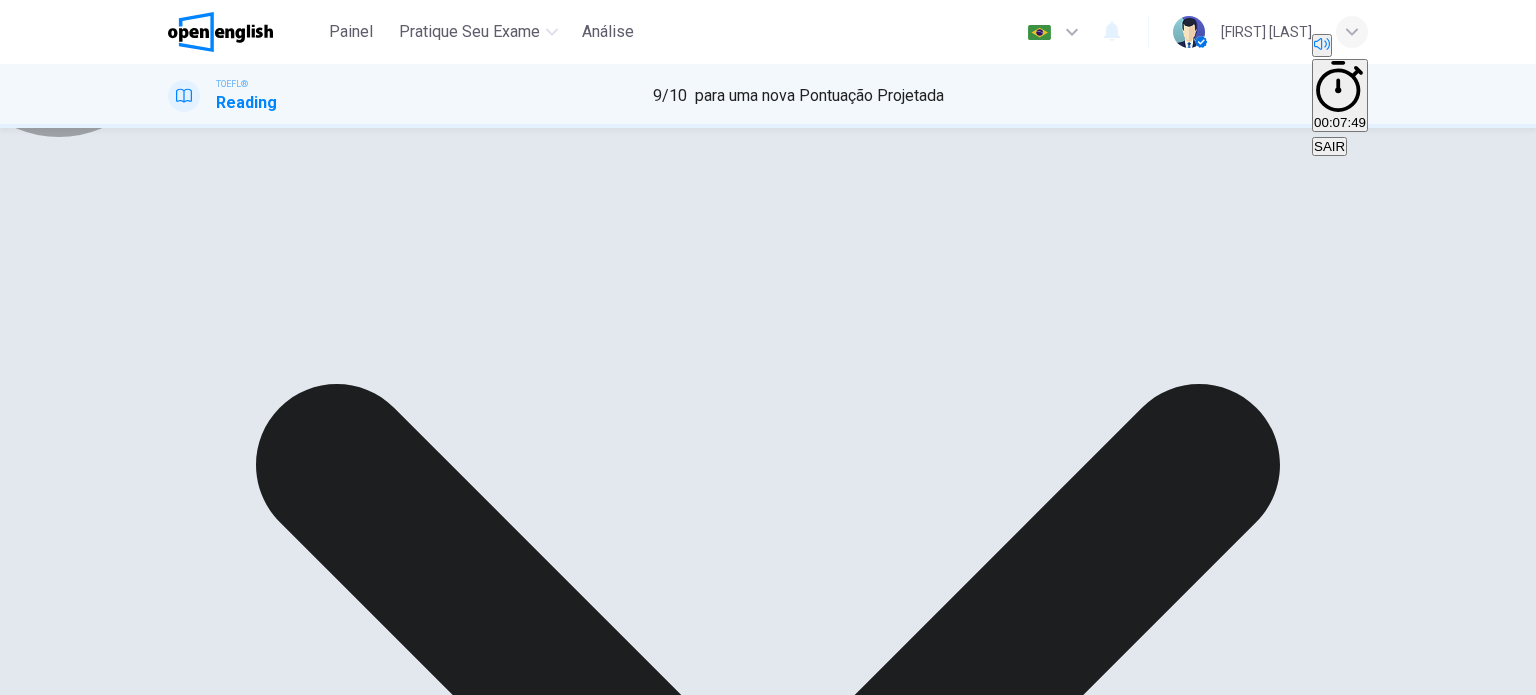 click on "Explicação" at bounding box center [46, 1731] 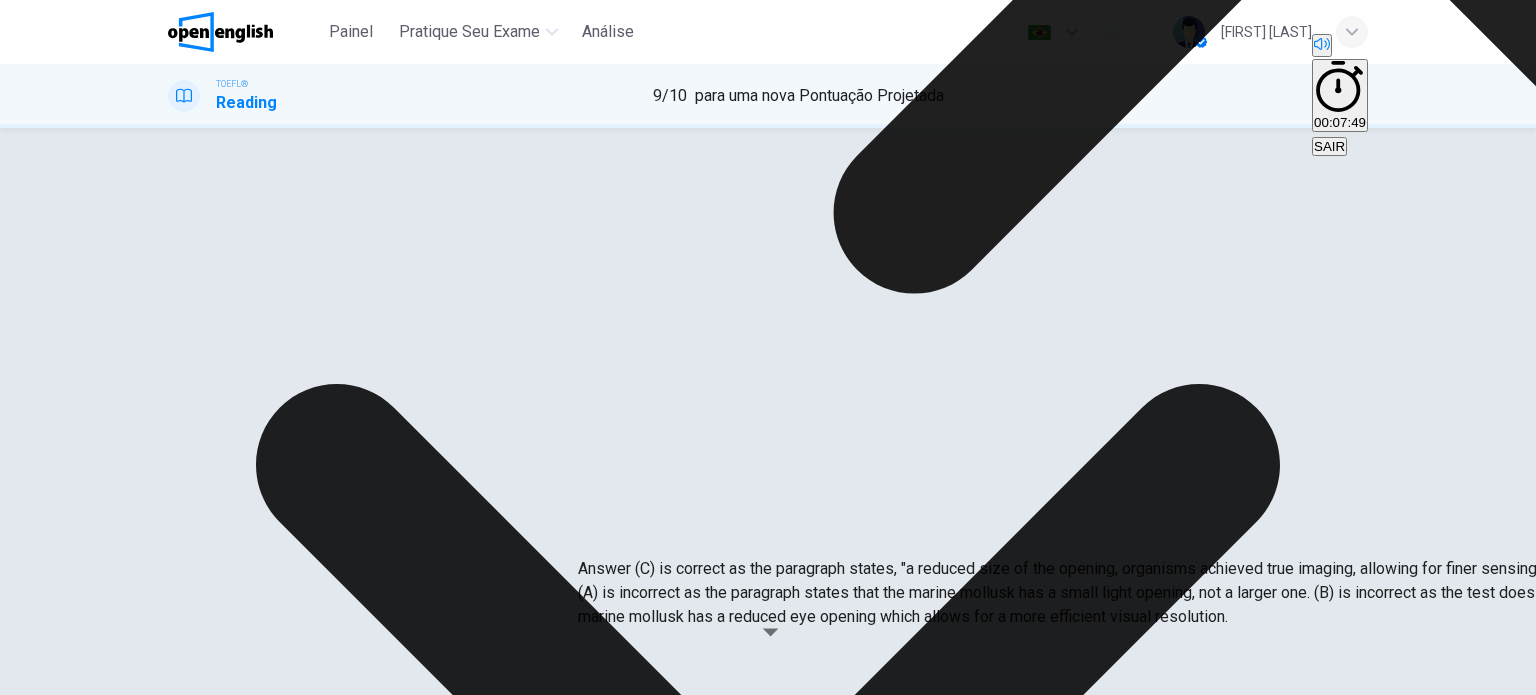 click on "During the Cambrian explosion, evolution of the eye was very fast, with dramatic developments in image-processing and light direction detection. As the photosensitive cell region developed, there came a point when the reduction of the width of the light opening became more efficient for visual resolution than the ongoing deepening of the cup. With a reduced size of the opening, organisms achieved true imaging, allowing for finer sensing of direction and shape. The nautilus, a marine mollusk, has this type of opening. Without a cornea or lens, the eye openings provide poor resolution and dim imaging. However, they are still a major evolution from the earlier eye patches." at bounding box center [761, 355] 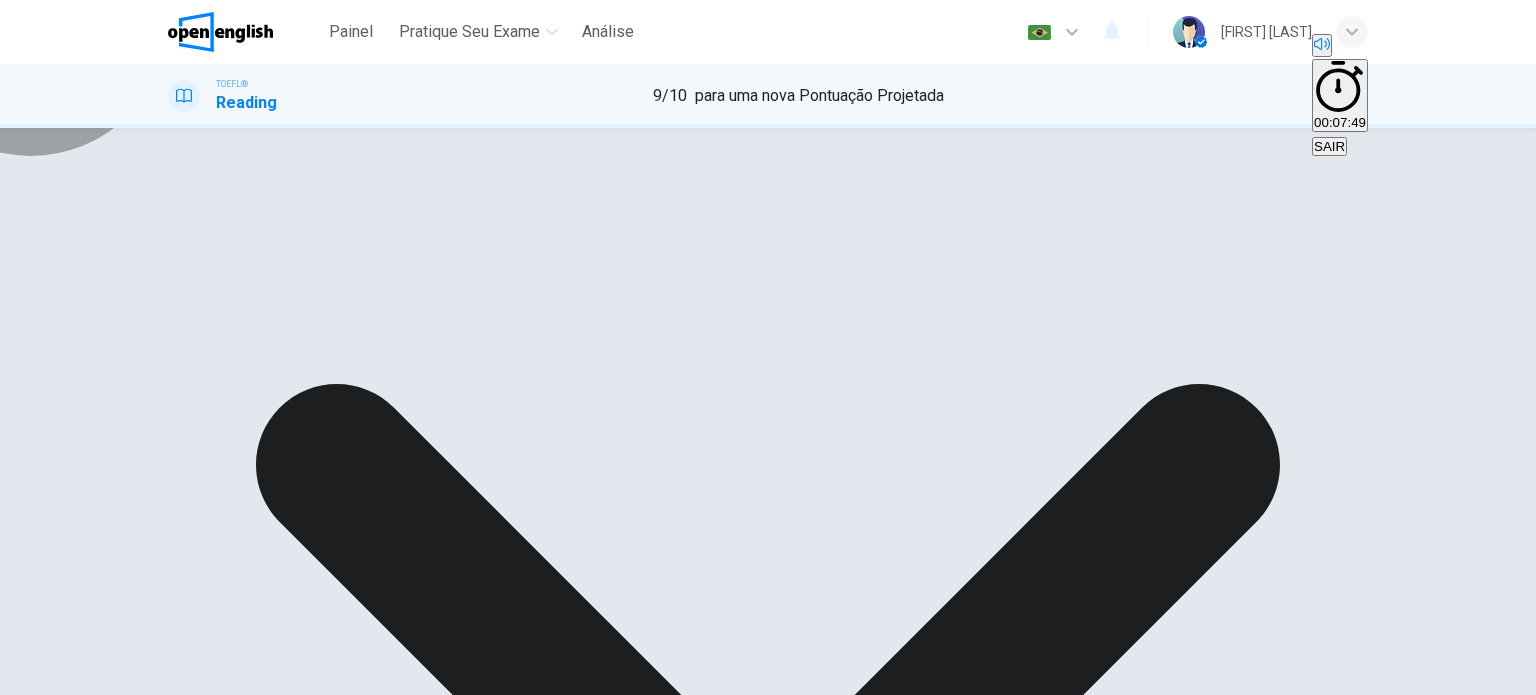 click at bounding box center [8, 1730] 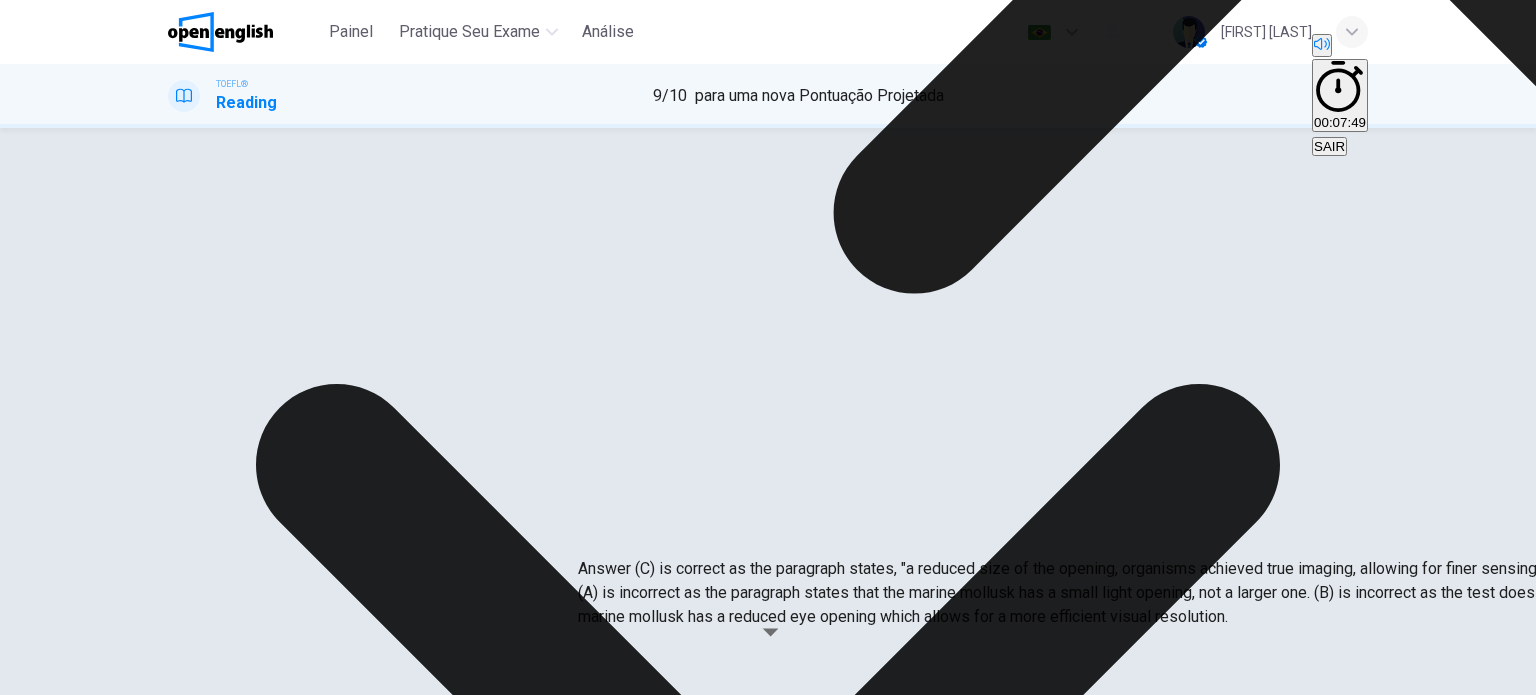 drag, startPoint x: 676, startPoint y: 422, endPoint x: 892, endPoint y: 422, distance: 216 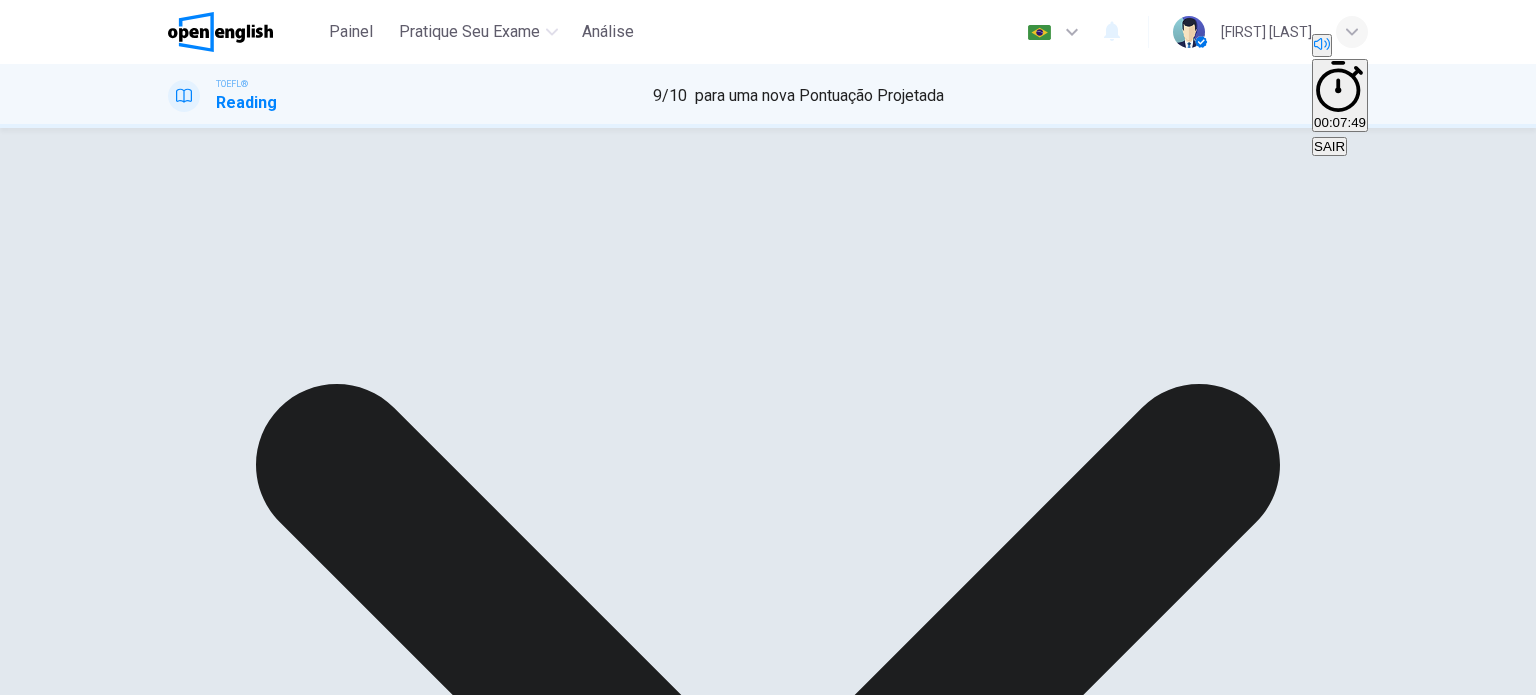 scroll, scrollTop: 200, scrollLeft: 0, axis: vertical 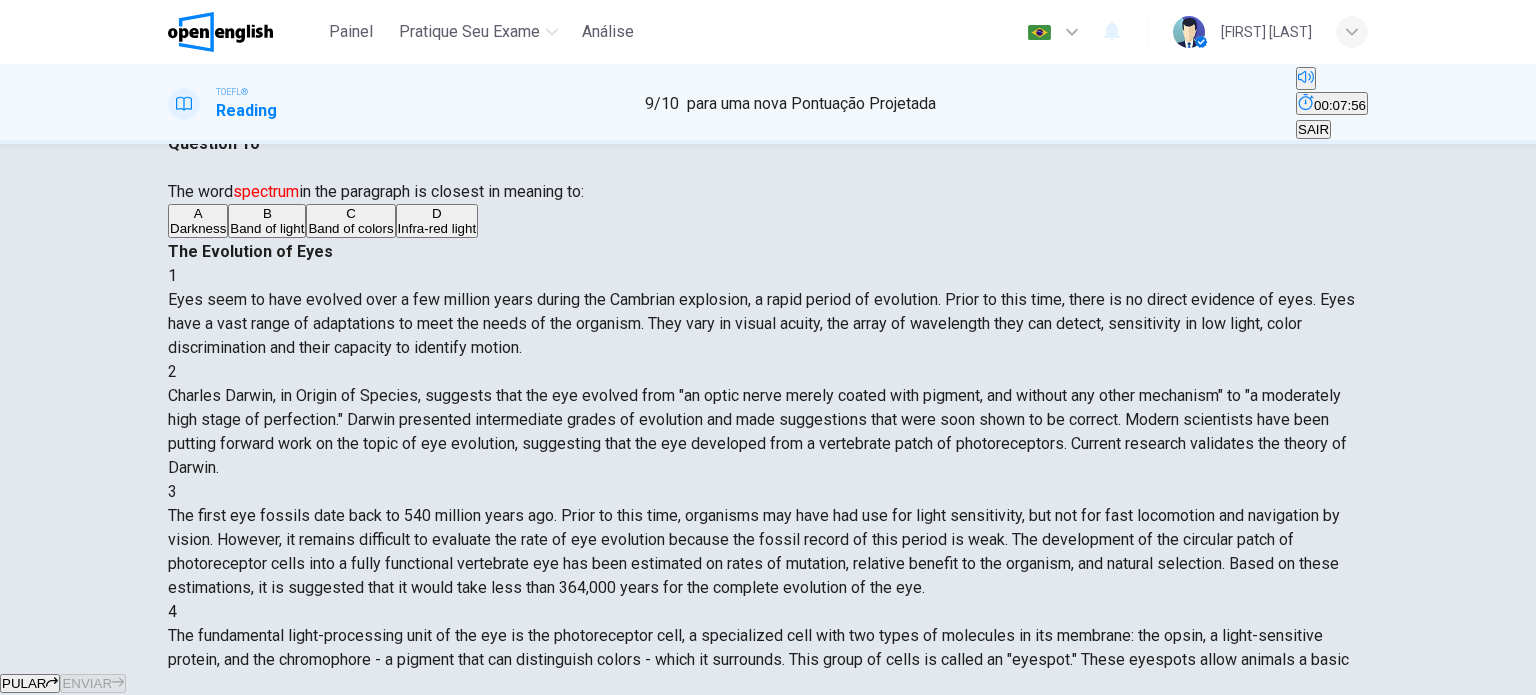 click on "Band of colors" at bounding box center (198, 228) 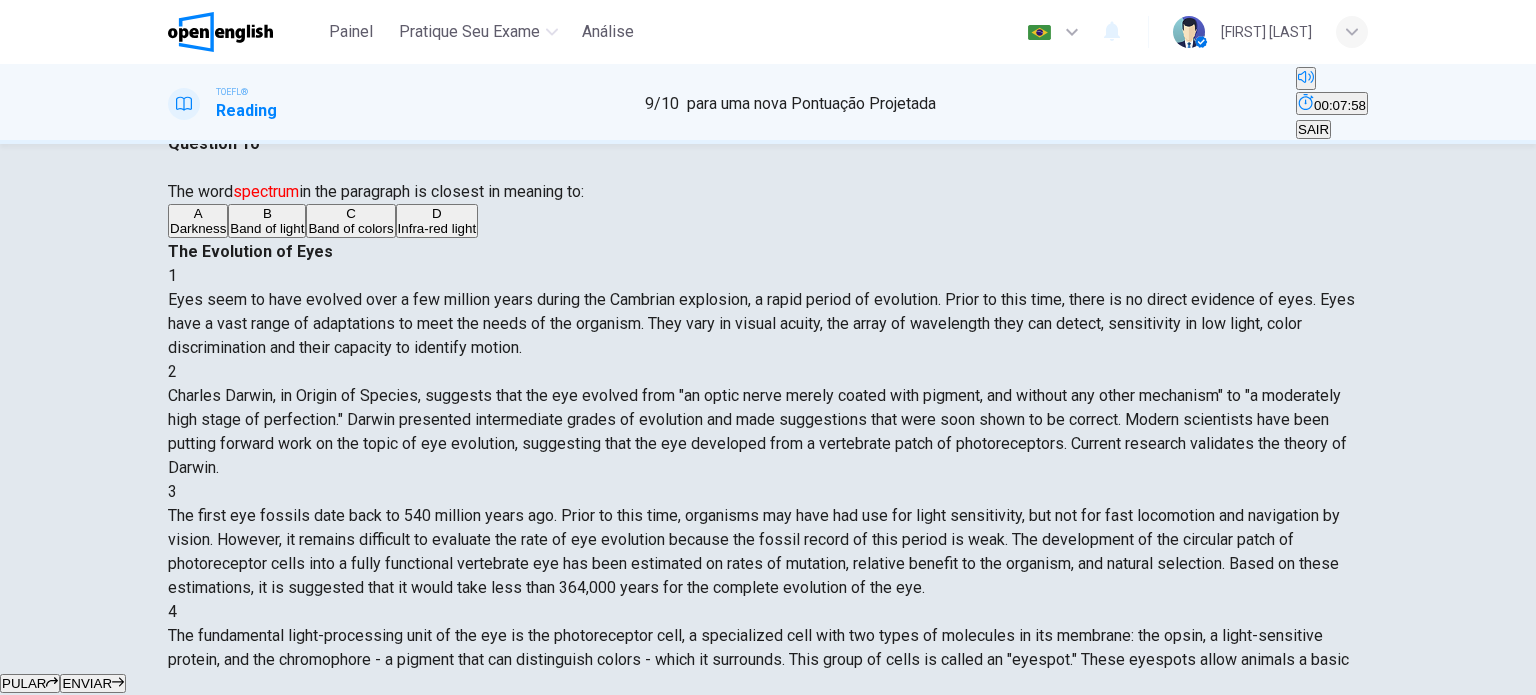 click on "ENVIAR" at bounding box center [87, 683] 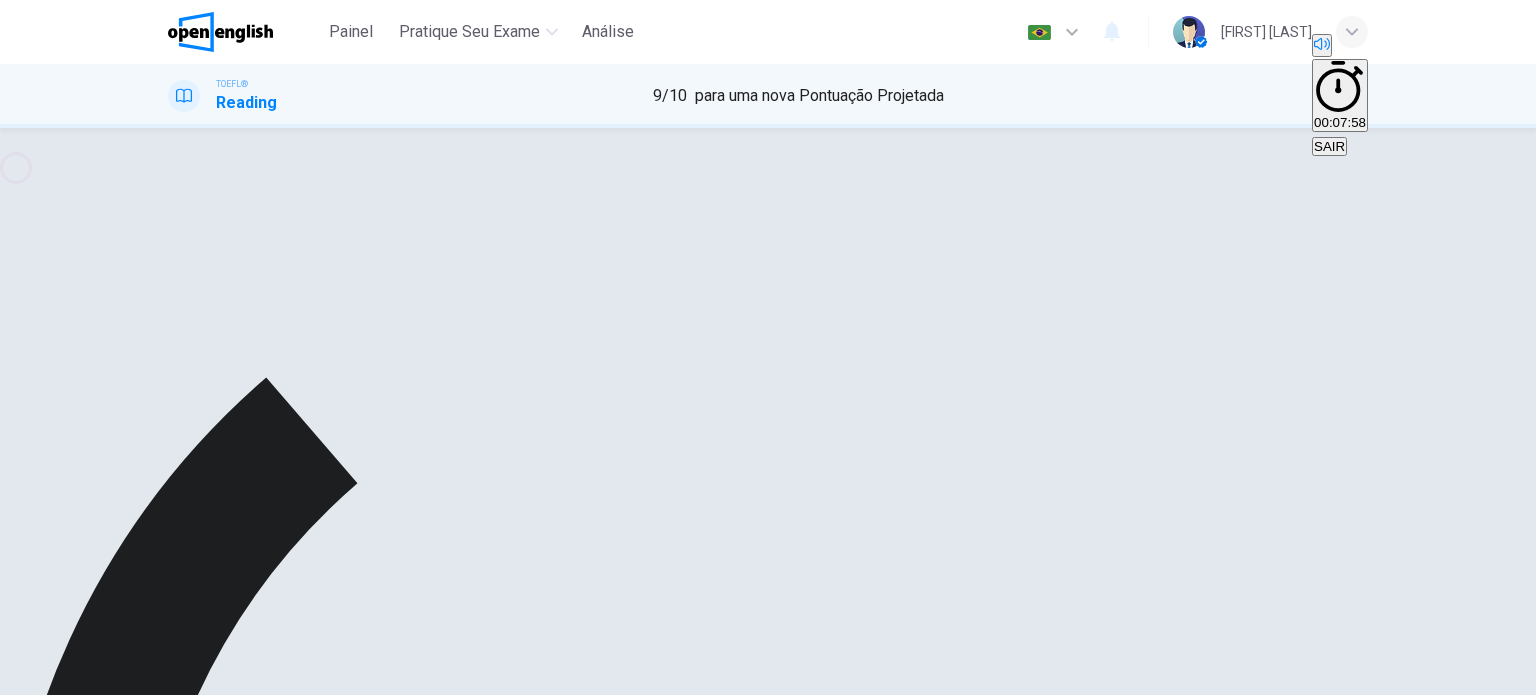 scroll, scrollTop: 0, scrollLeft: 0, axis: both 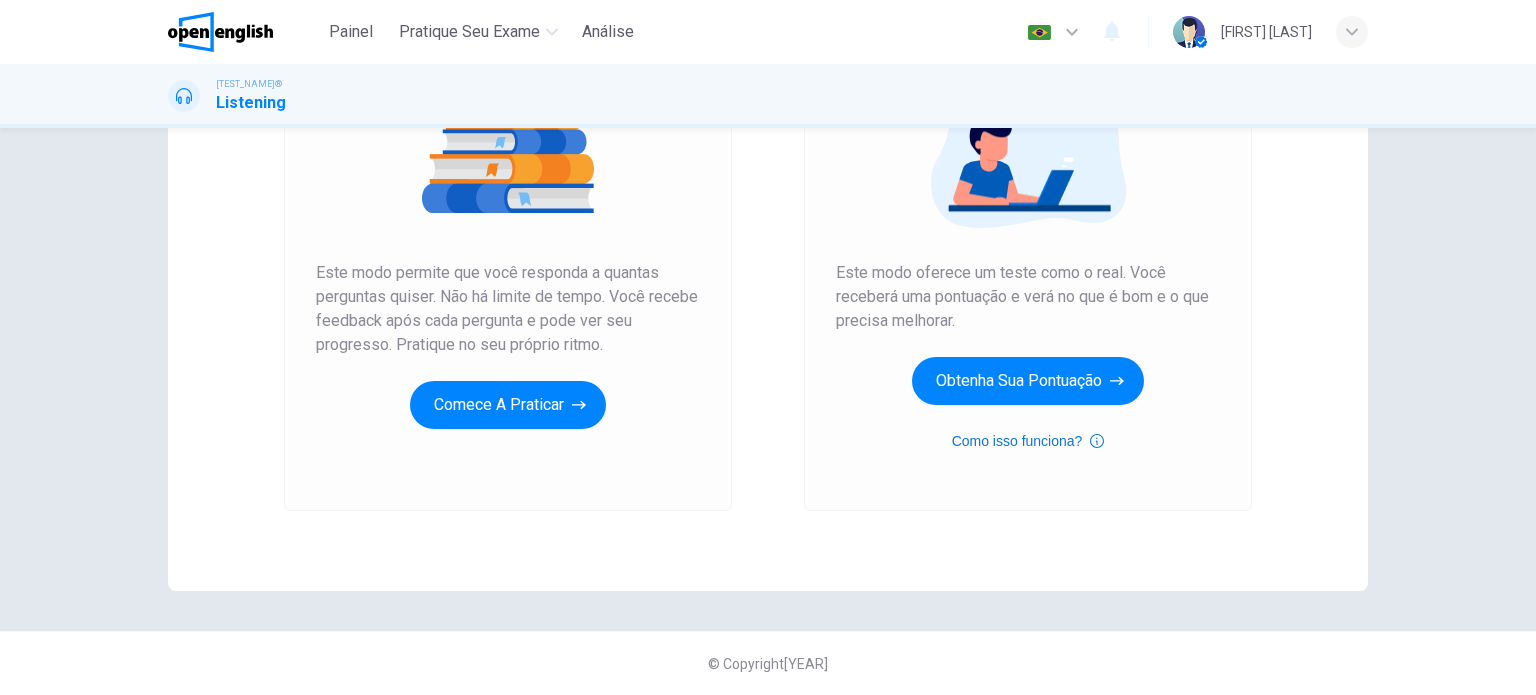 click at bounding box center [1097, 441] 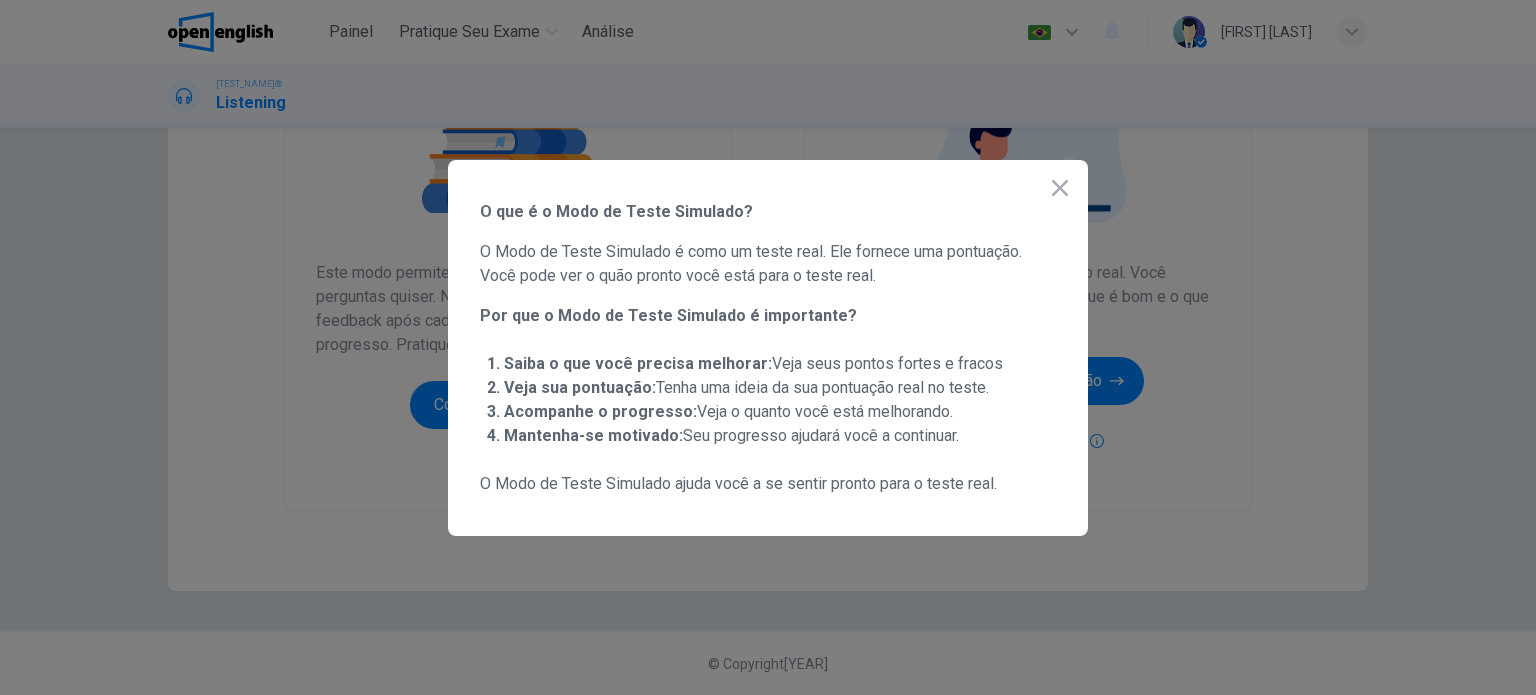 drag, startPoint x: 819, startPoint y: 261, endPoint x: 855, endPoint y: 262, distance: 36.013885 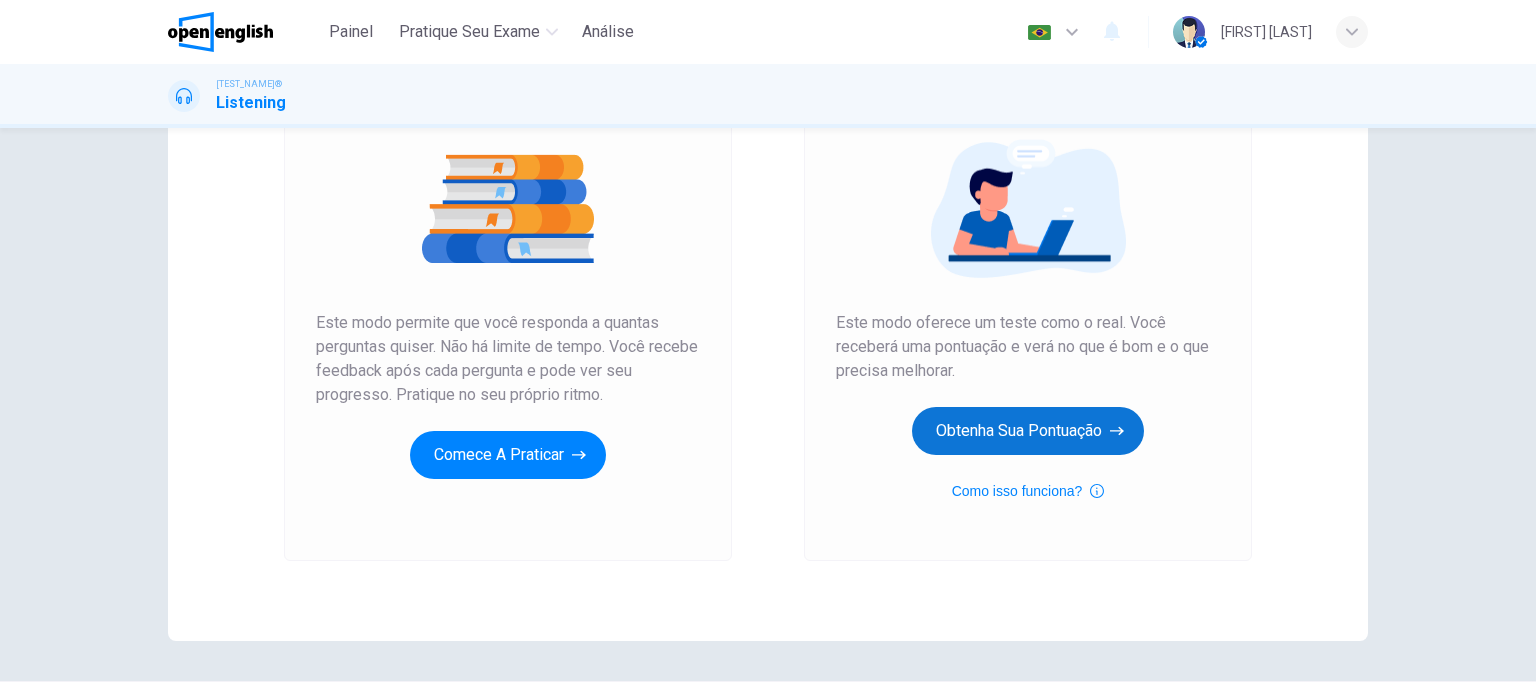 scroll, scrollTop: 272, scrollLeft: 0, axis: vertical 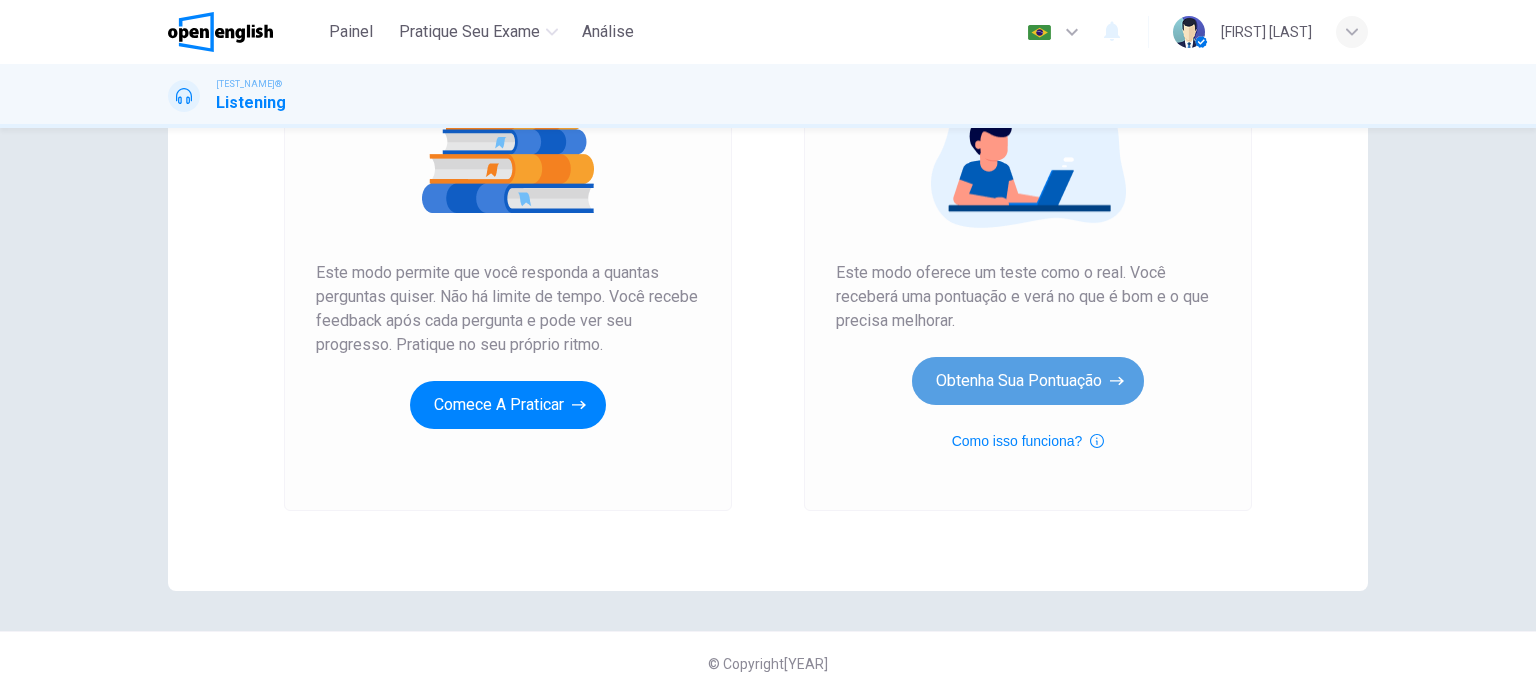 click on "Obtenha sua pontuação" at bounding box center (508, 405) 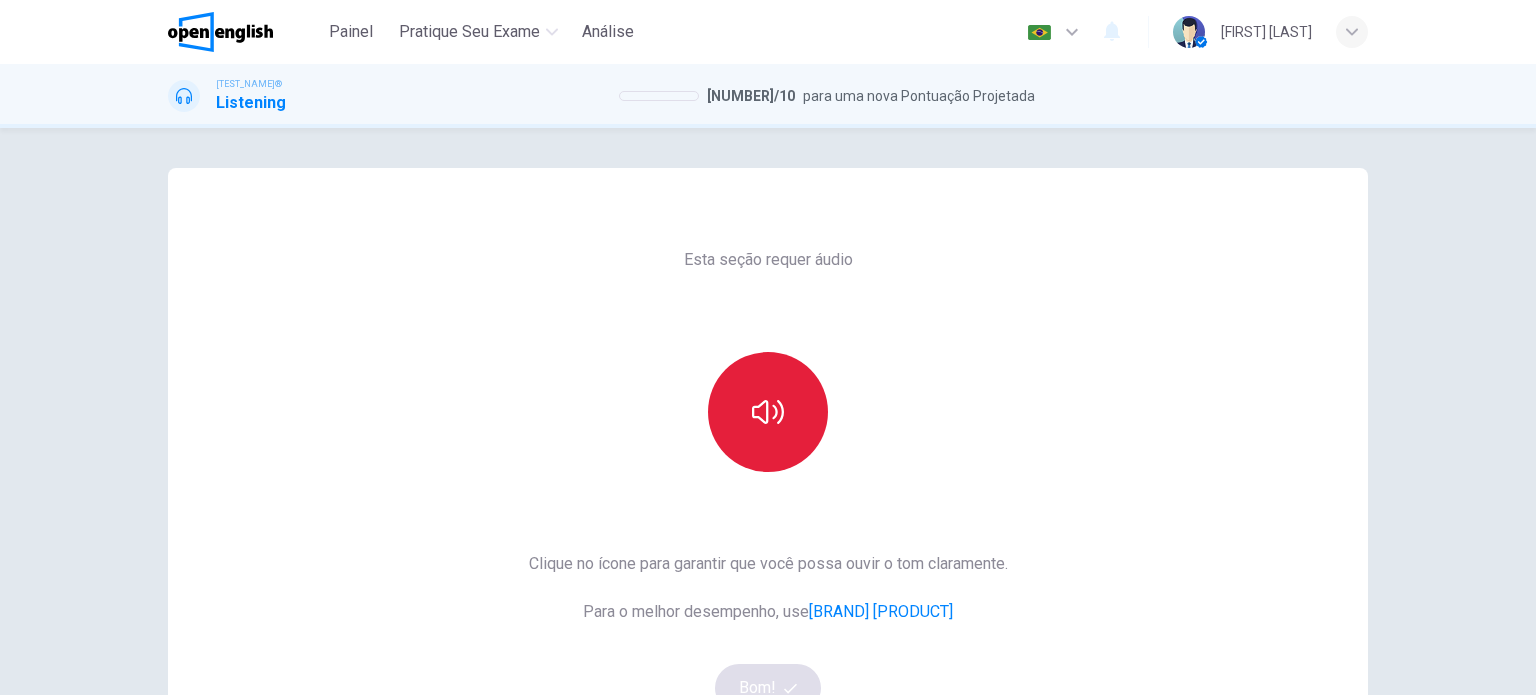 click at bounding box center [768, 412] 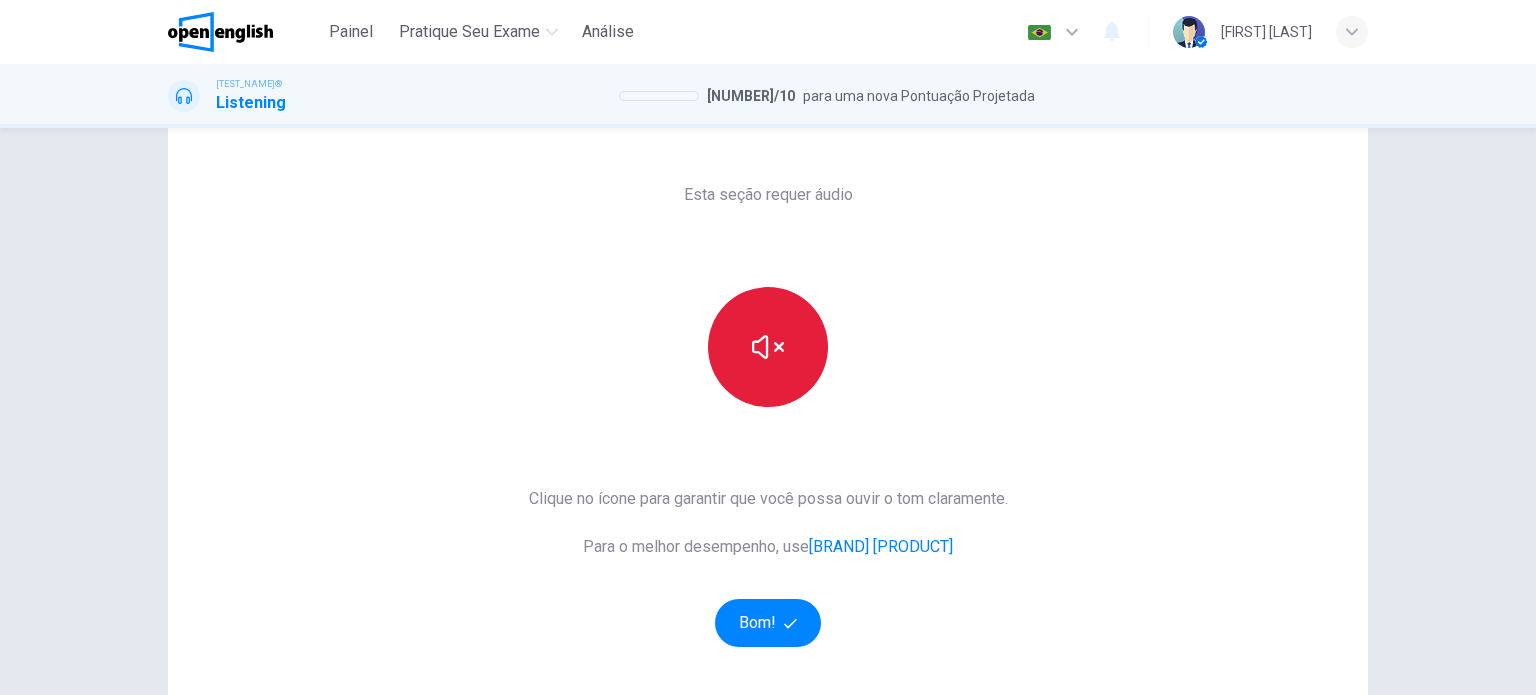 scroll, scrollTop: 100, scrollLeft: 0, axis: vertical 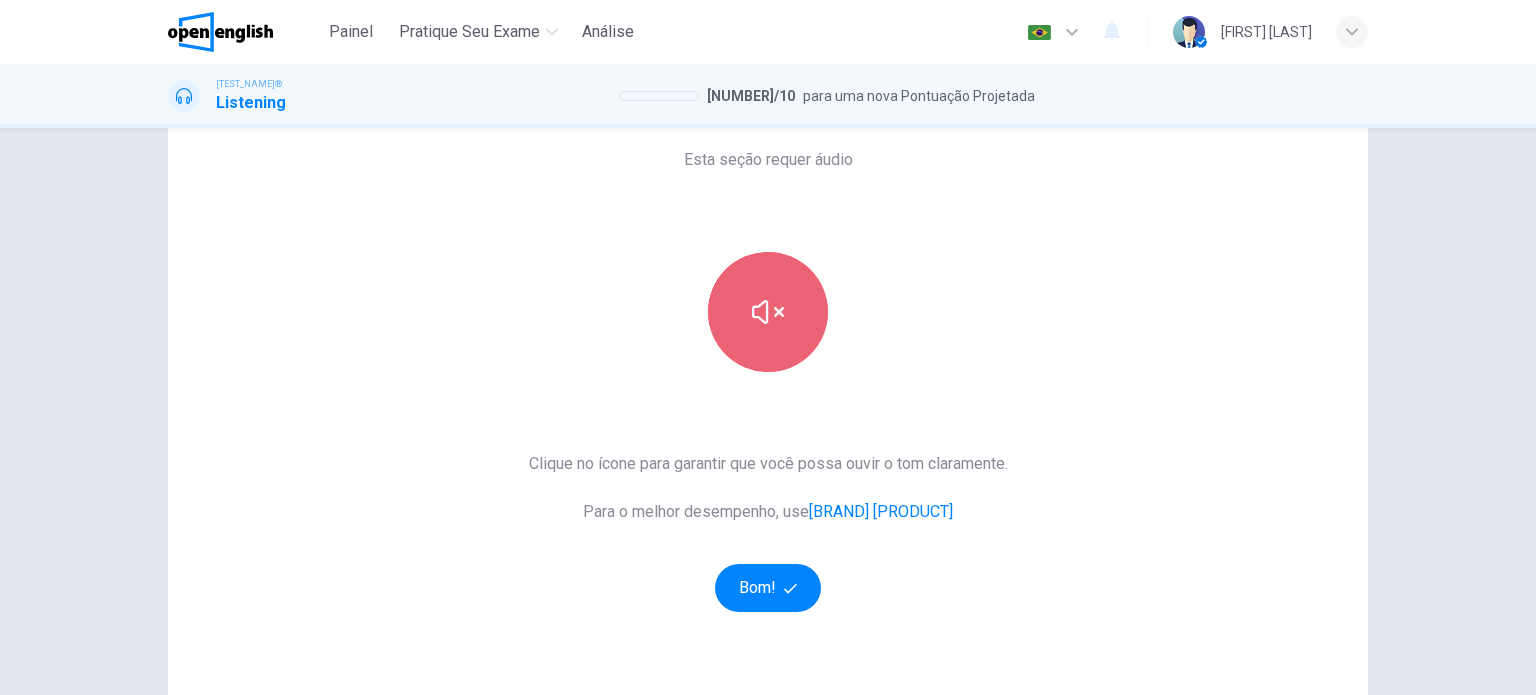 click at bounding box center [768, 312] 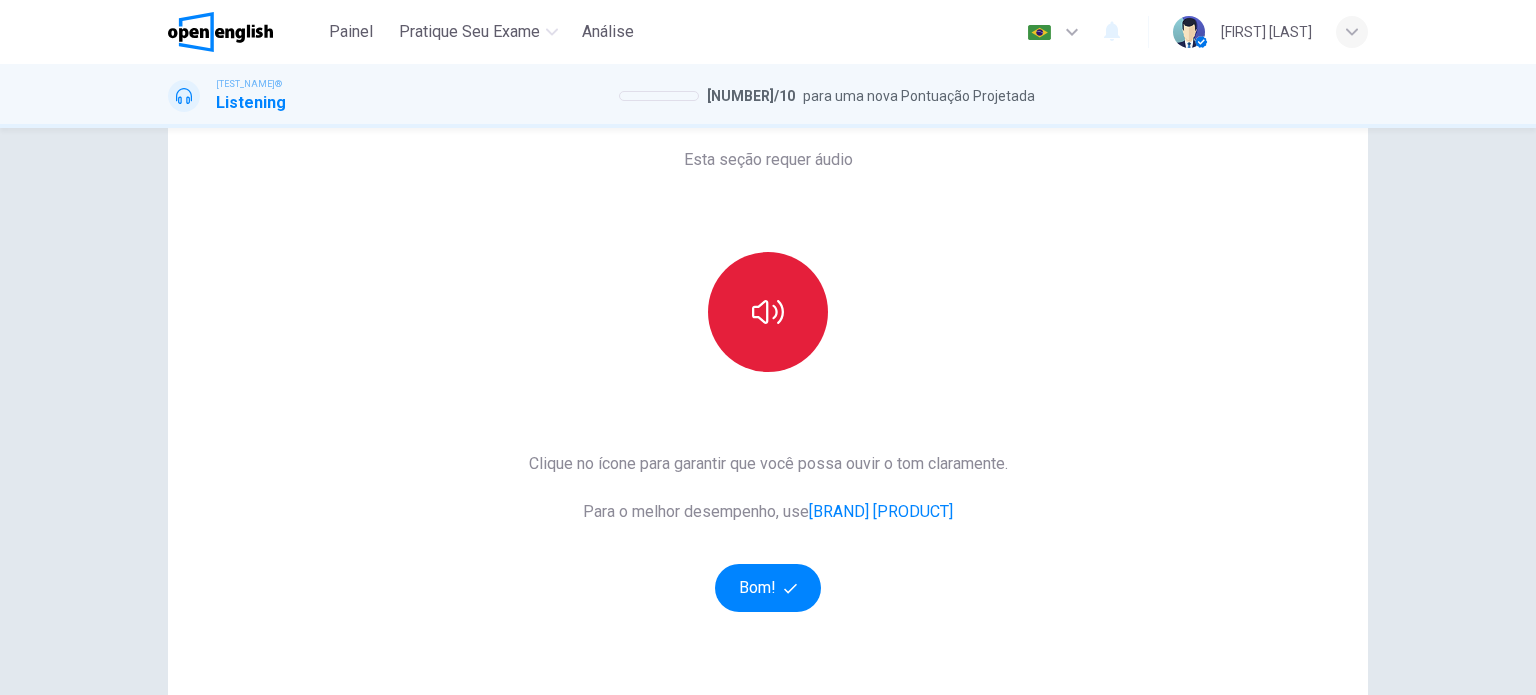 type 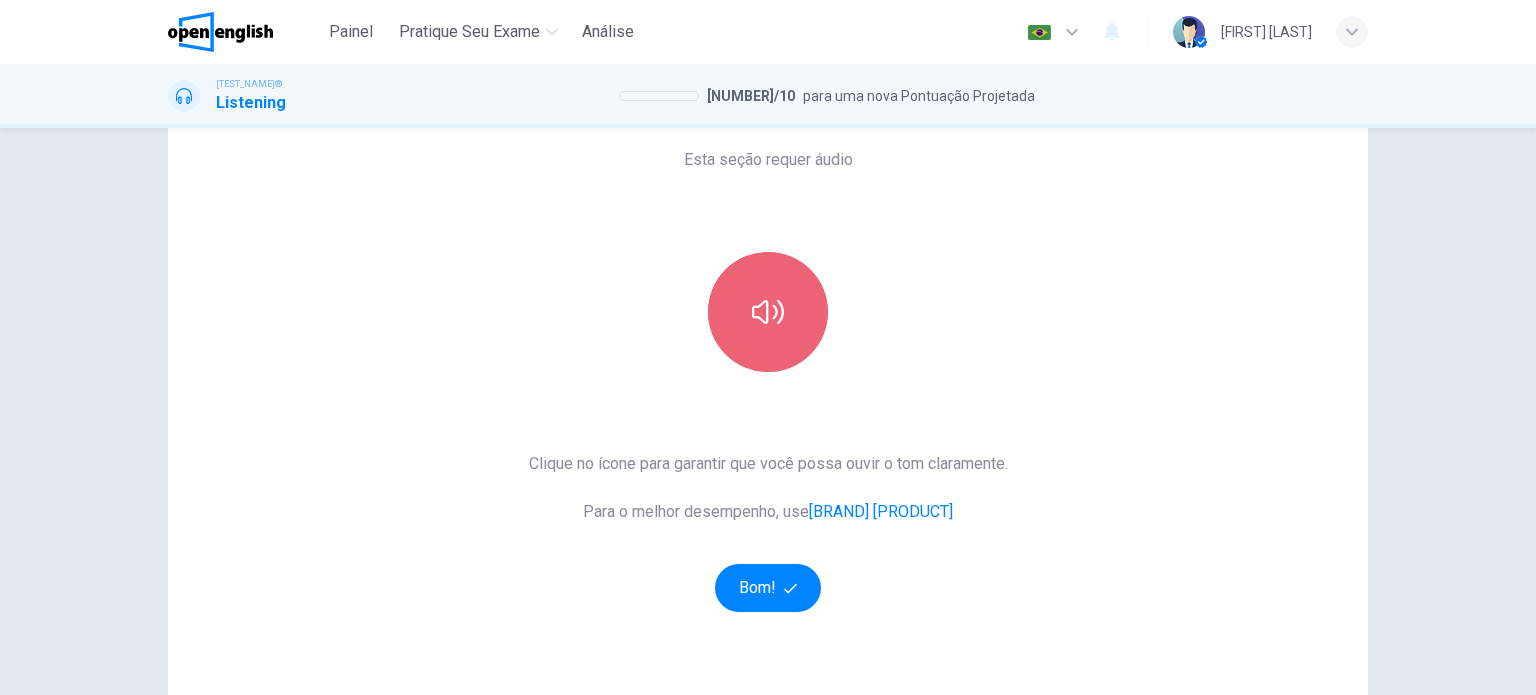 click at bounding box center [768, 312] 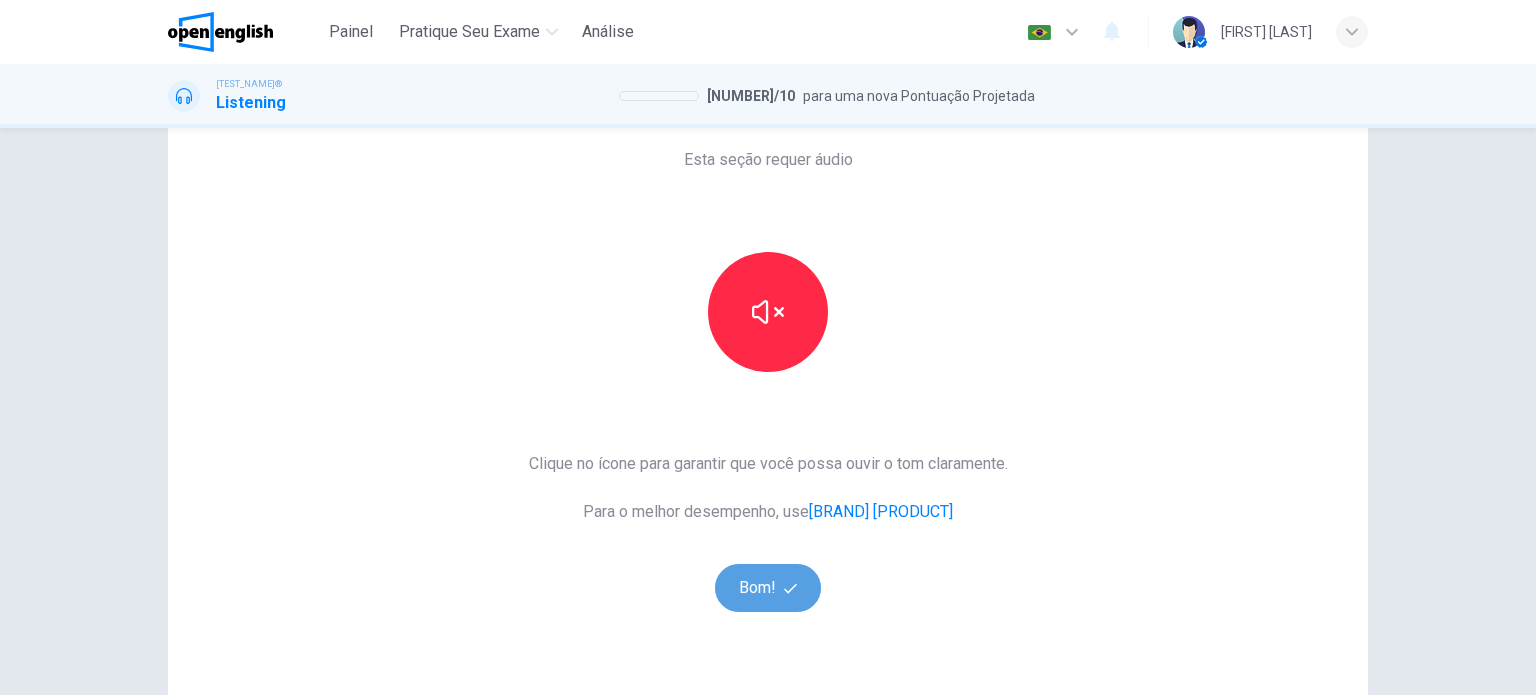 click on "Bom!" at bounding box center [768, 588] 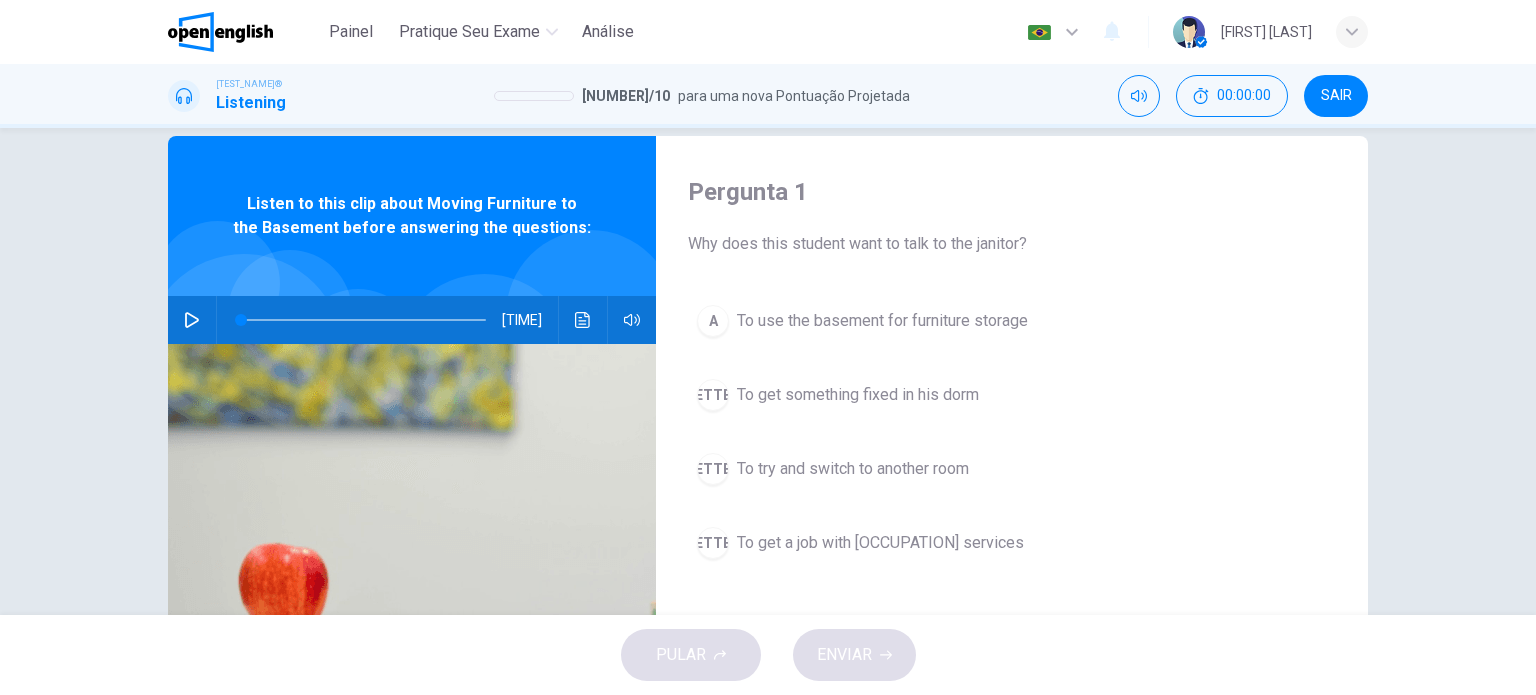 scroll, scrollTop: 0, scrollLeft: 0, axis: both 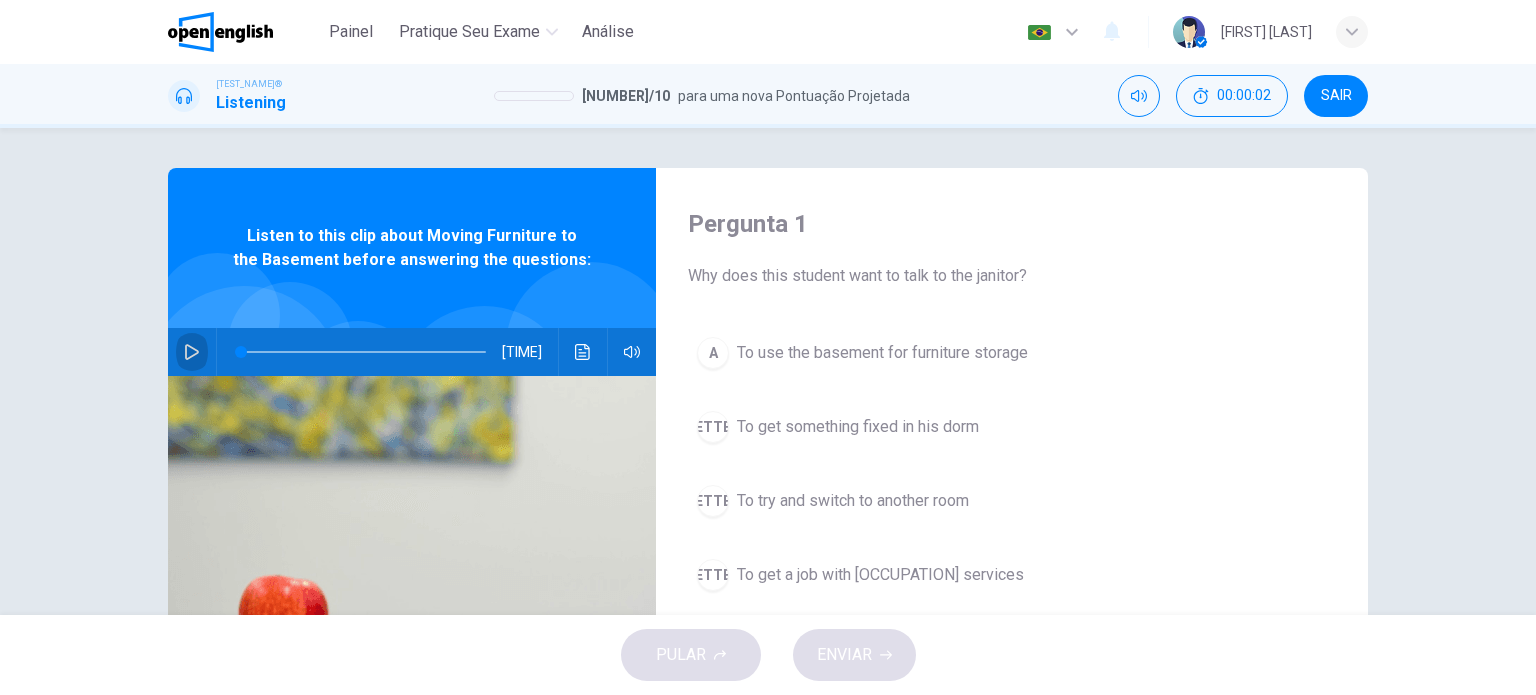 click at bounding box center (192, 352) 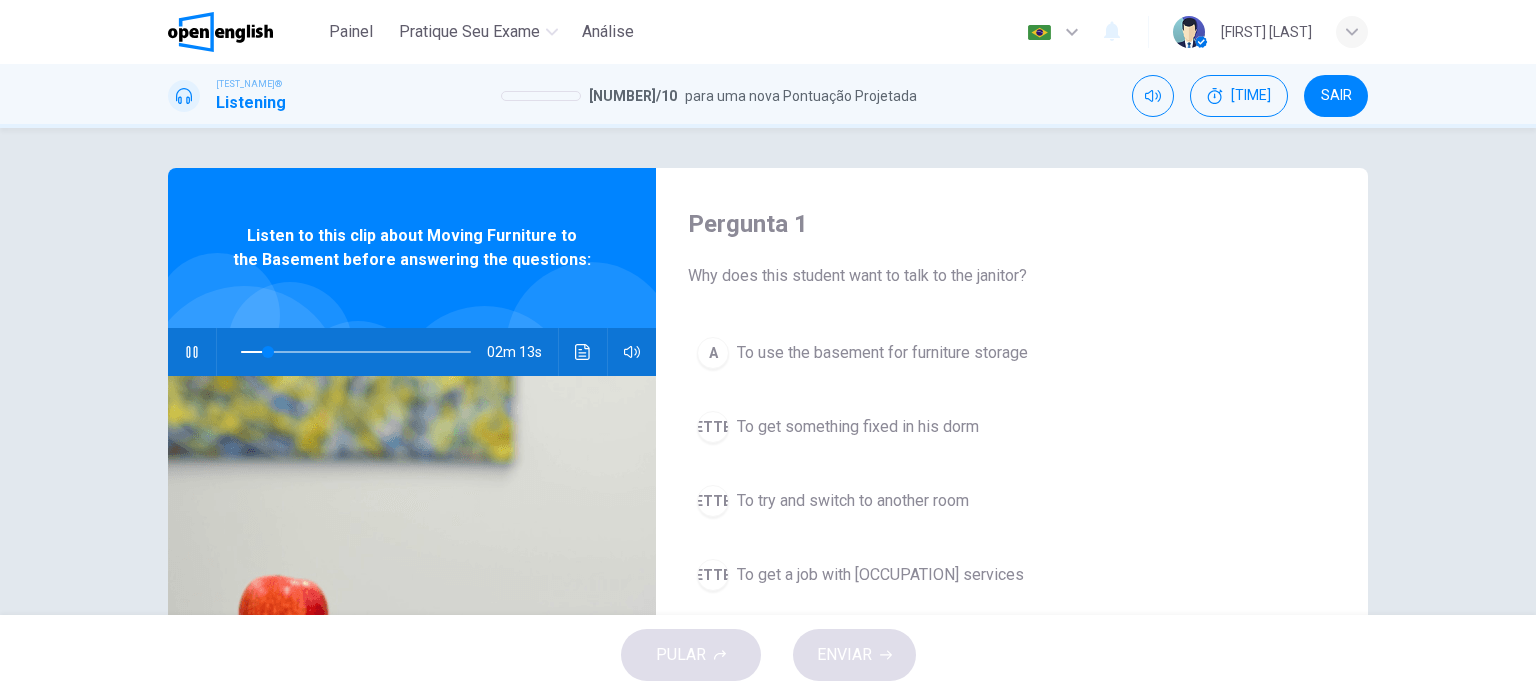 scroll, scrollTop: 100, scrollLeft: 0, axis: vertical 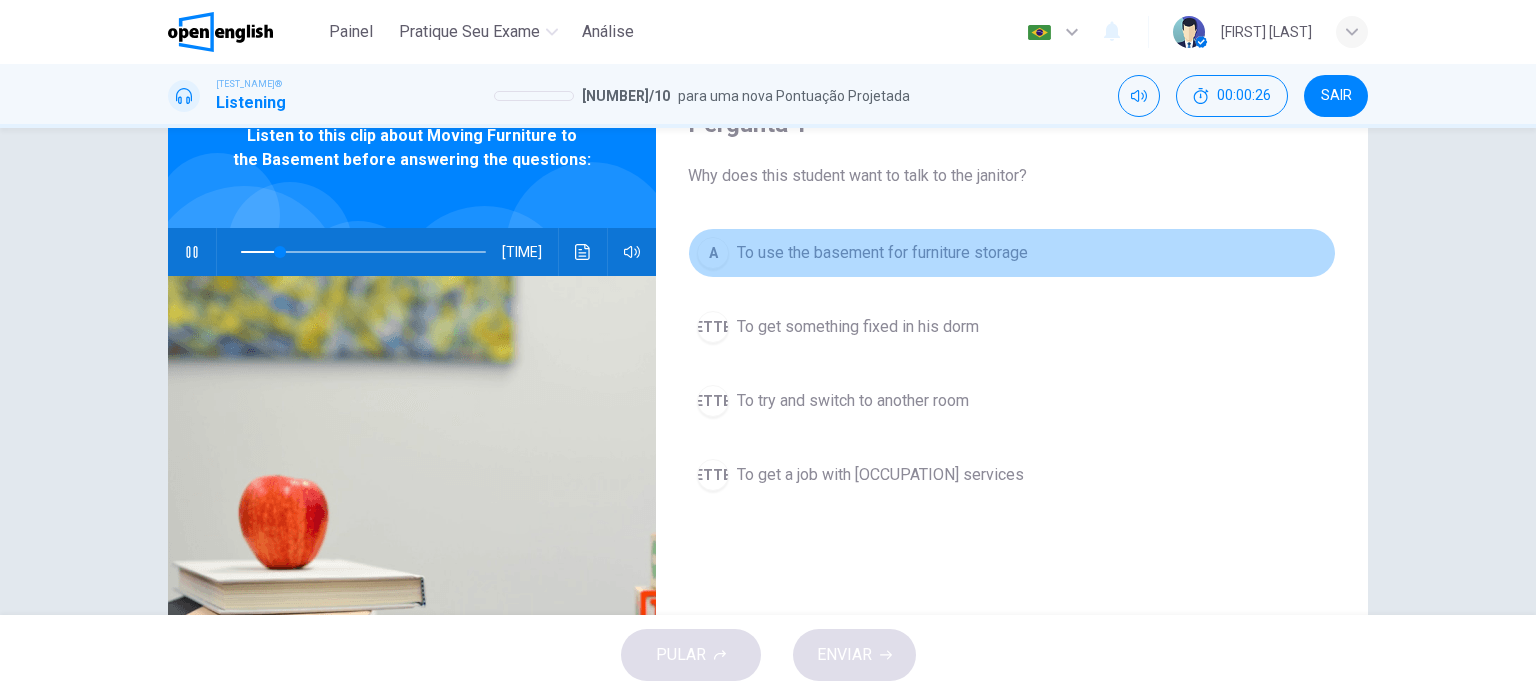 click on "To use the basement for furniture storage" at bounding box center (882, 253) 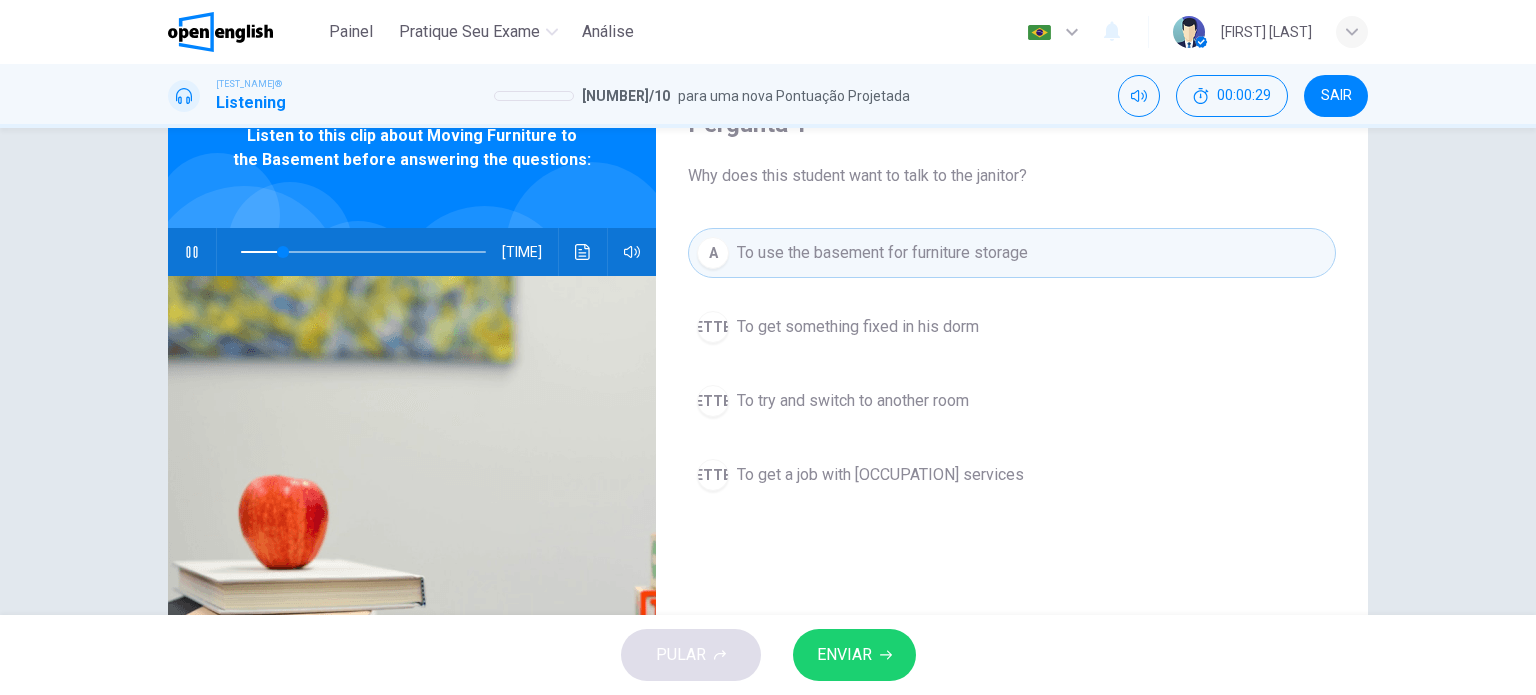 click on "To use the basement for furniture storage" at bounding box center (882, 253) 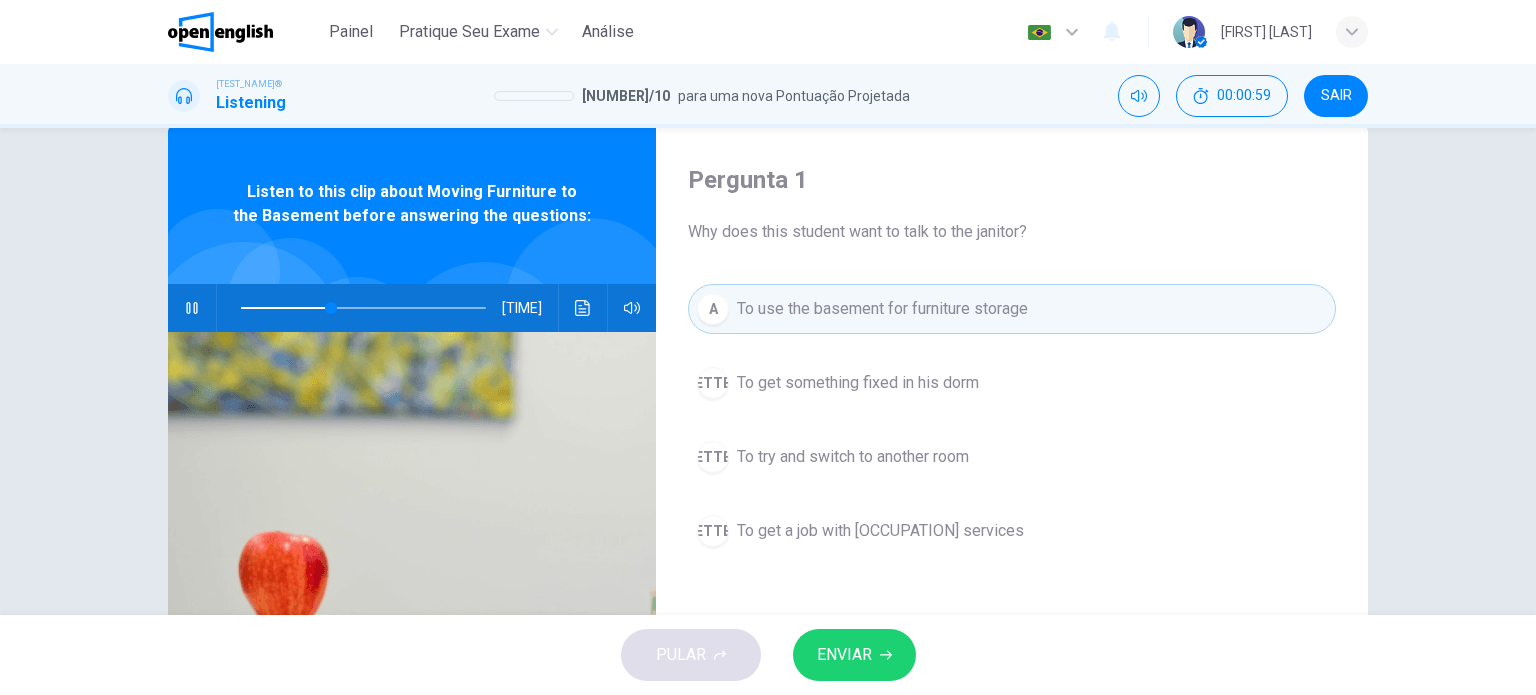scroll, scrollTop: 0, scrollLeft: 0, axis: both 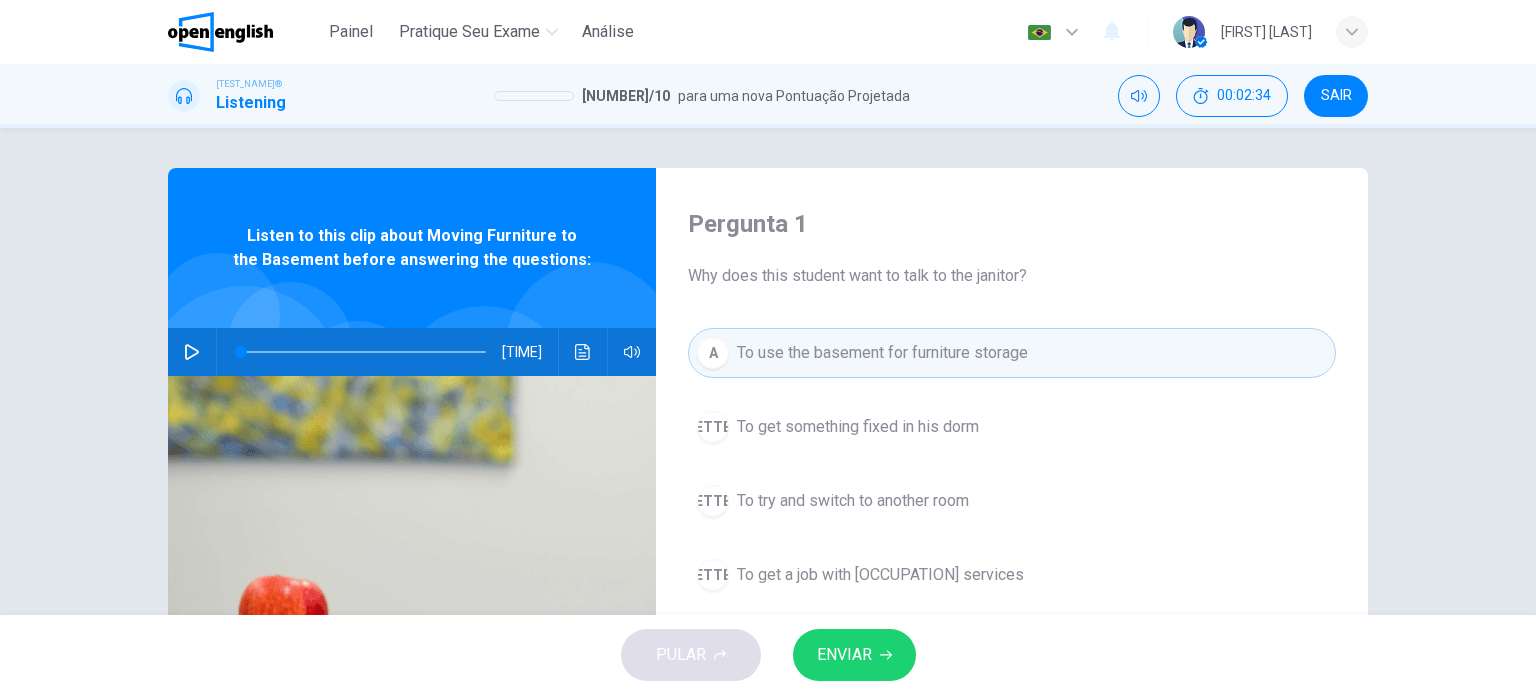 click on "ENVIAR" at bounding box center [844, 655] 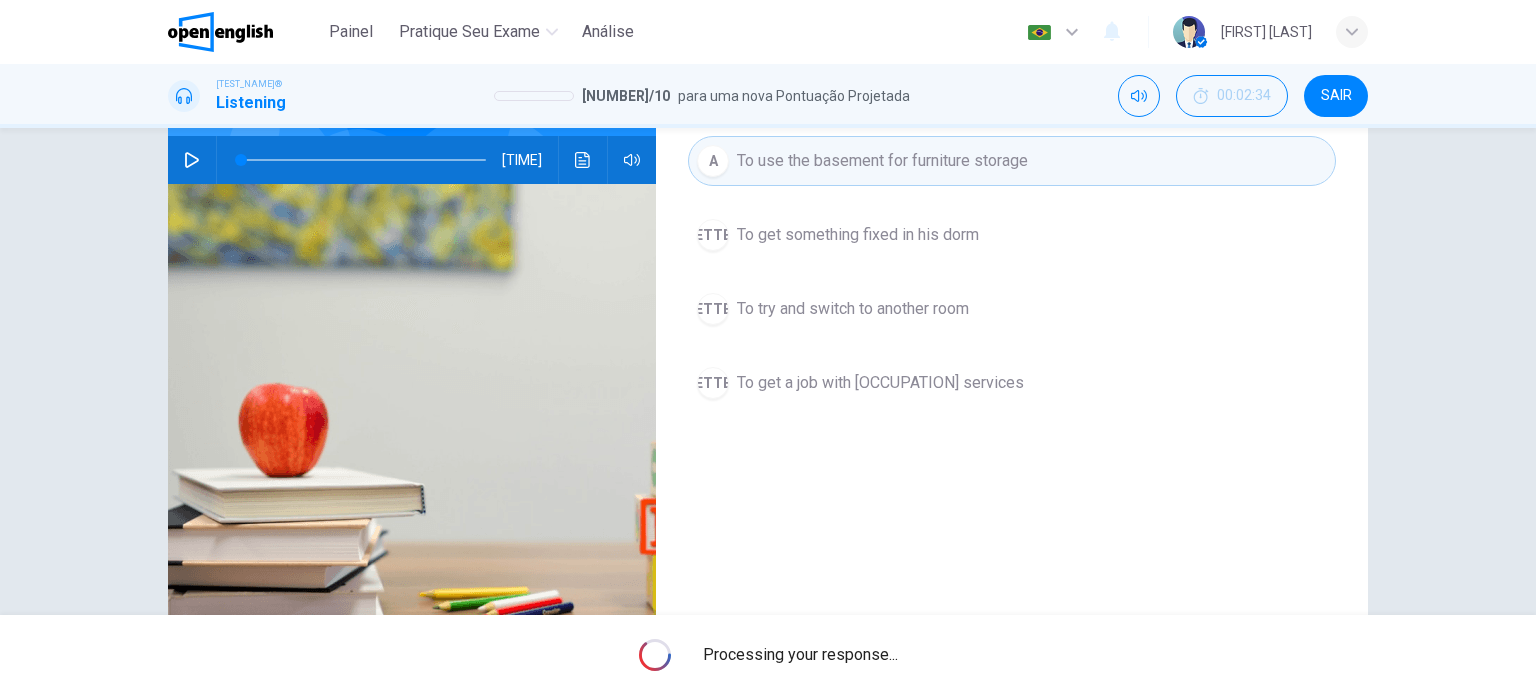 scroll, scrollTop: 200, scrollLeft: 0, axis: vertical 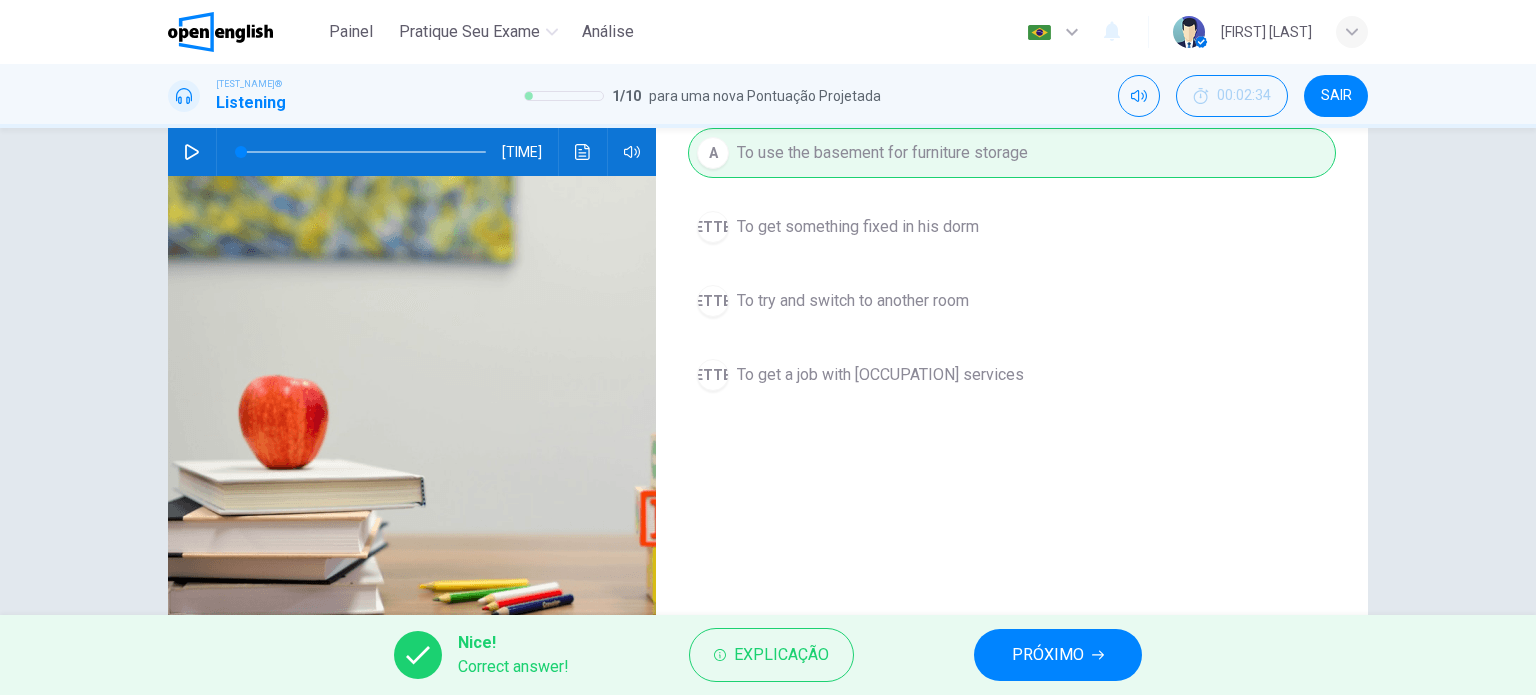 click on "PRÓXIMO" at bounding box center [1048, 655] 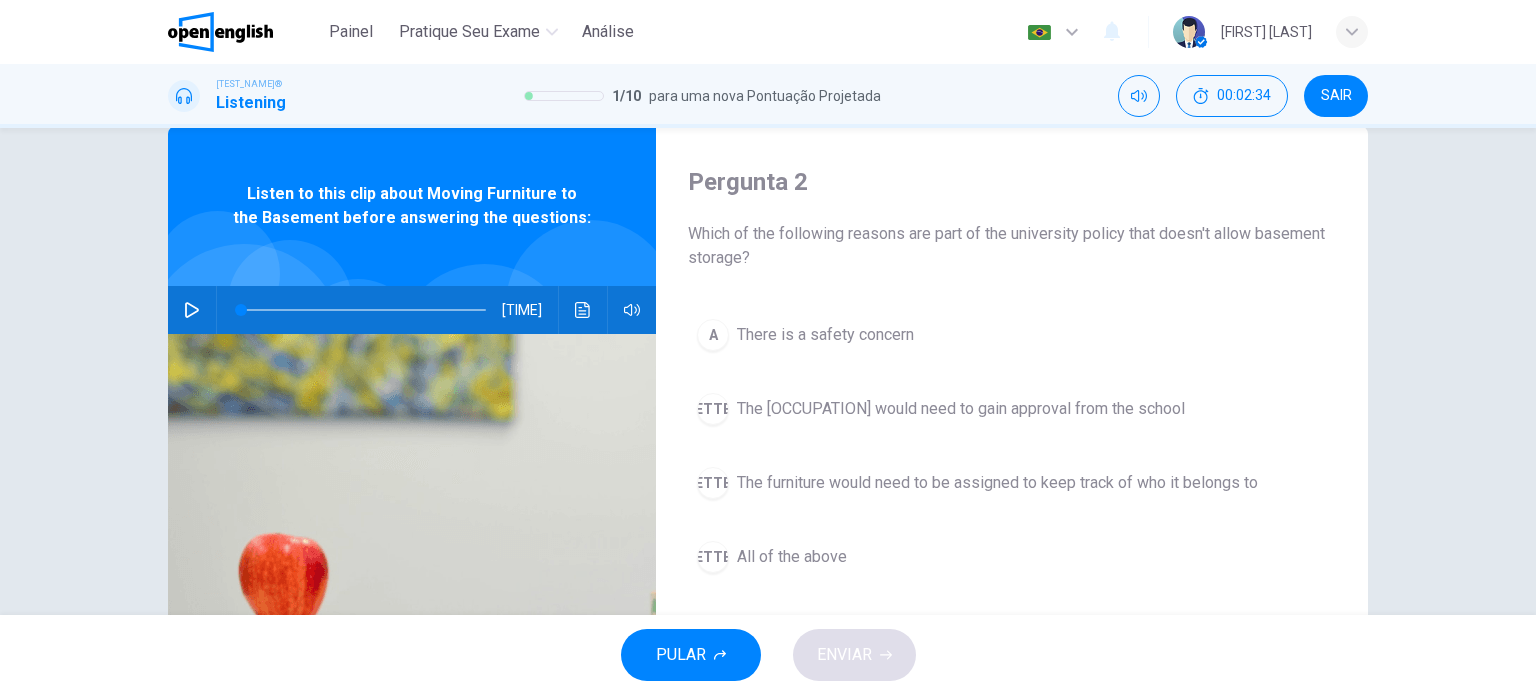 scroll, scrollTop: 24, scrollLeft: 0, axis: vertical 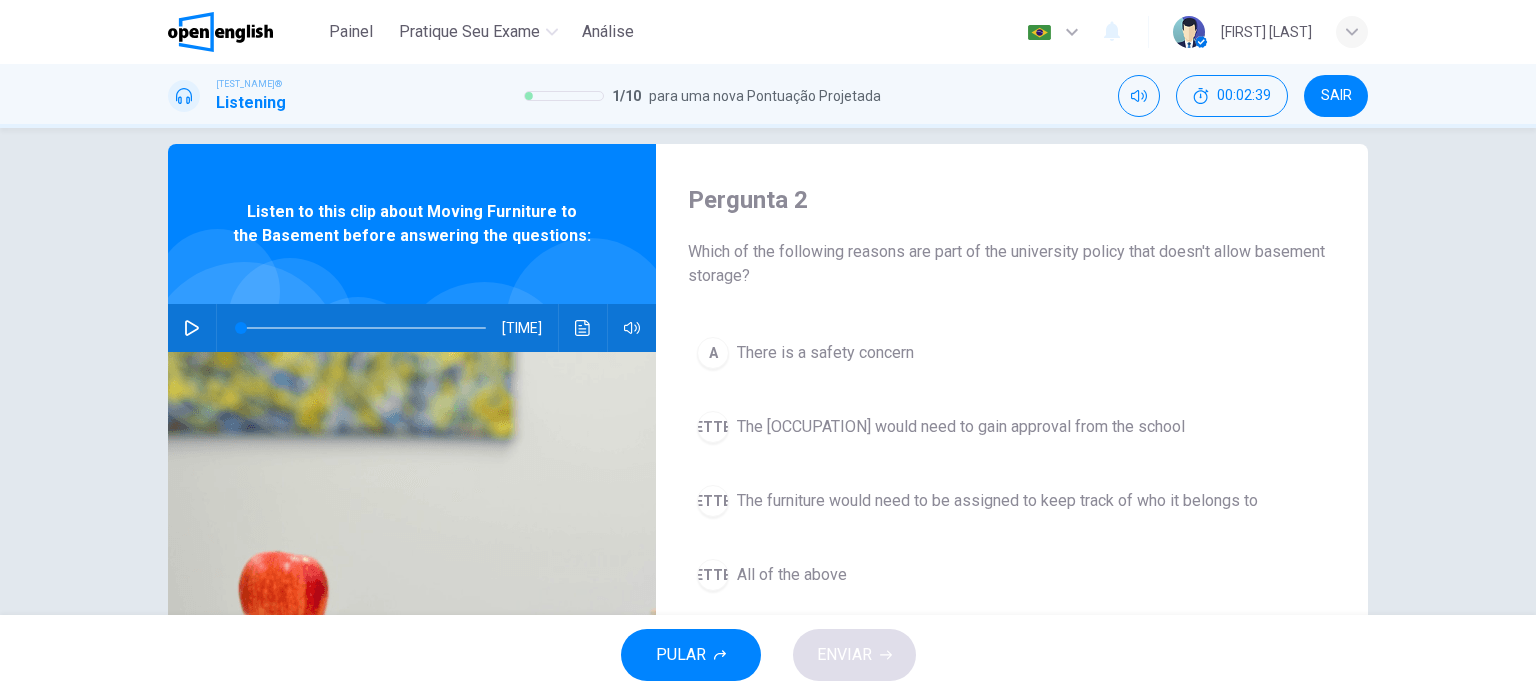 drag, startPoint x: 780, startPoint y: 246, endPoint x: 900, endPoint y: 251, distance: 120.10412 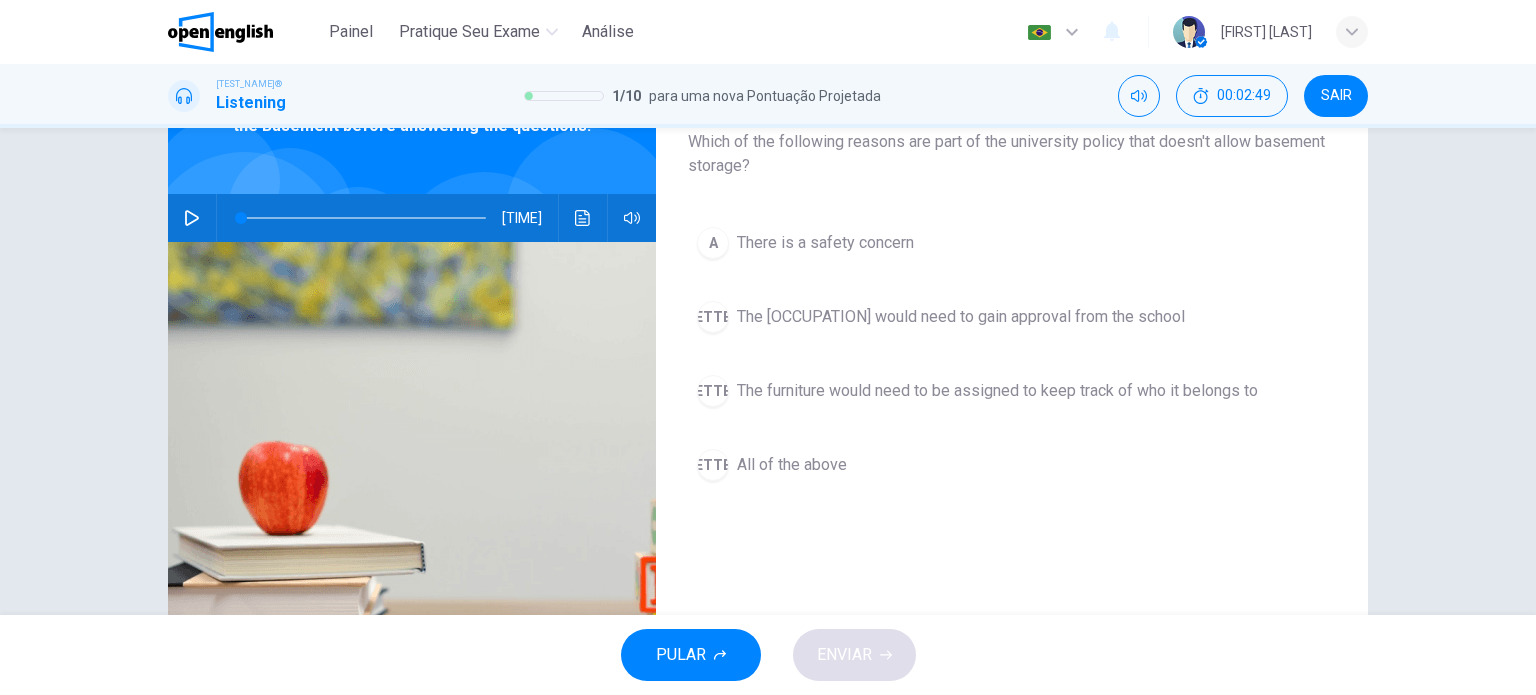 scroll, scrollTop: 88, scrollLeft: 0, axis: vertical 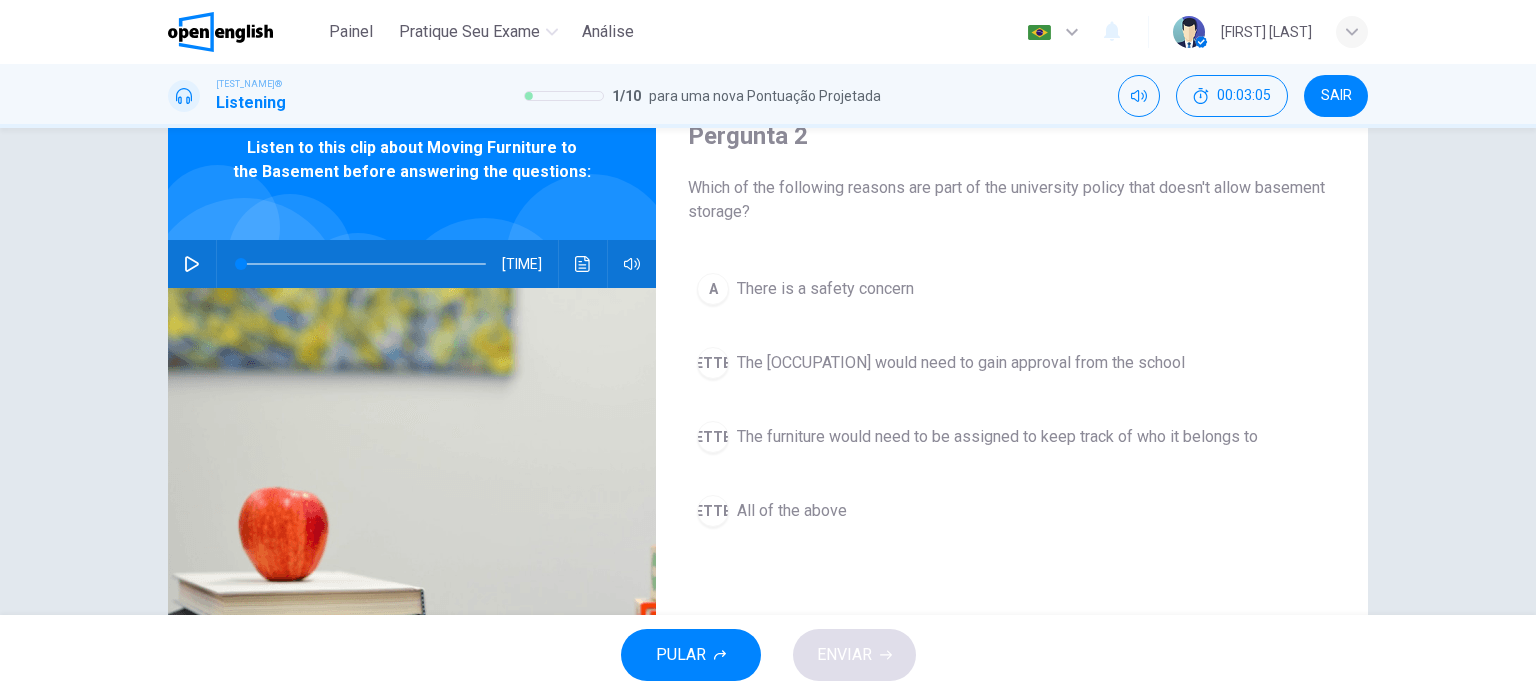 click on "All of the above" at bounding box center (825, 289) 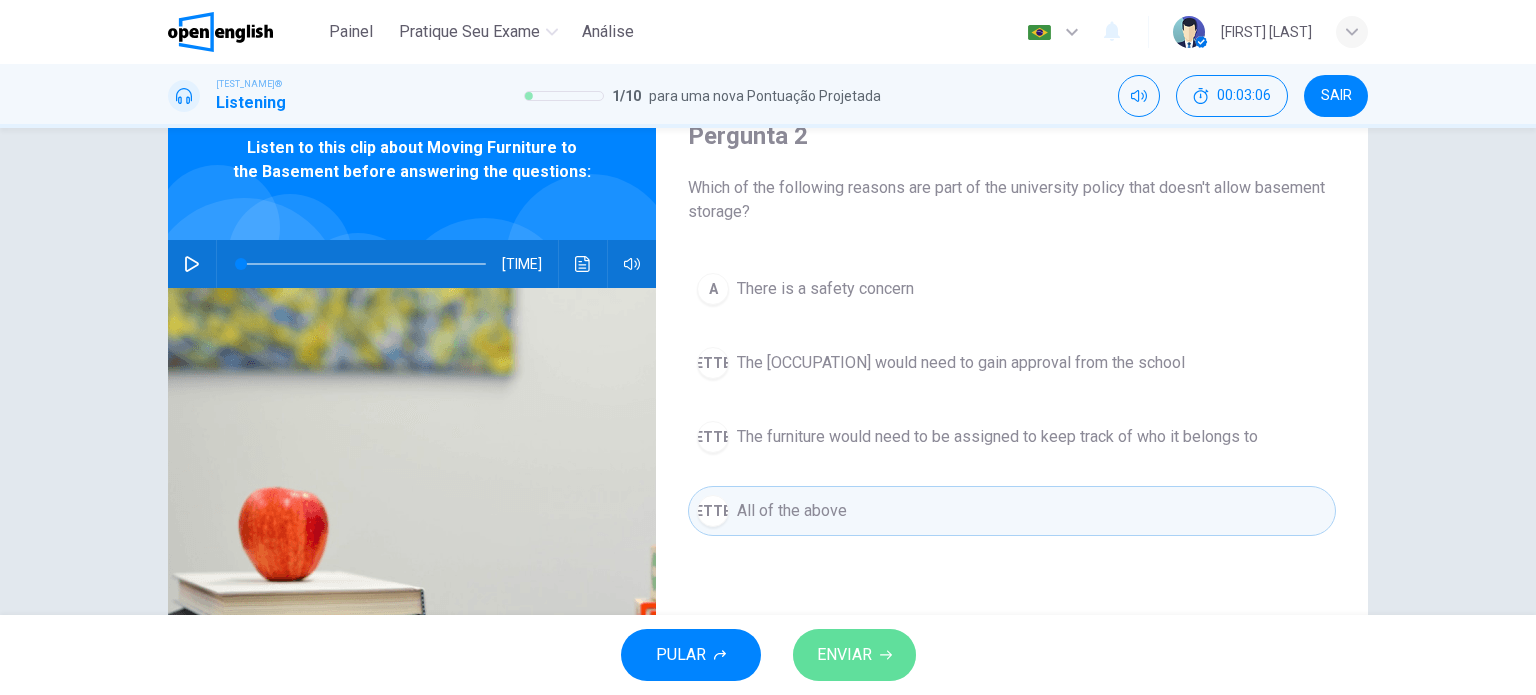 click on "ENVIAR" at bounding box center (854, 655) 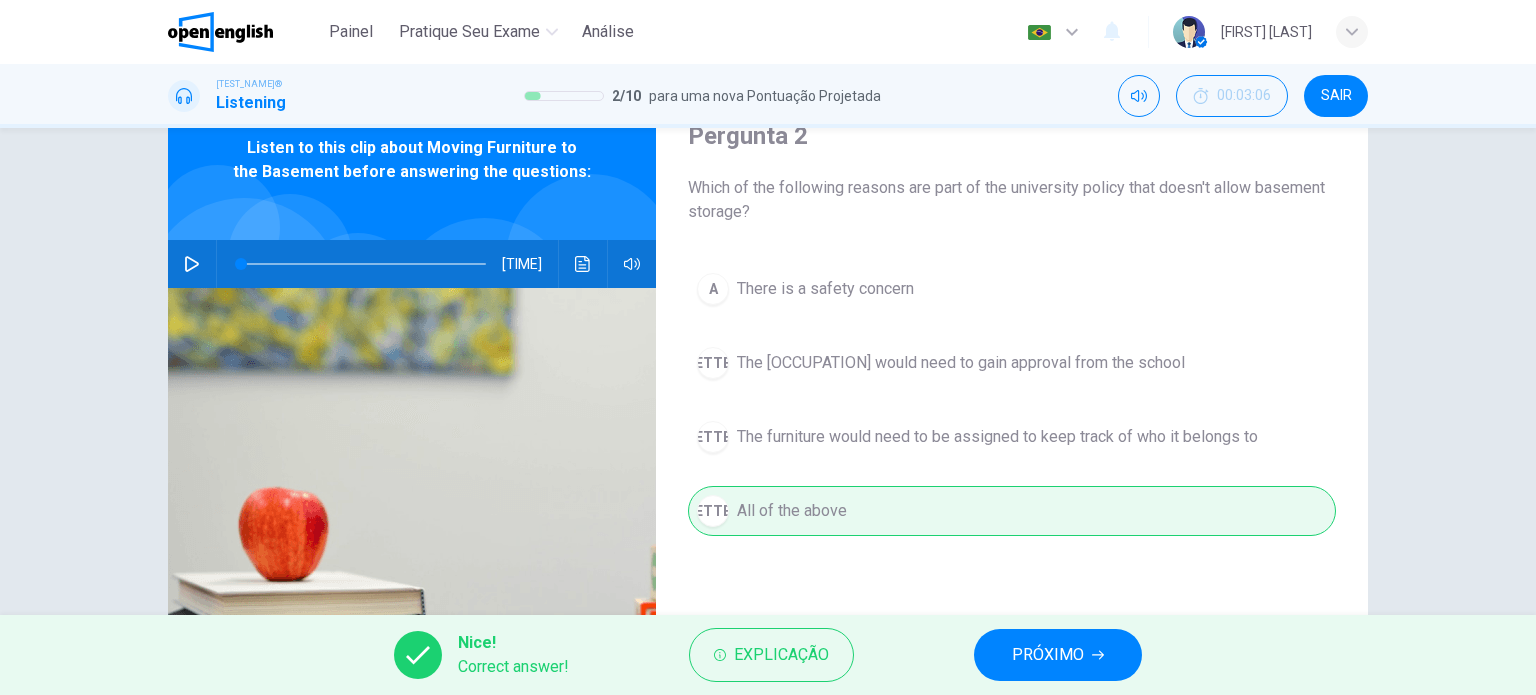click on "PRÓXIMO" at bounding box center [1048, 655] 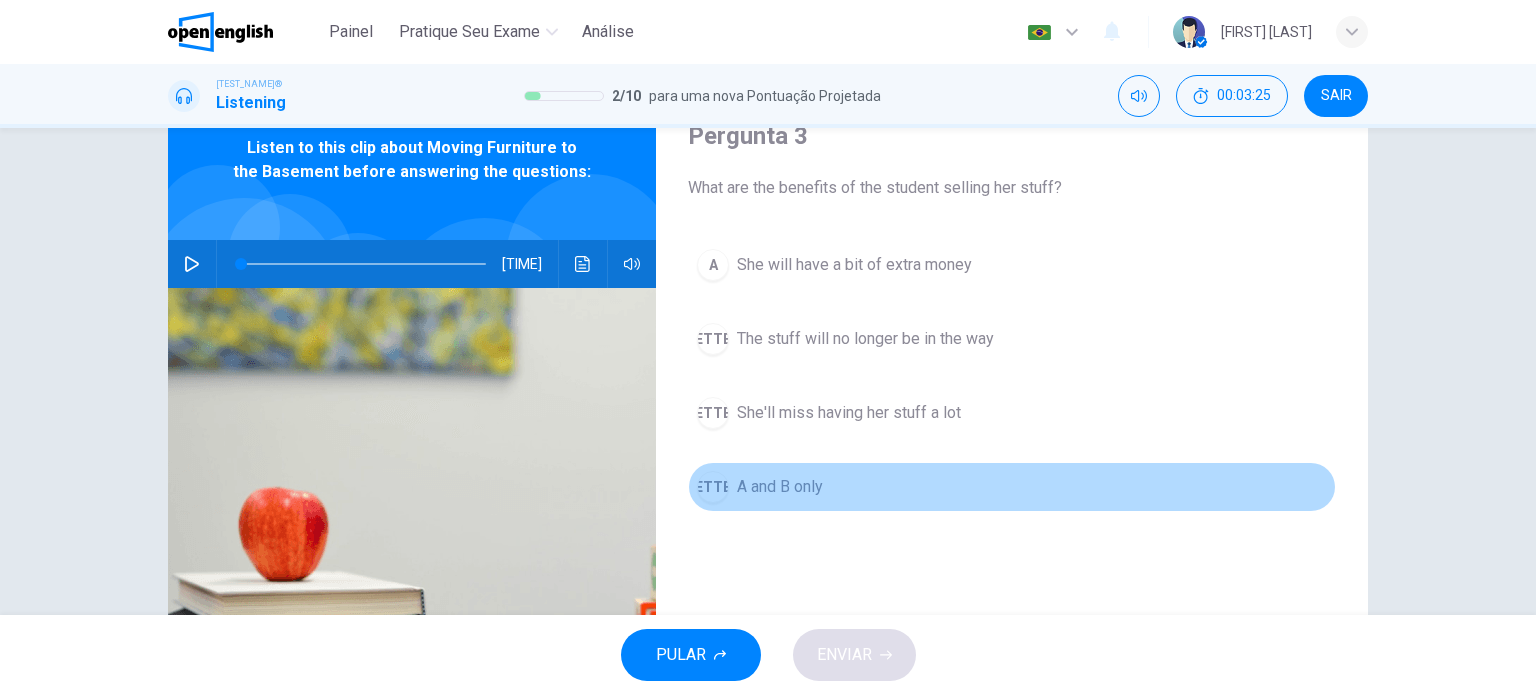 click on "A and B only" at bounding box center [854, 265] 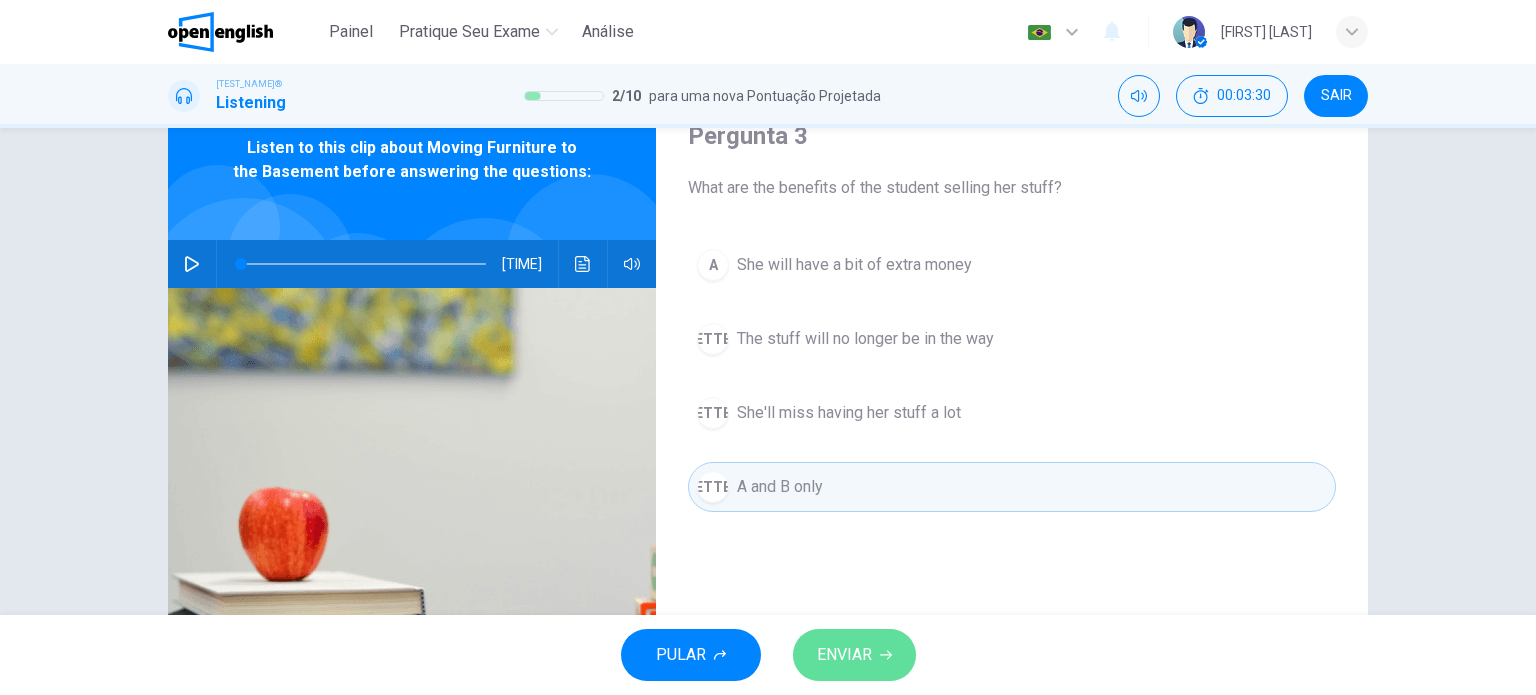 click on "ENVIAR" at bounding box center (844, 655) 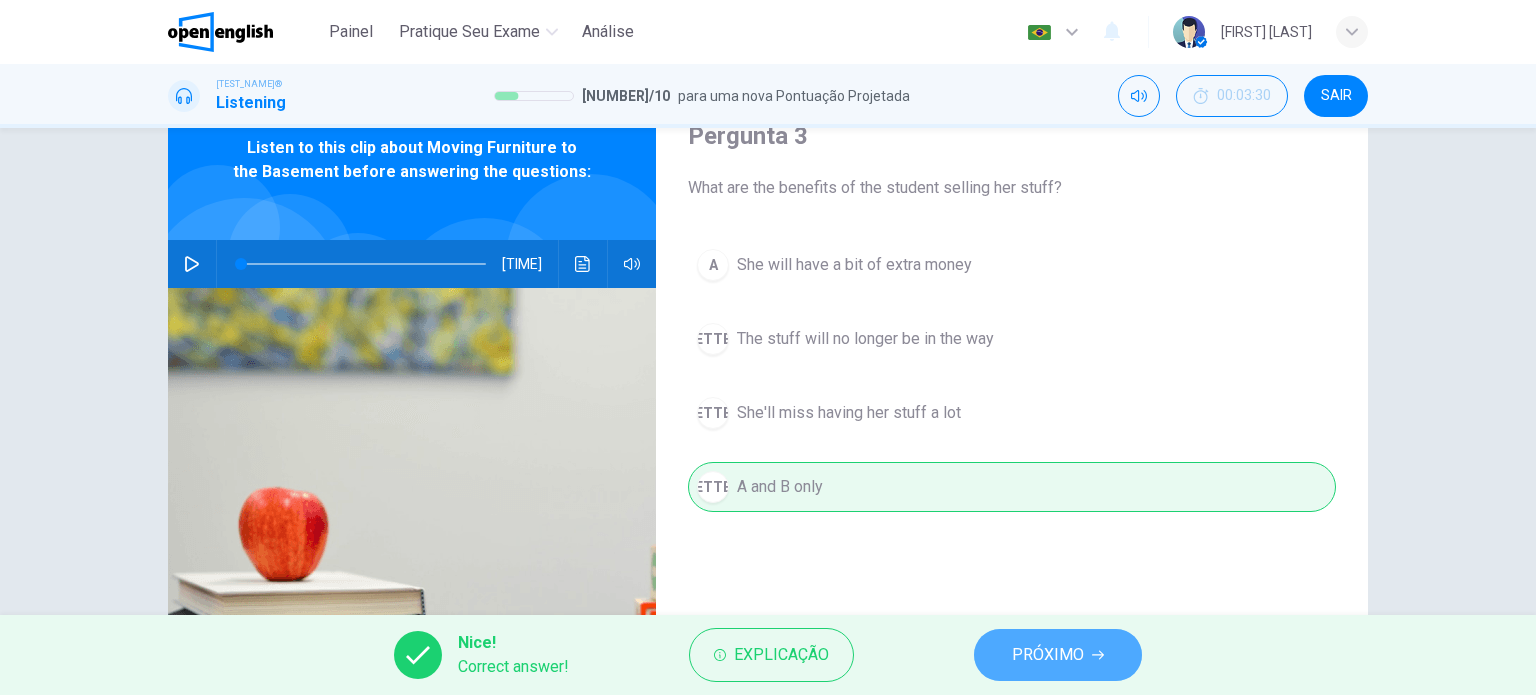 click on "PRÓXIMO" at bounding box center (1048, 655) 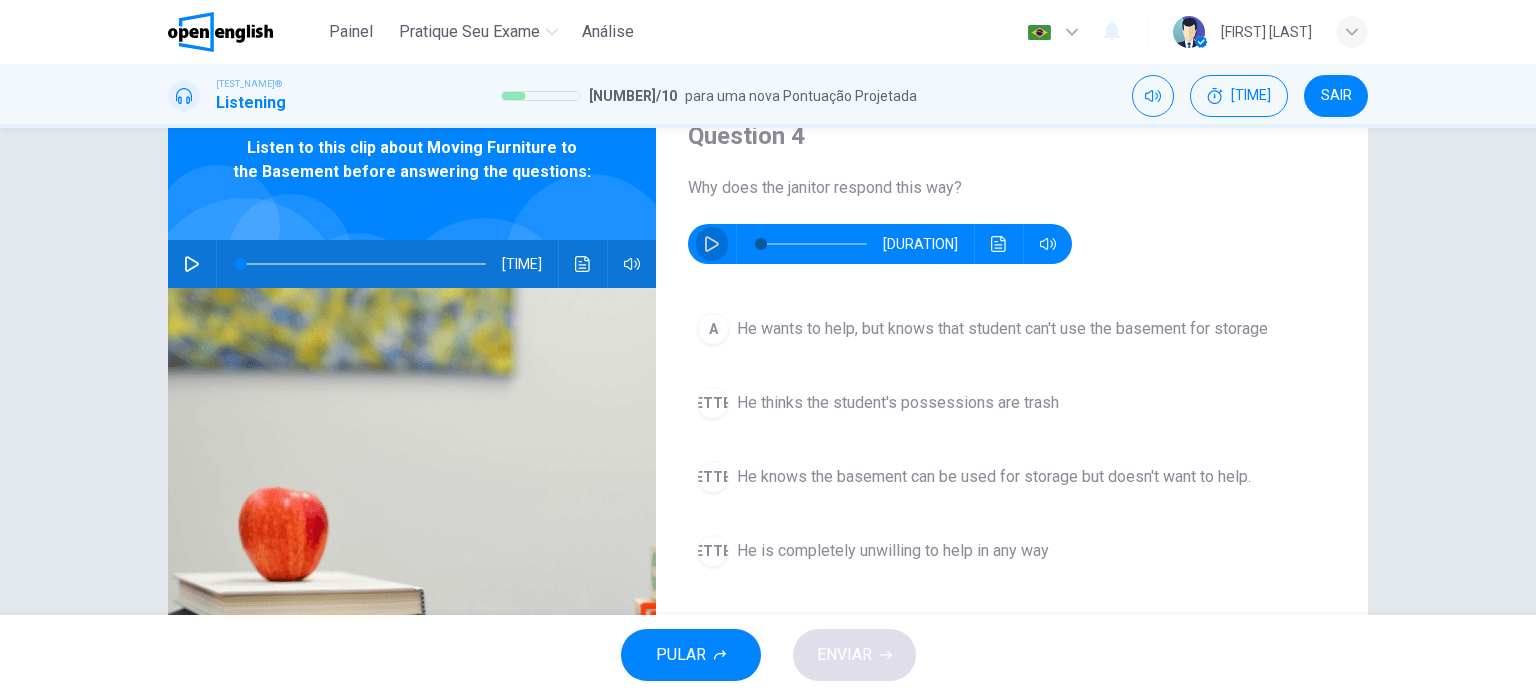 click at bounding box center [712, 244] 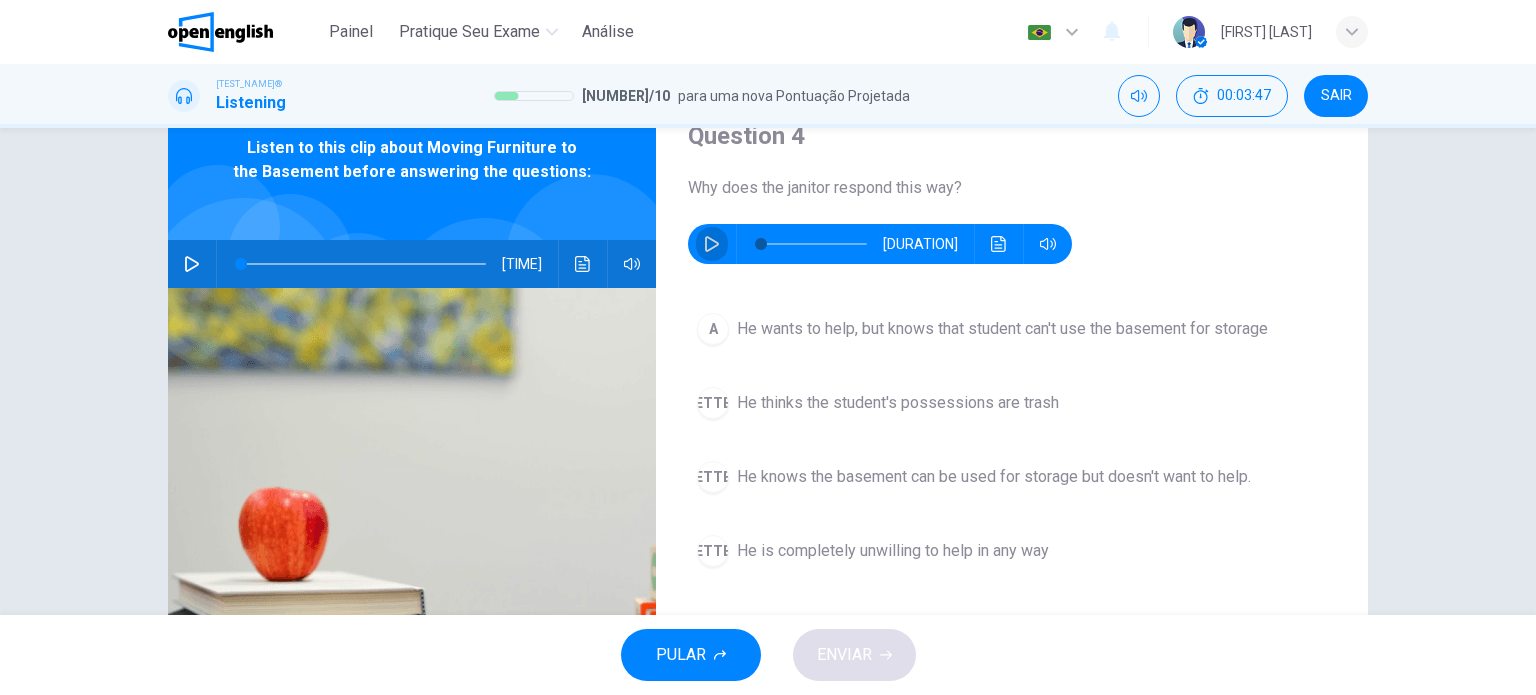 click at bounding box center [712, 244] 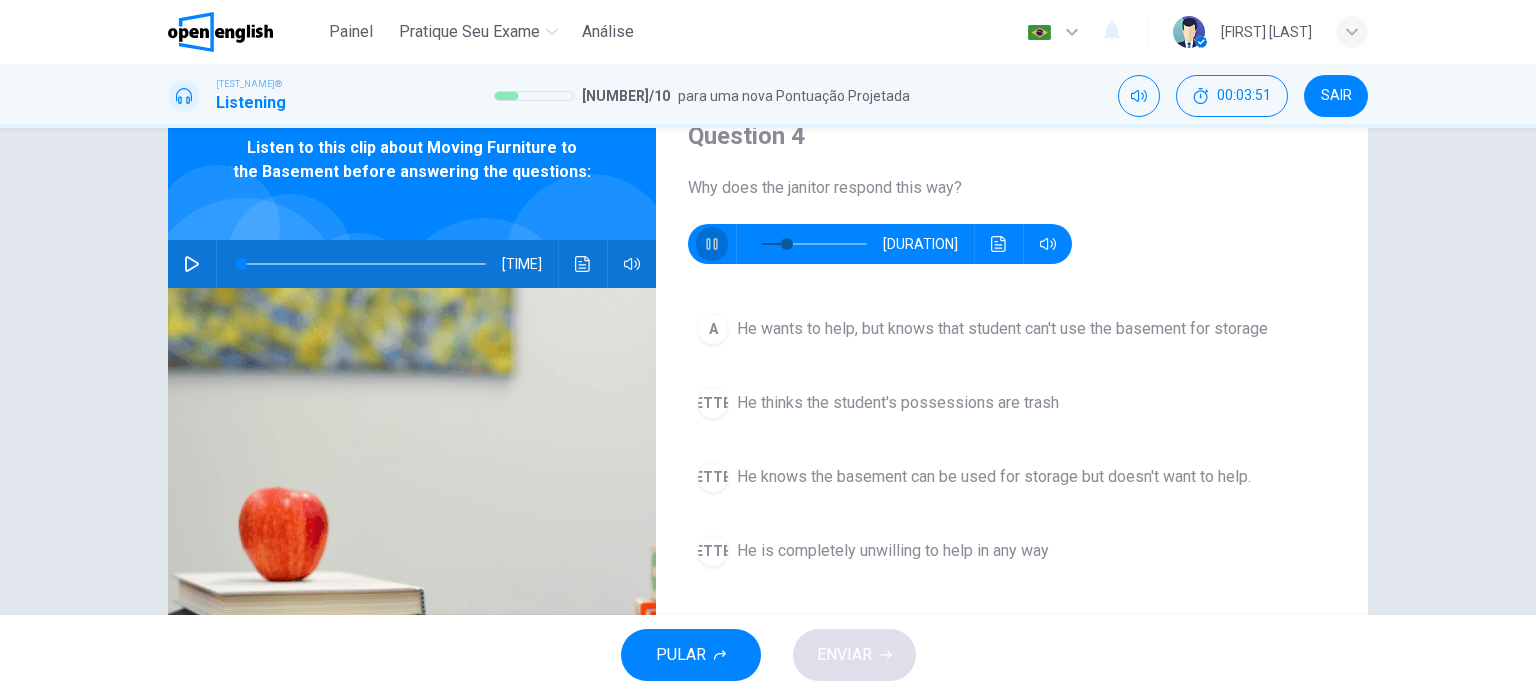 click at bounding box center (712, 244) 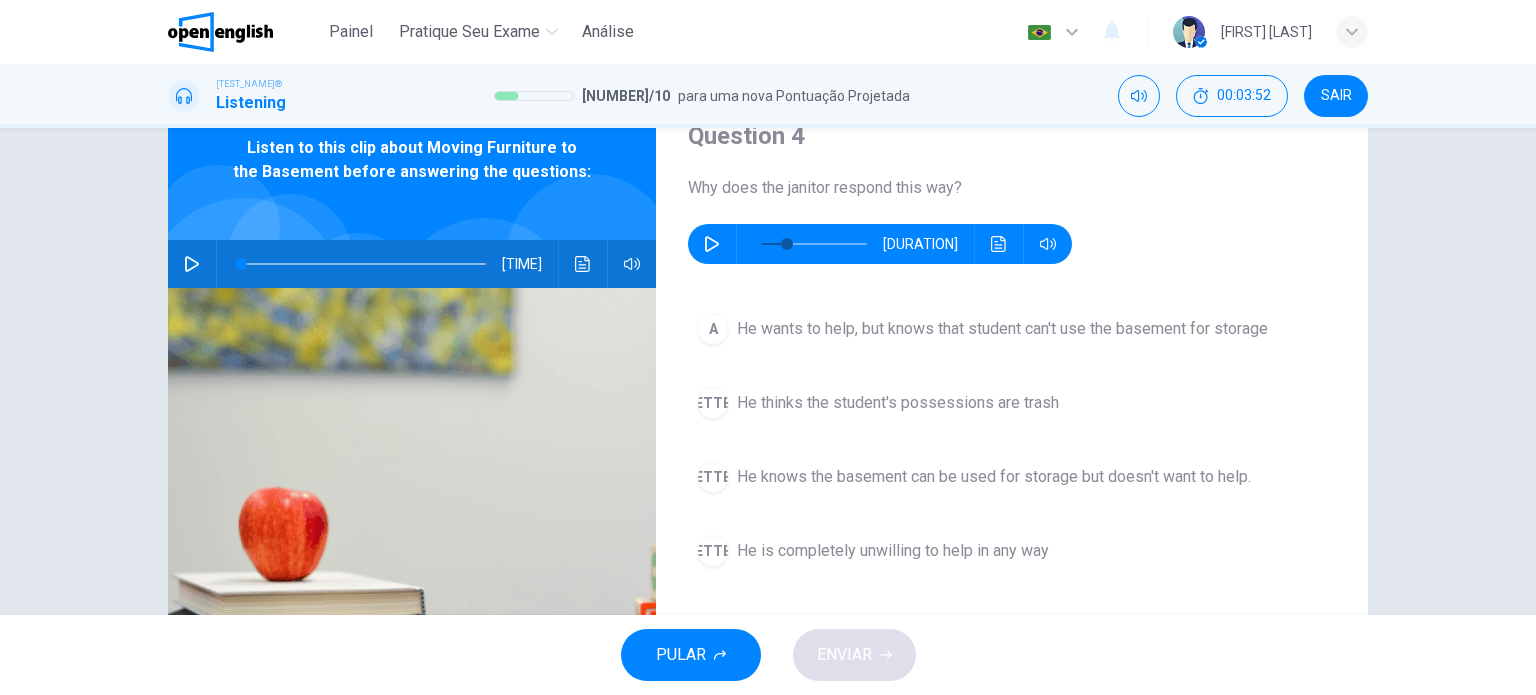 click at bounding box center [712, 244] 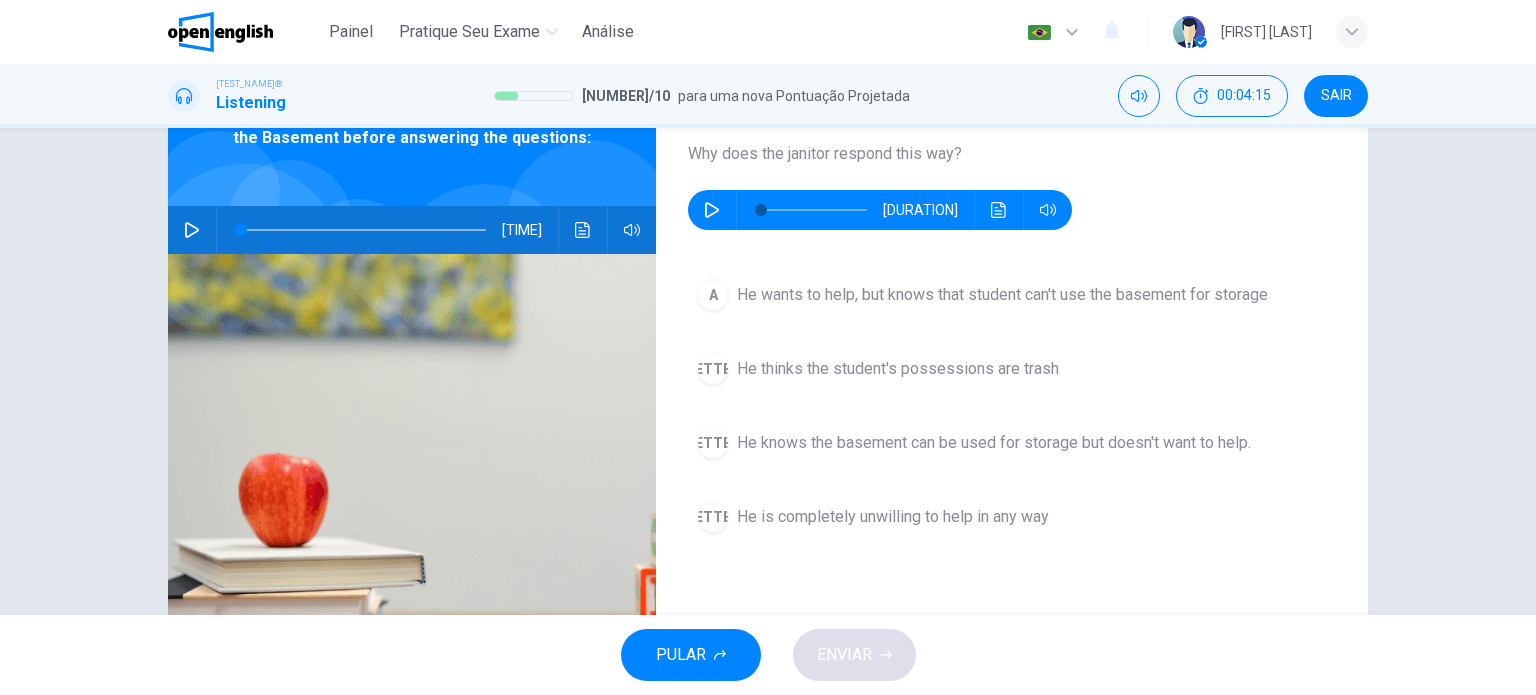 scroll, scrollTop: 88, scrollLeft: 0, axis: vertical 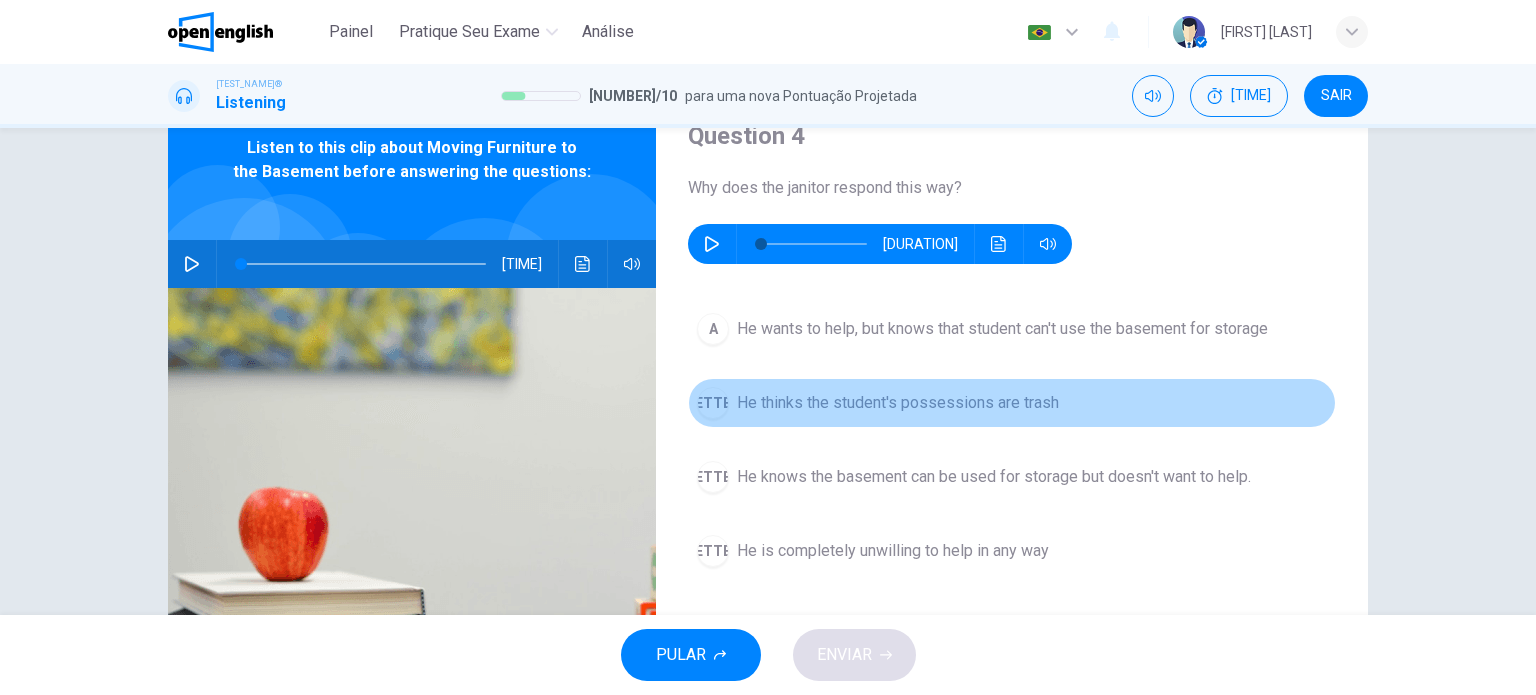 click on "He thinks the student's possessions are trash" at bounding box center (1002, 329) 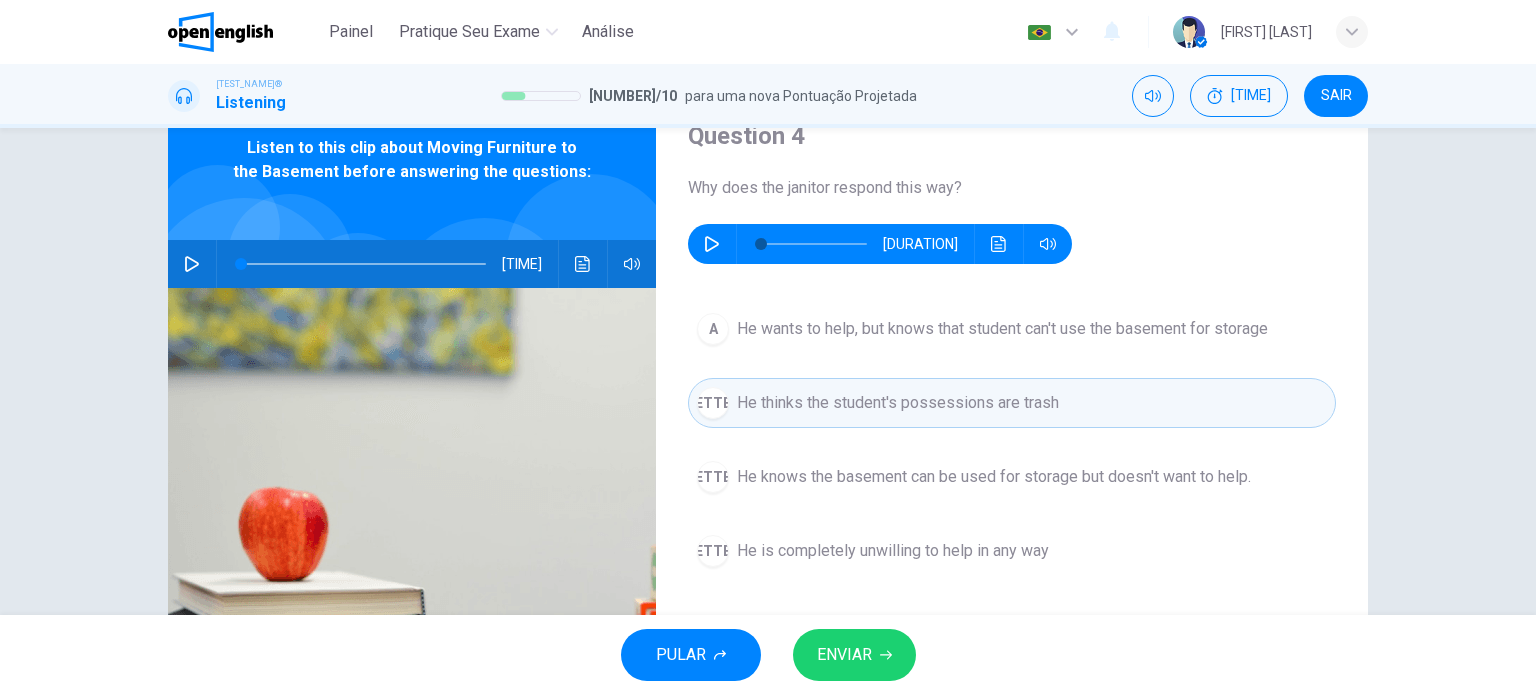 click on "A He wants to help, but knows that student can't use the basement for storage" at bounding box center [1012, 329] 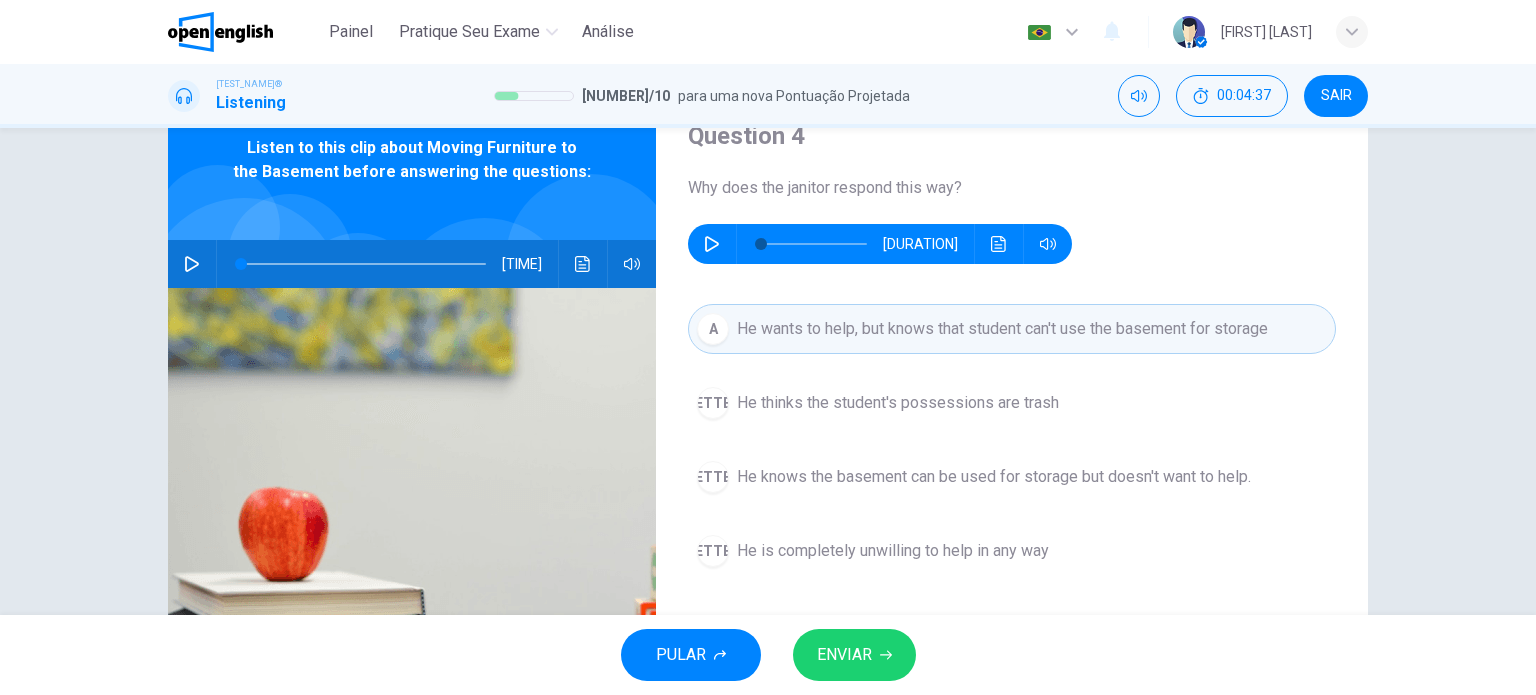 click on "B He thinks the student's possessions are trash" at bounding box center (1012, 403) 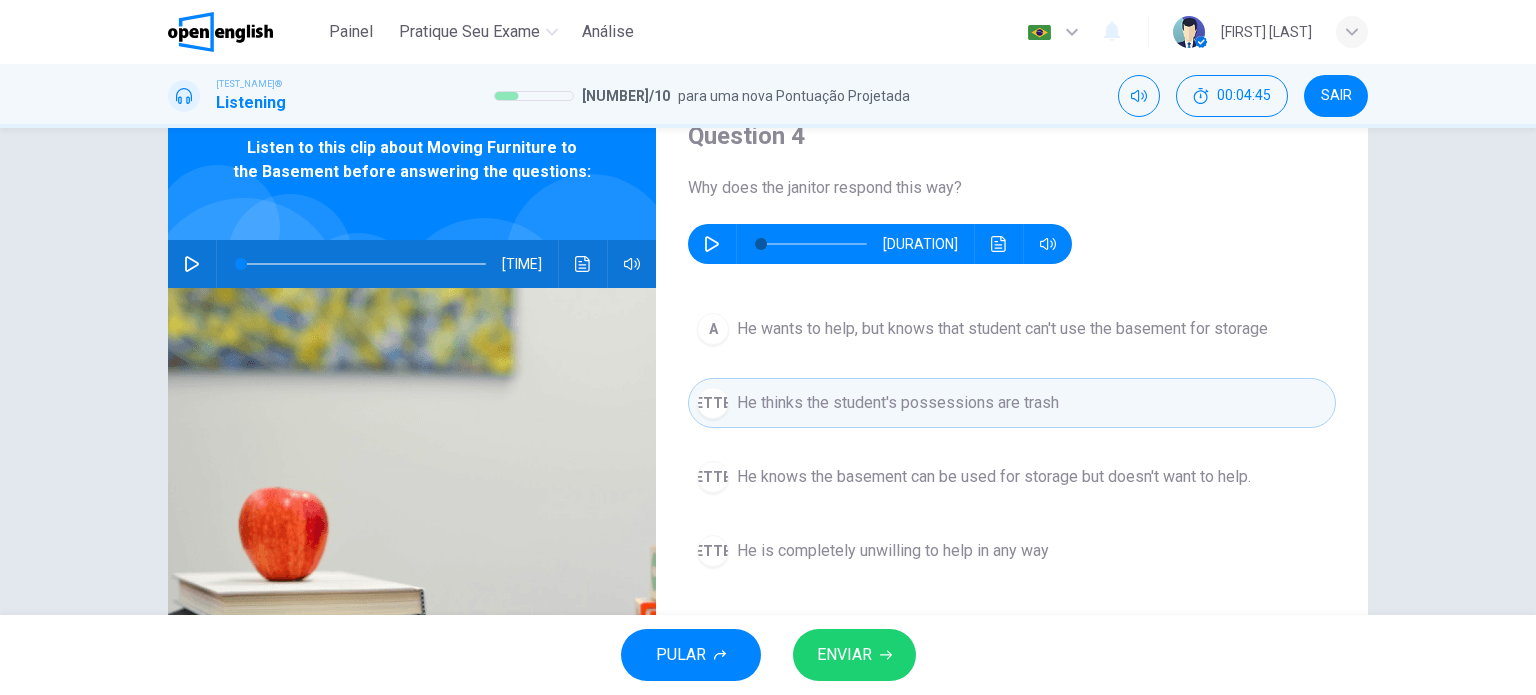 click on "He wants to help, but knows that student can't use the basement for storage" at bounding box center [1002, 329] 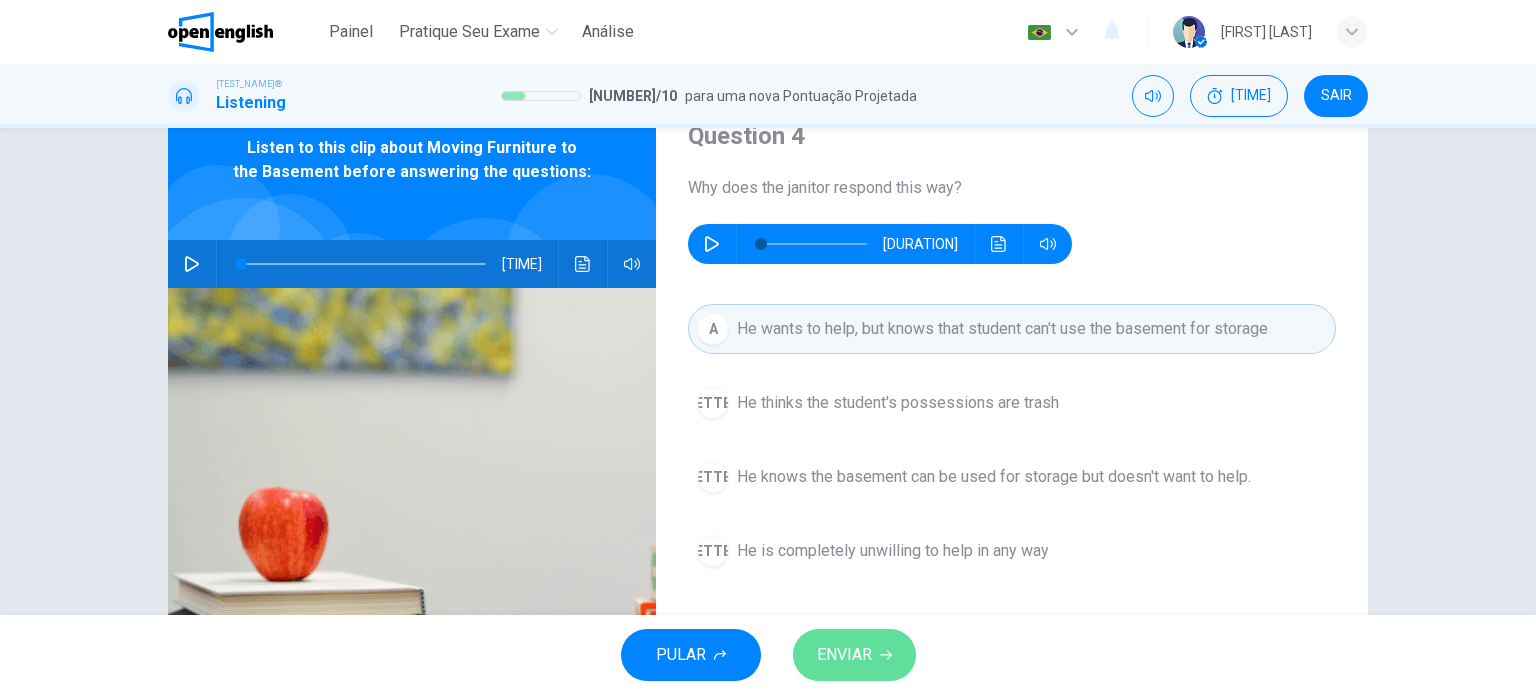 click at bounding box center (886, 655) 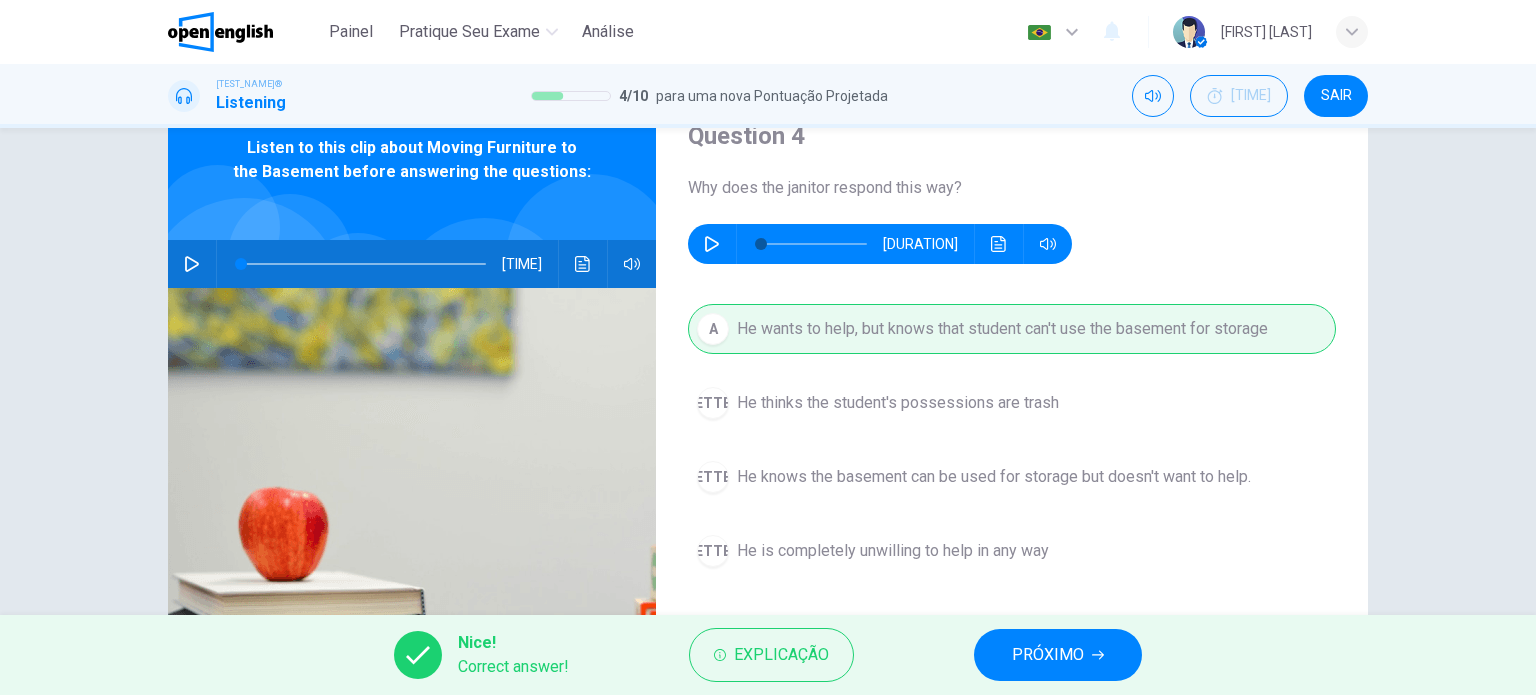 click on "PRÓXIMO" at bounding box center (1048, 655) 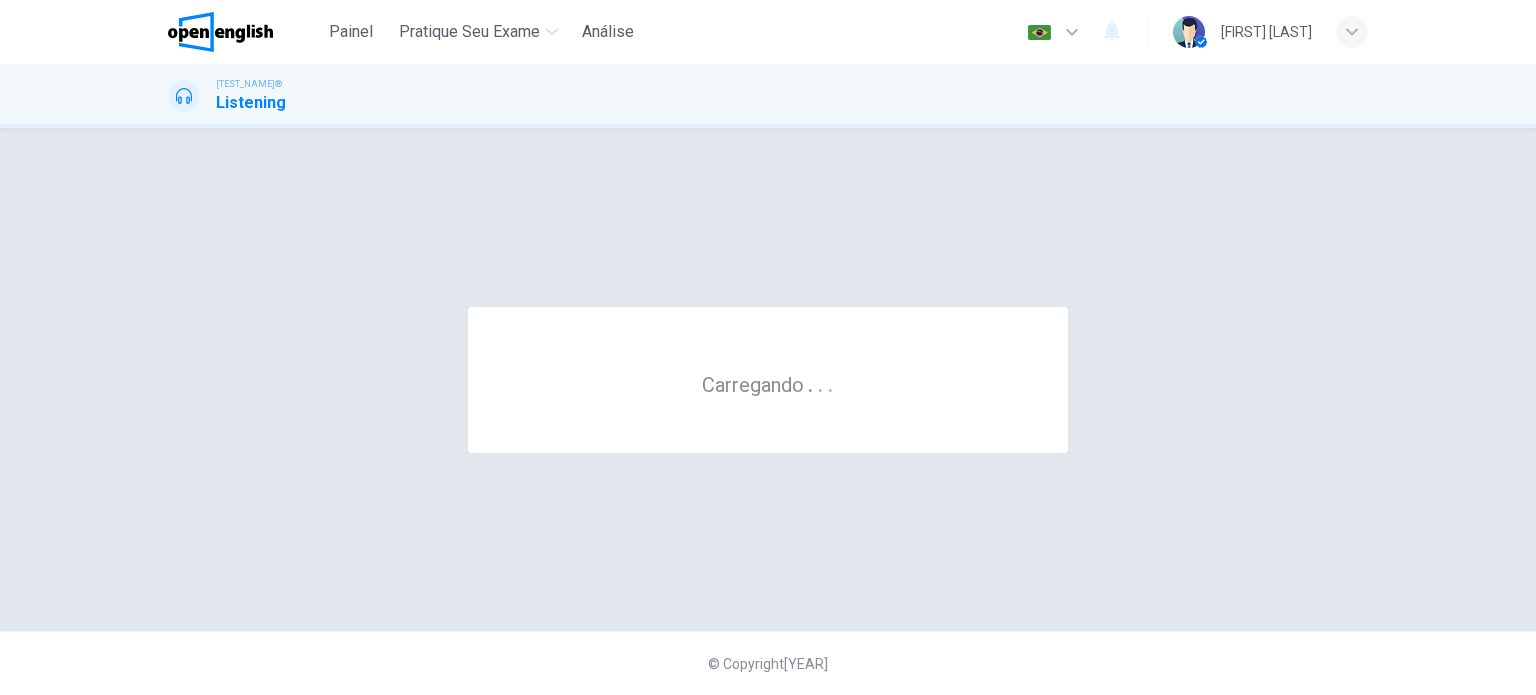 scroll, scrollTop: 0, scrollLeft: 0, axis: both 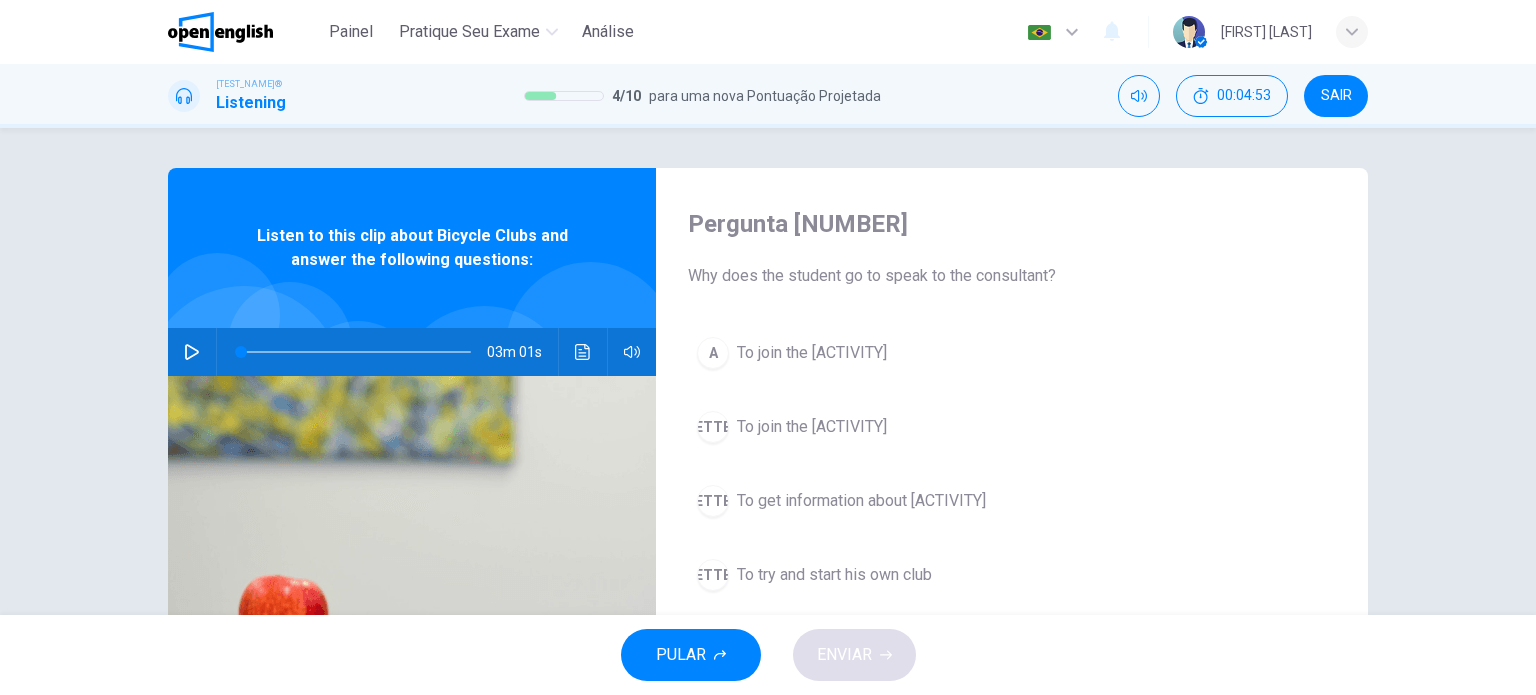 drag, startPoint x: 1035, startPoint y: 290, endPoint x: 1094, endPoint y: 292, distance: 59.03389 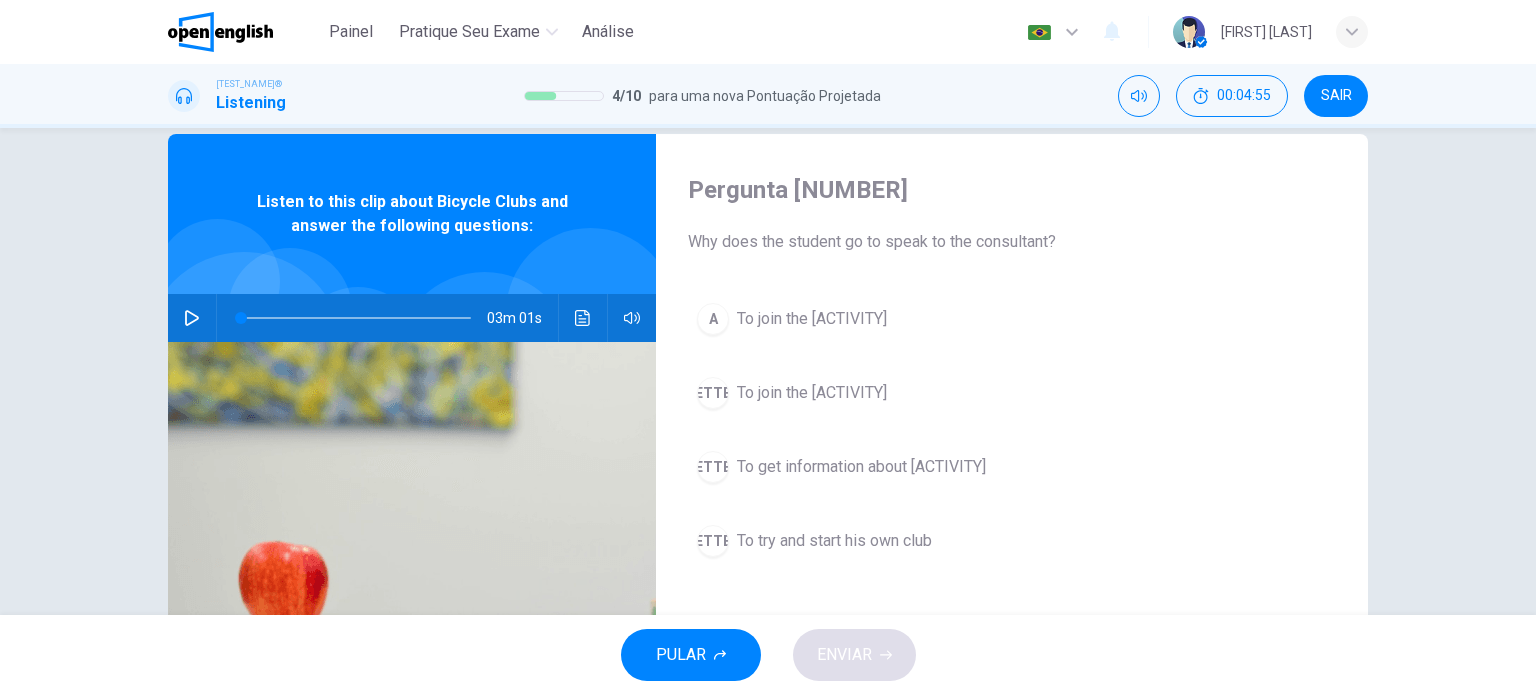 scroll, scrollTop: 0, scrollLeft: 0, axis: both 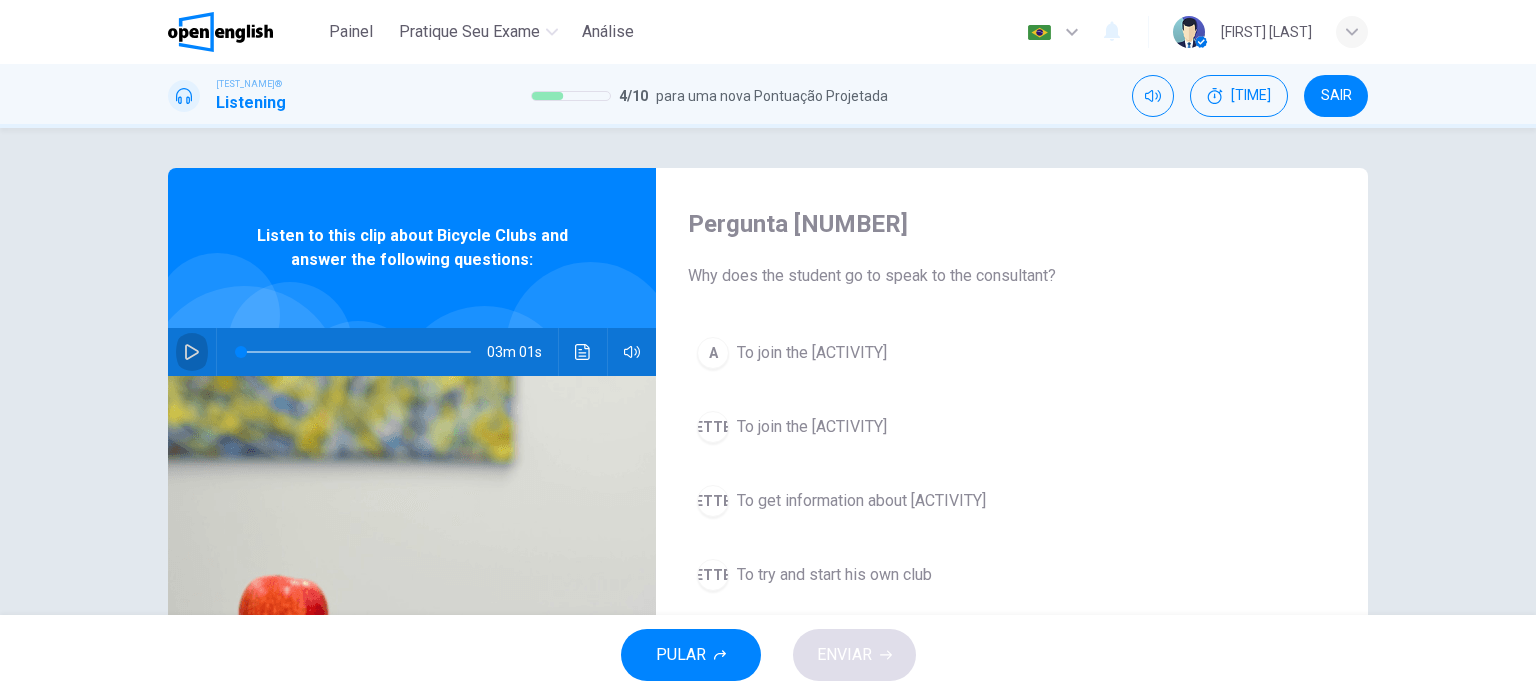click at bounding box center [192, 352] 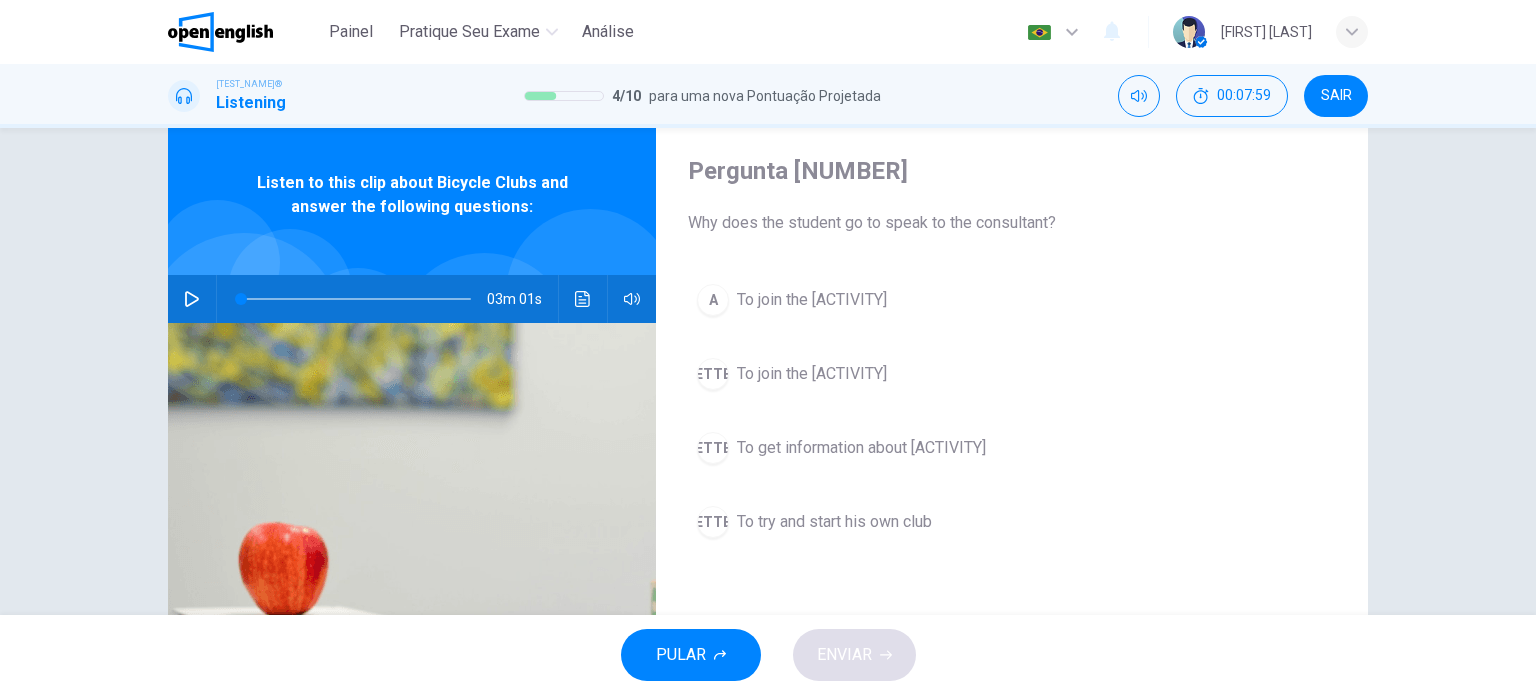 scroll, scrollTop: 100, scrollLeft: 0, axis: vertical 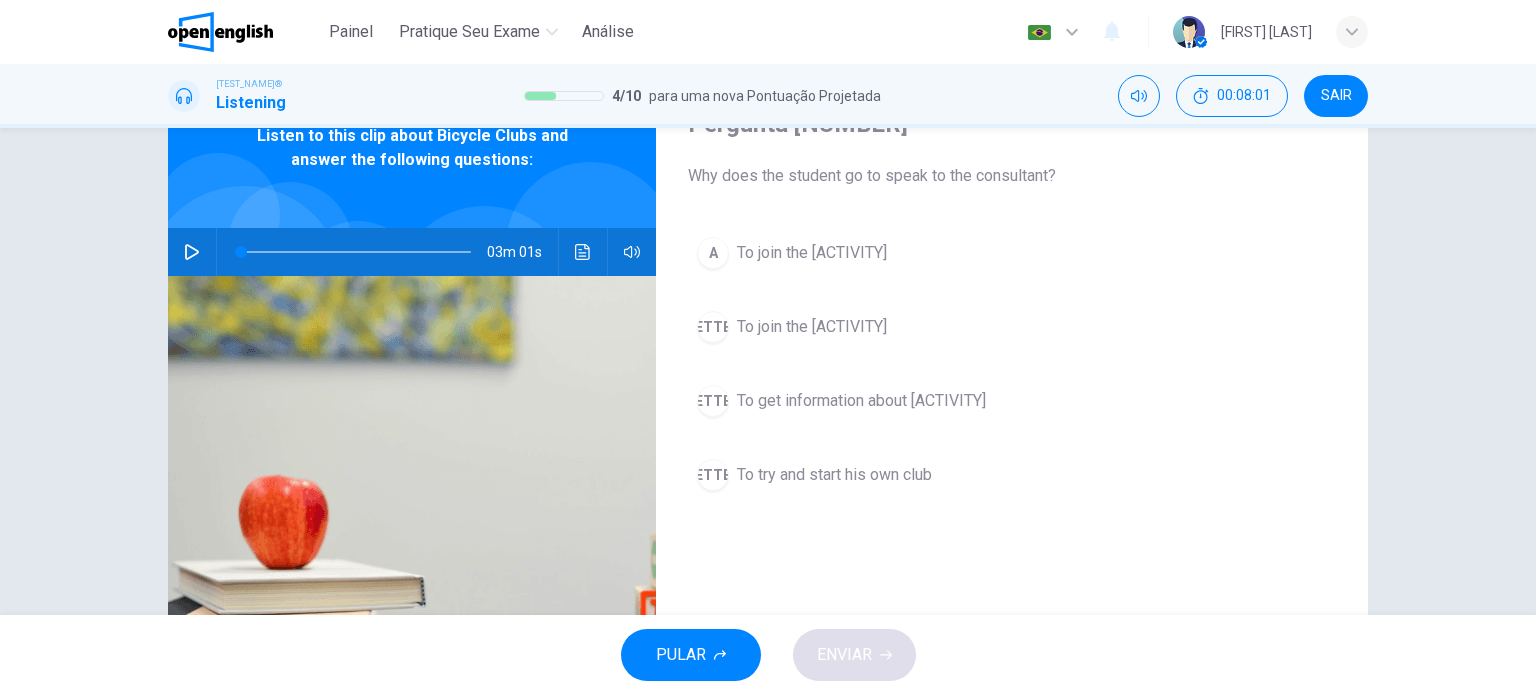 drag, startPoint x: 924, startPoint y: 175, endPoint x: 1047, endPoint y: 175, distance: 123 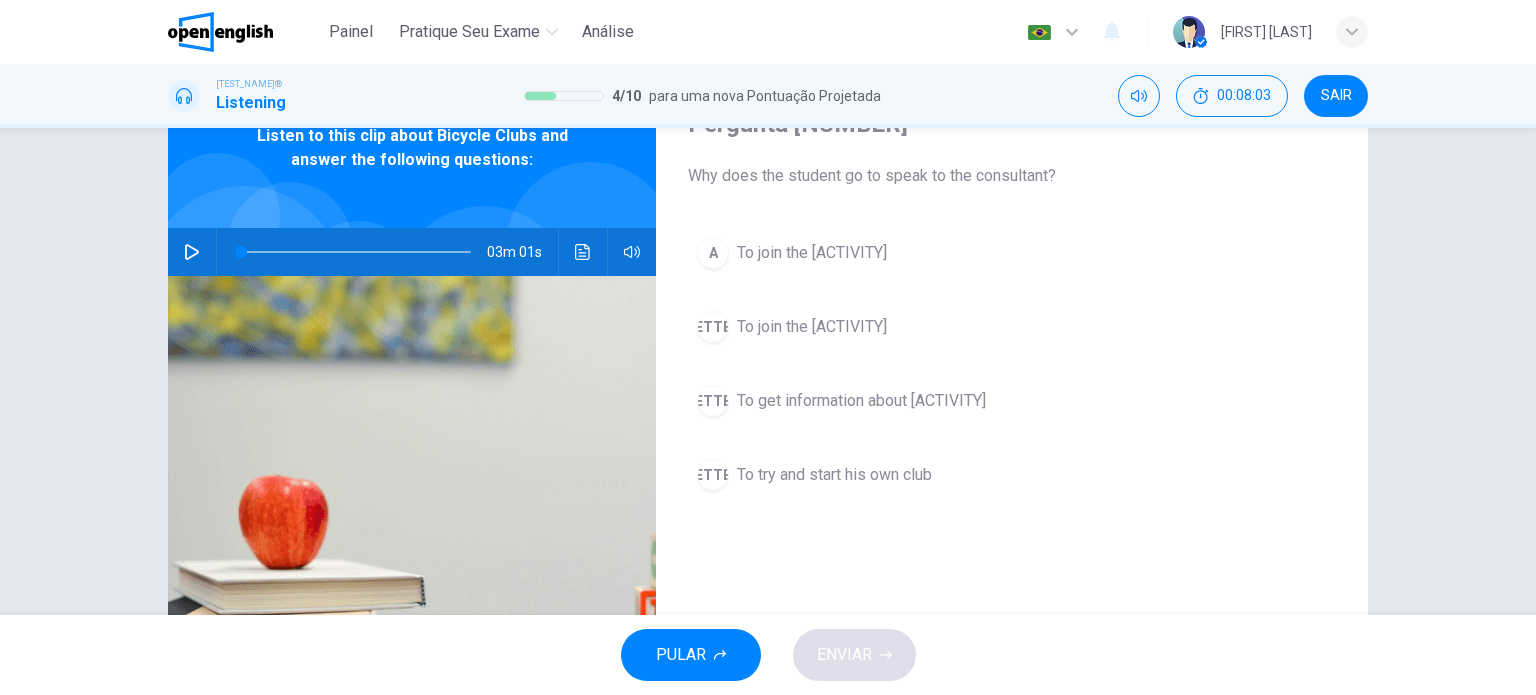 click on "To join the [ACTIVITY]" at bounding box center [812, 253] 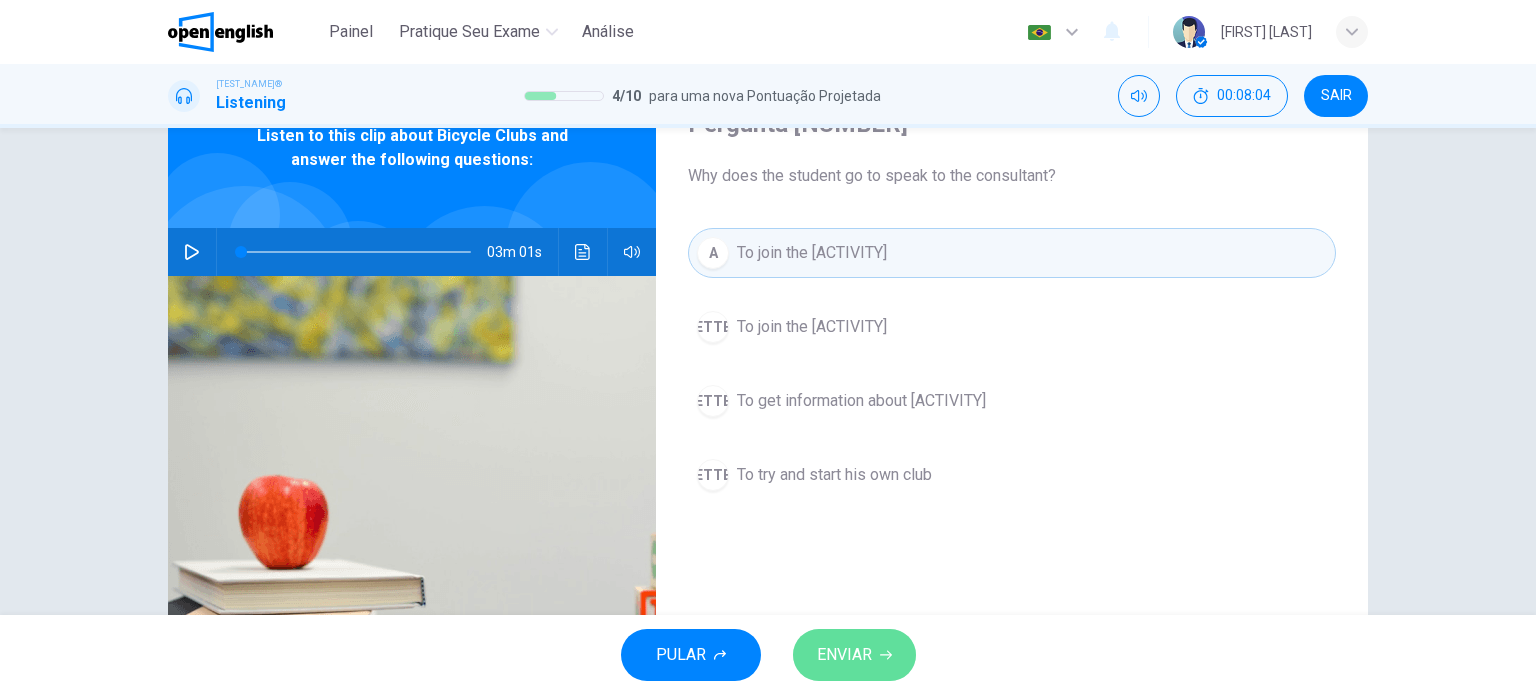 click on "ENVIAR" at bounding box center [854, 655] 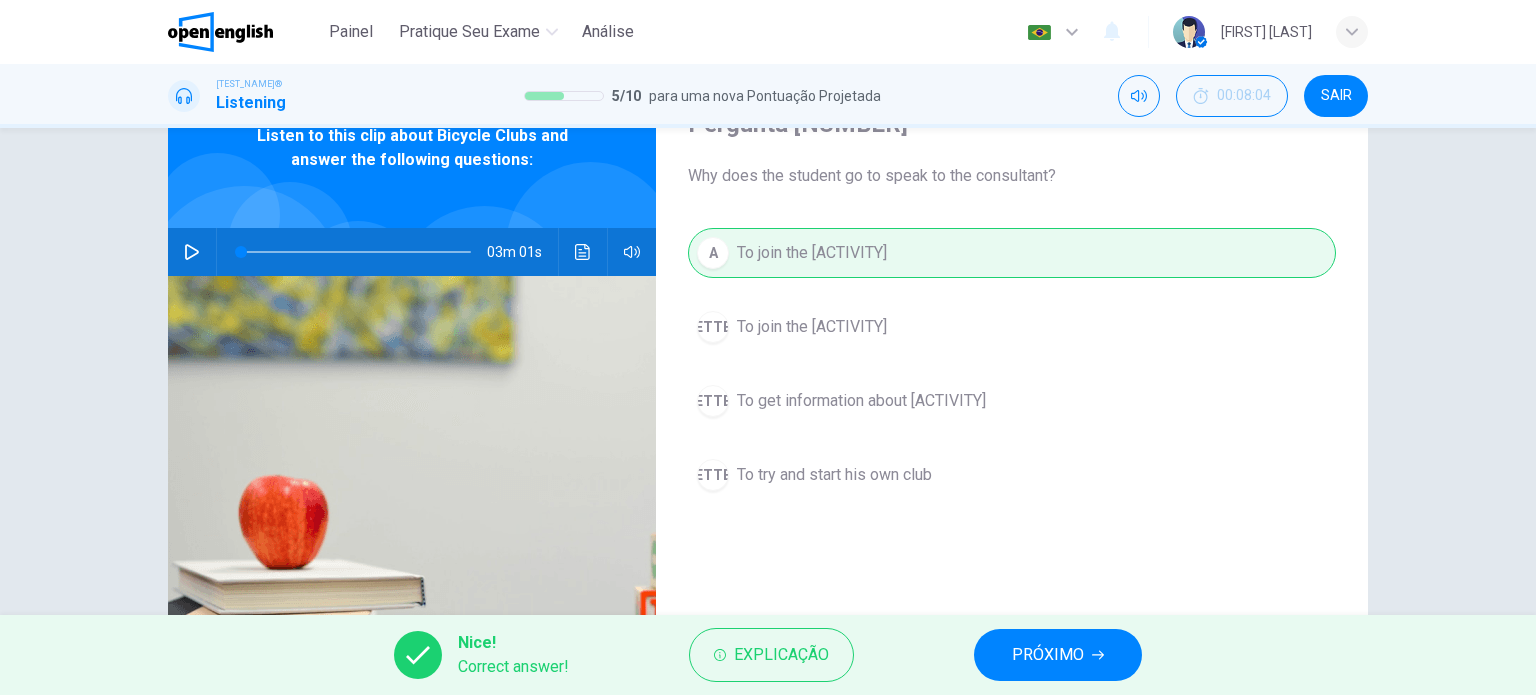 click on "PRÓXIMO" at bounding box center [1048, 655] 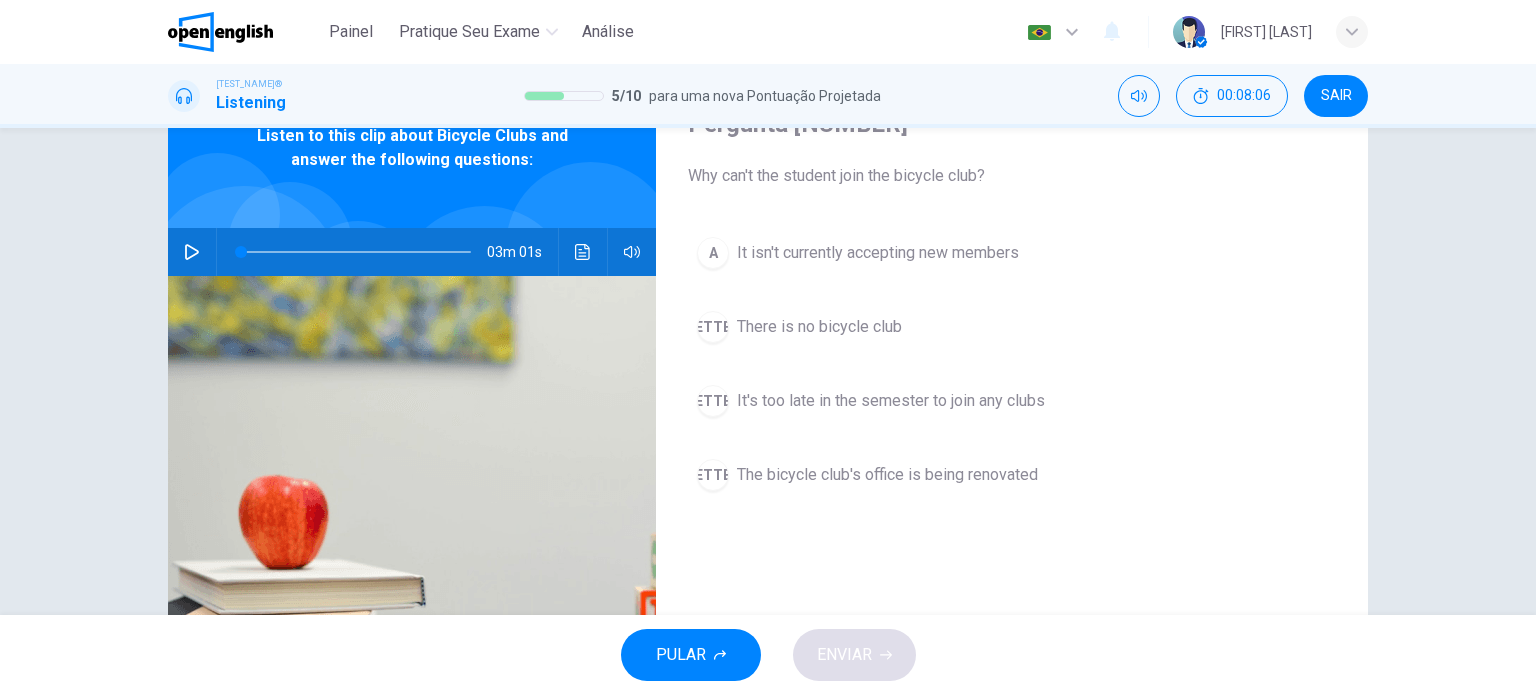 drag, startPoint x: 740, startPoint y: 175, endPoint x: 911, endPoint y: 181, distance: 171.10522 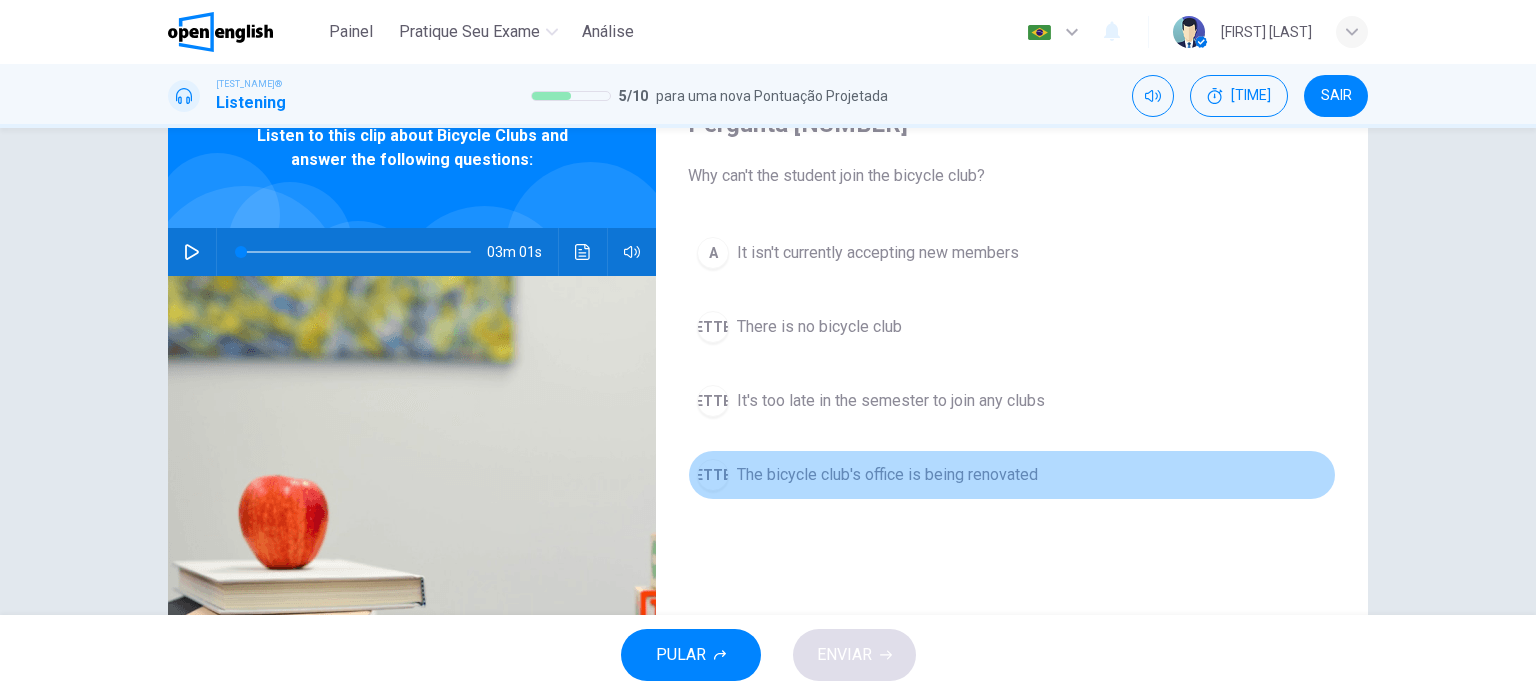 click on "The bicycle club's office is being renovated" at bounding box center (878, 253) 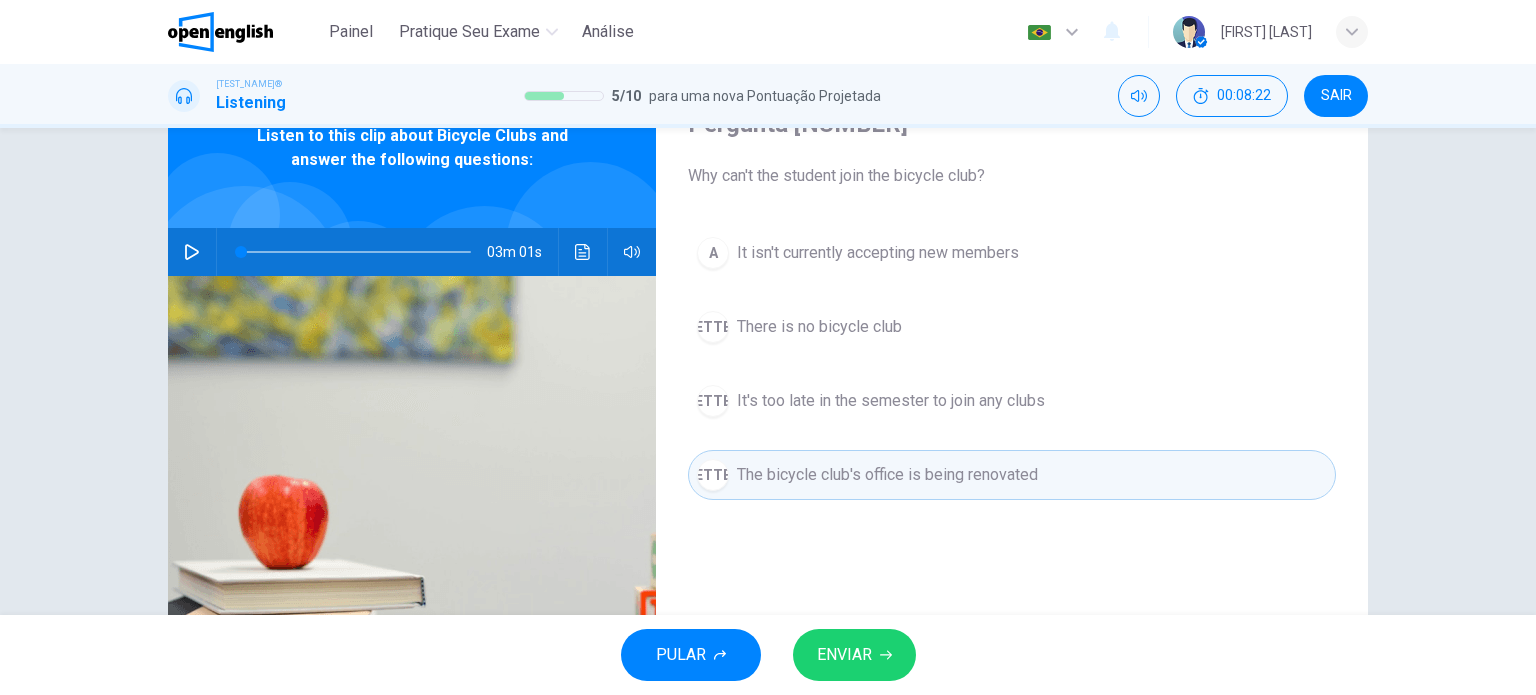 click on "It's too late in the semester to join any clubs" at bounding box center (878, 253) 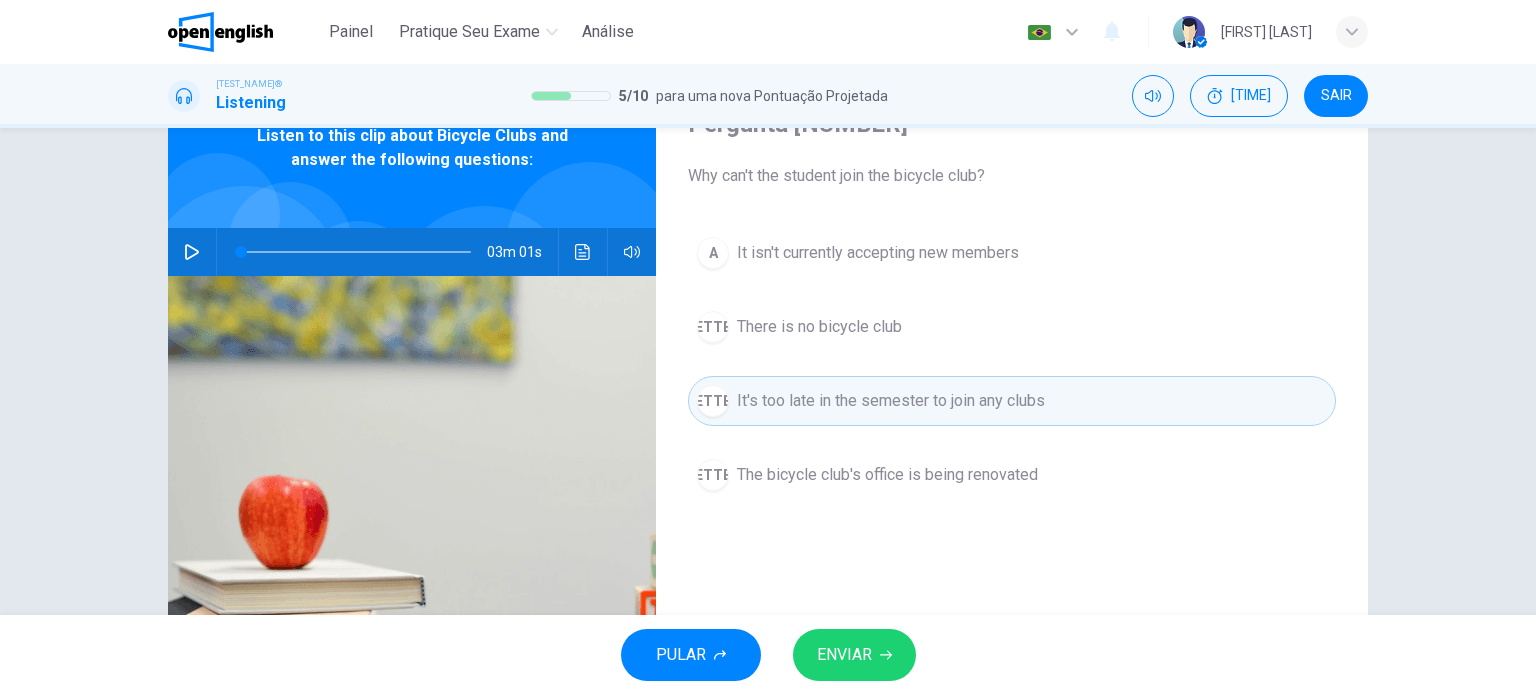 click on "A It isn't currently accepting new members B There is no [ACTIVITY] club C It's too late in the semester to join any clubs D The [ACTIVITY] club's office is being renovated" at bounding box center (1012, 384) 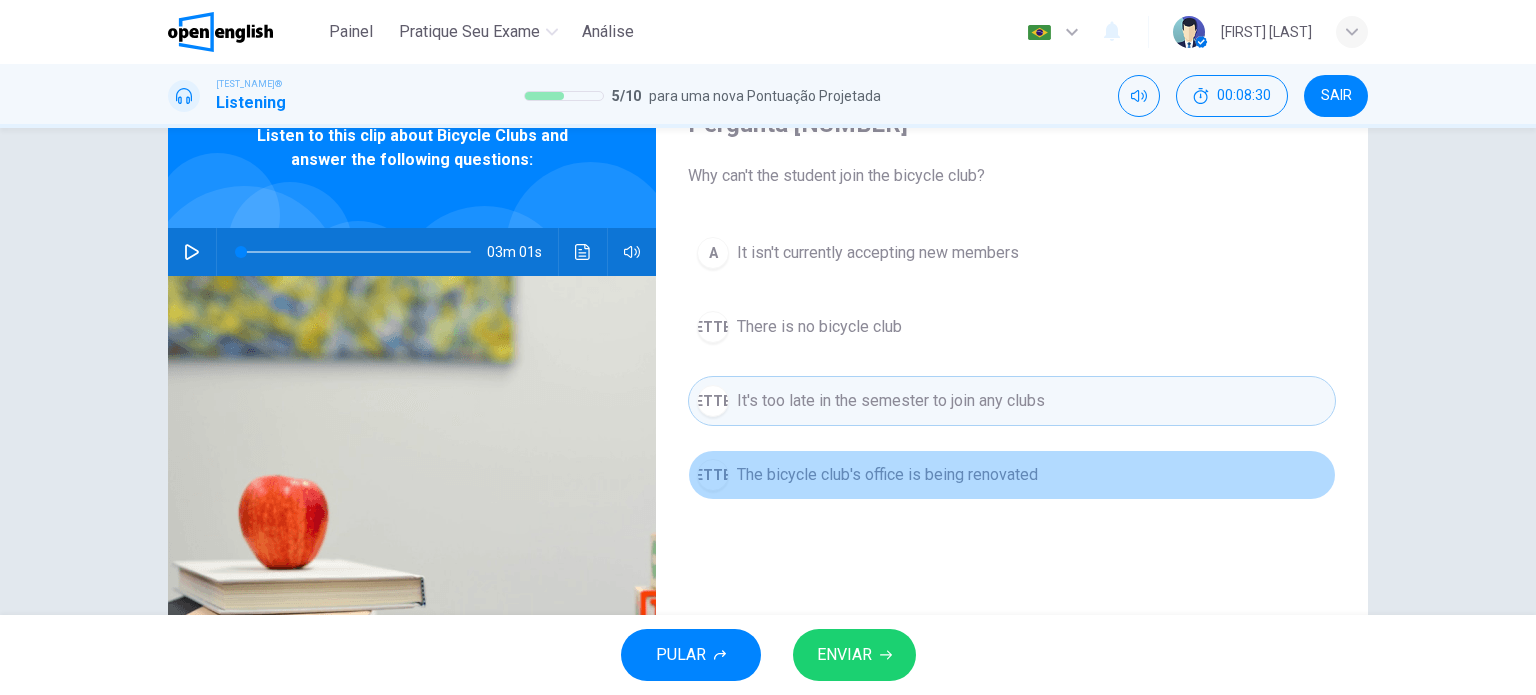click on "The bicycle club's office is being renovated" at bounding box center (878, 253) 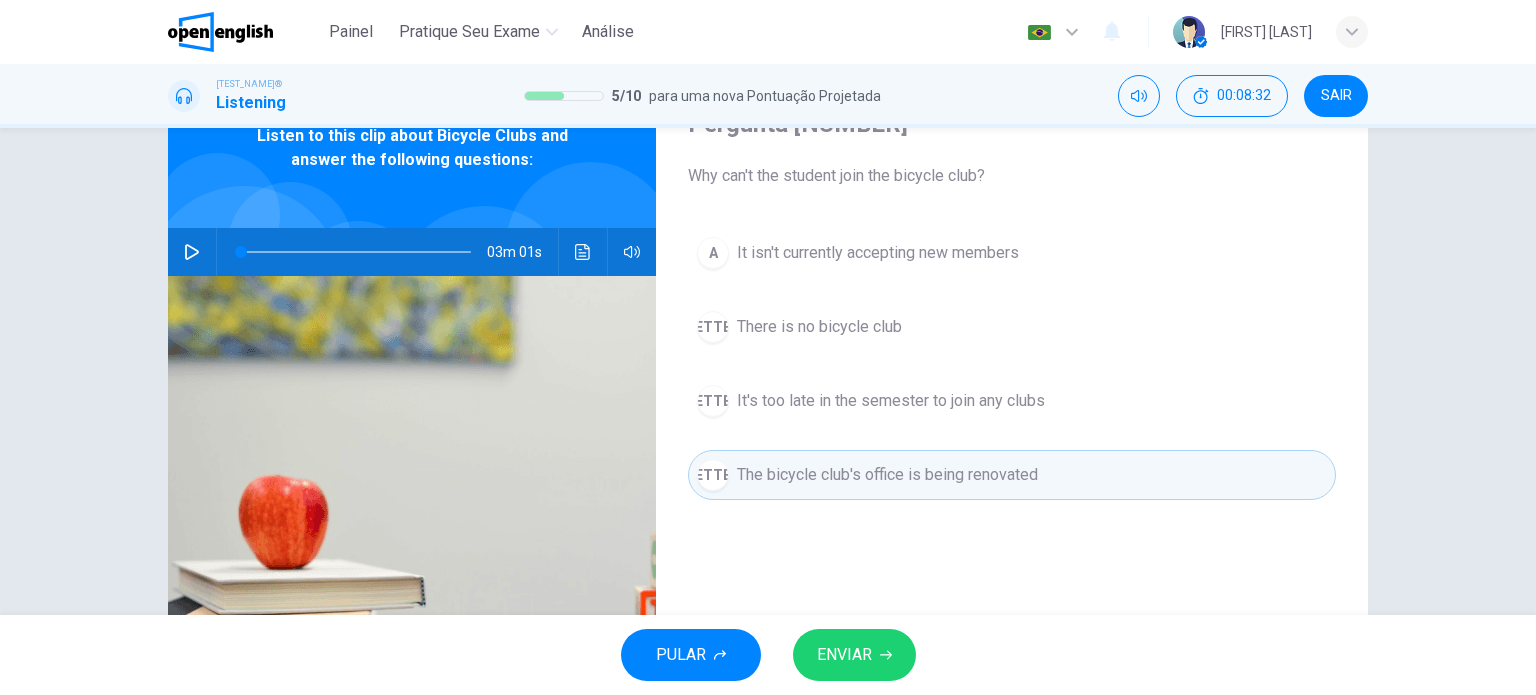 click on "ENVIAR" at bounding box center (854, 655) 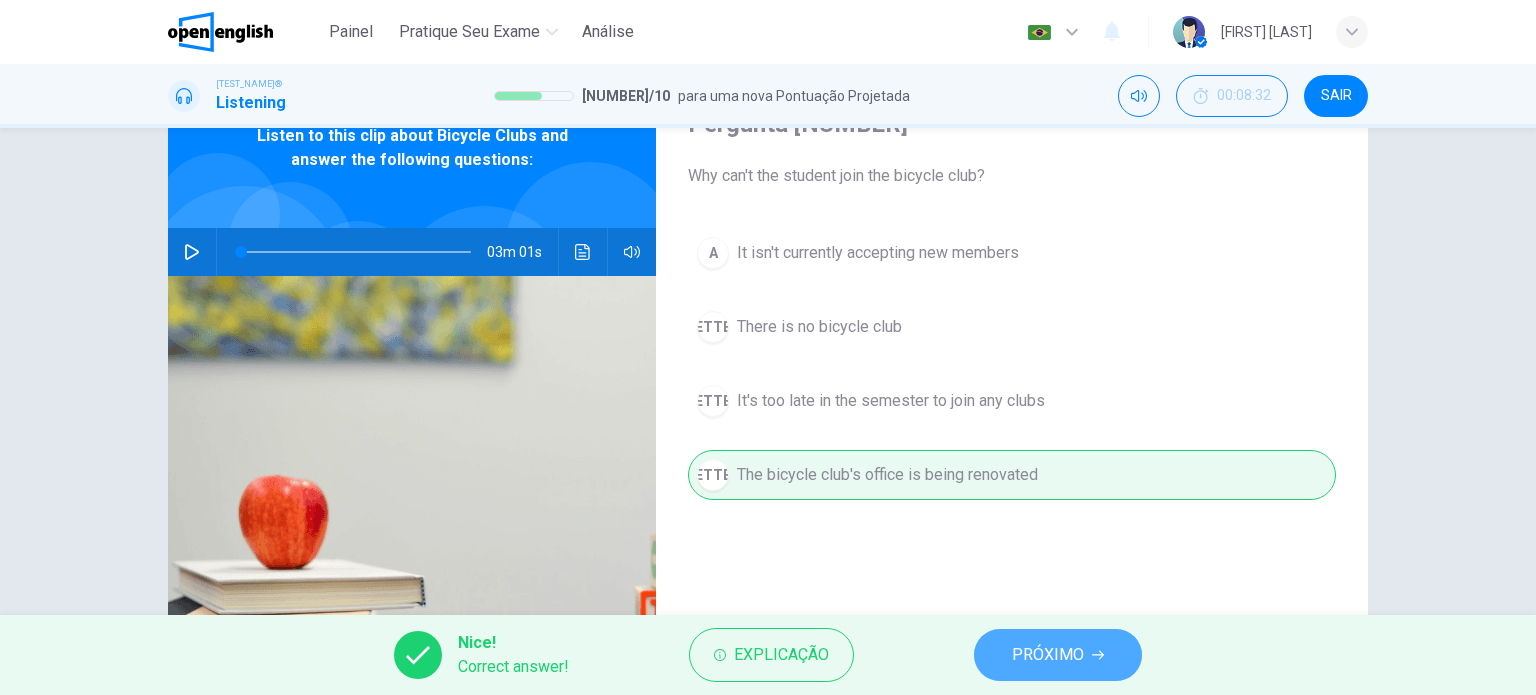 click on "PRÓXIMO" at bounding box center (1058, 655) 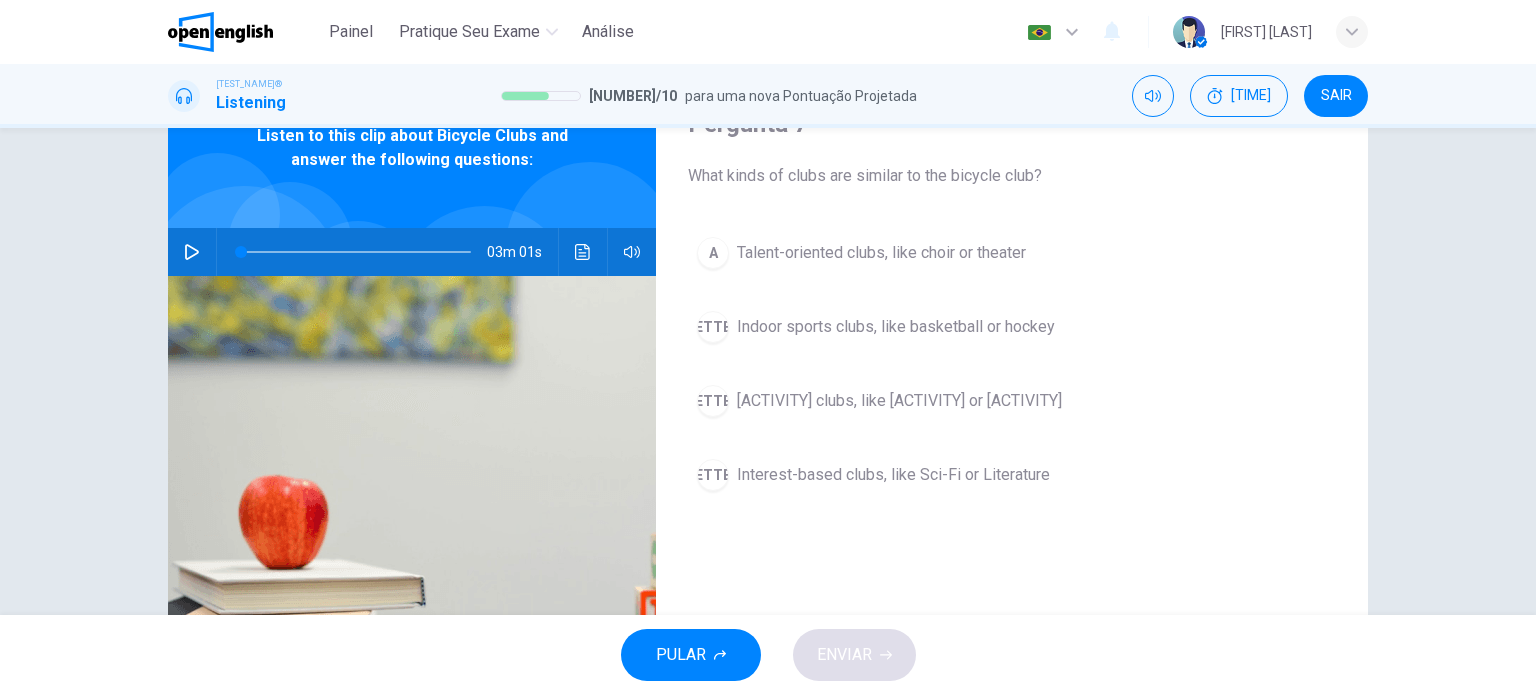 click on "[ACTIVITY] clubs, like [ACTIVITY] or [ACTIVITY]" at bounding box center (881, 253) 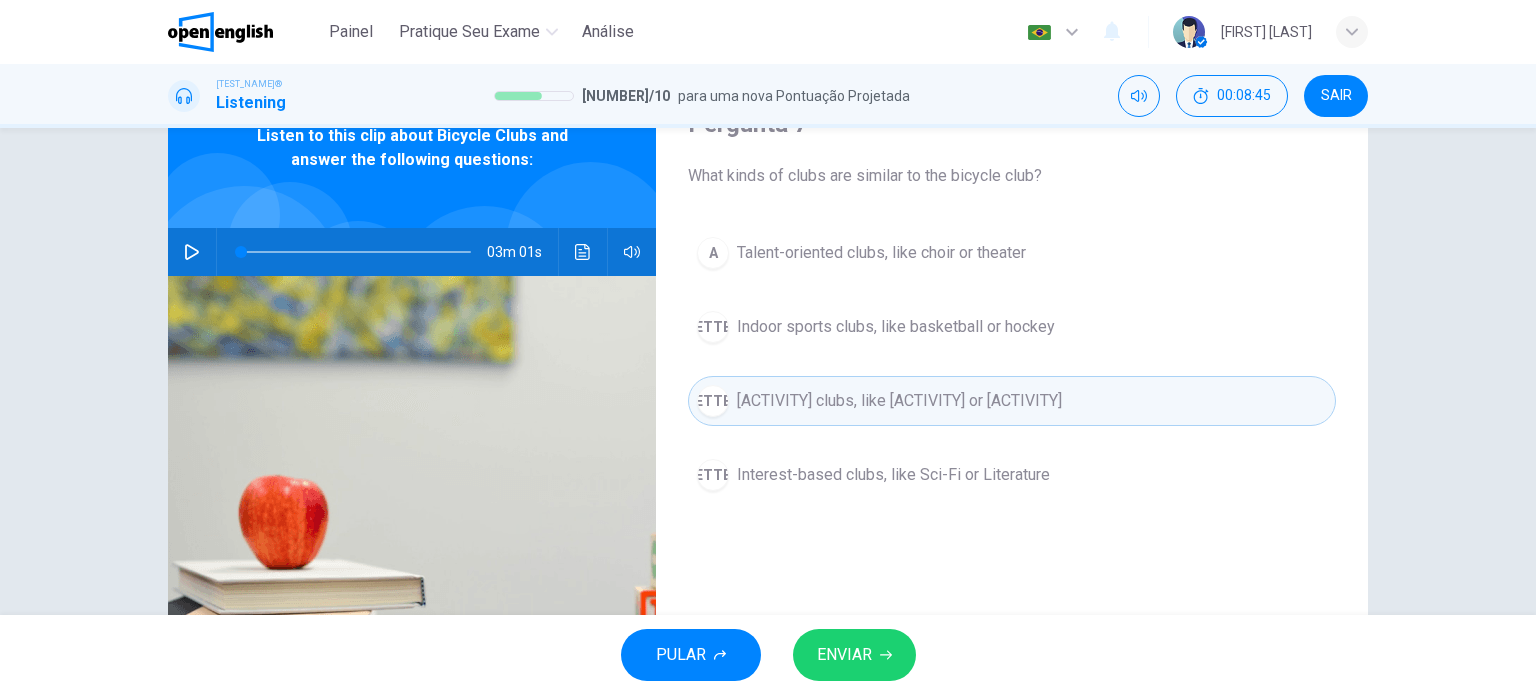 click on "ENVIAR" at bounding box center [844, 655] 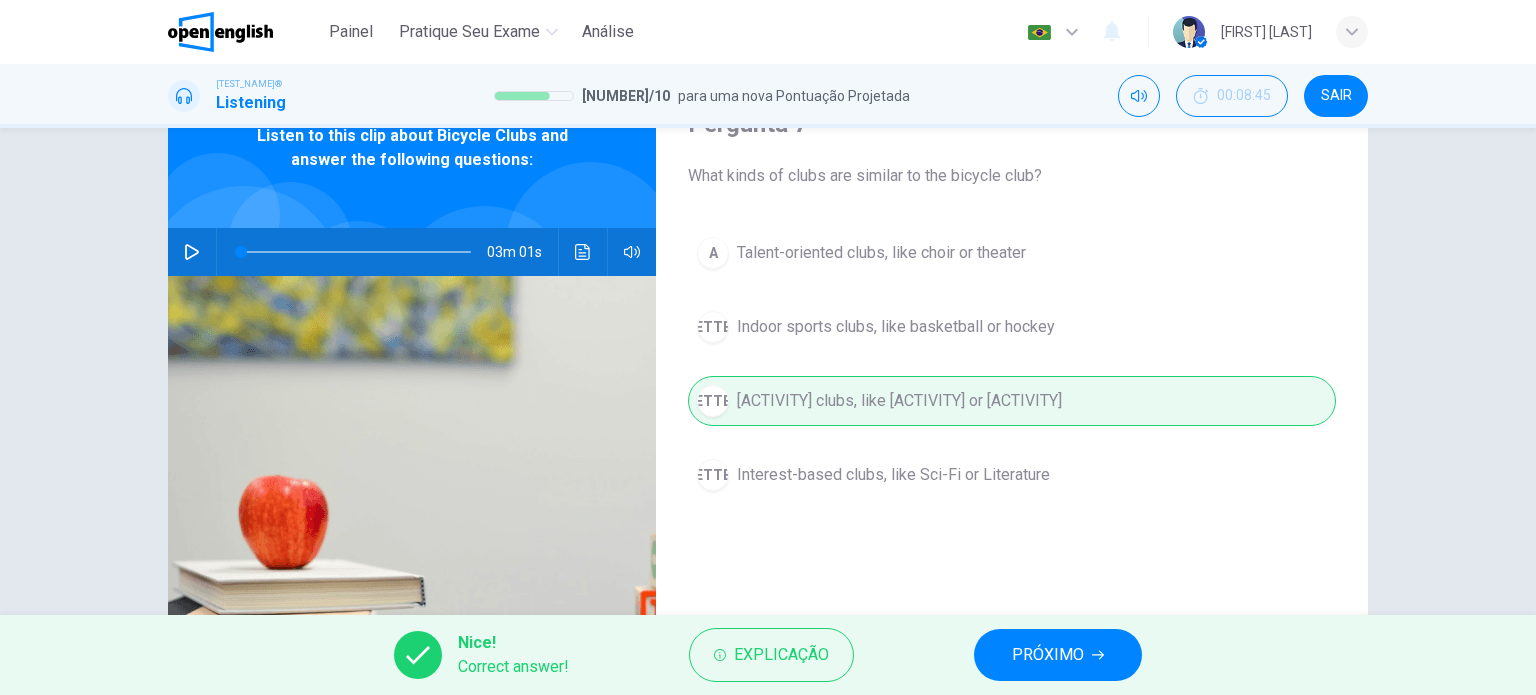 click on "PRÓXIMO" at bounding box center [1048, 655] 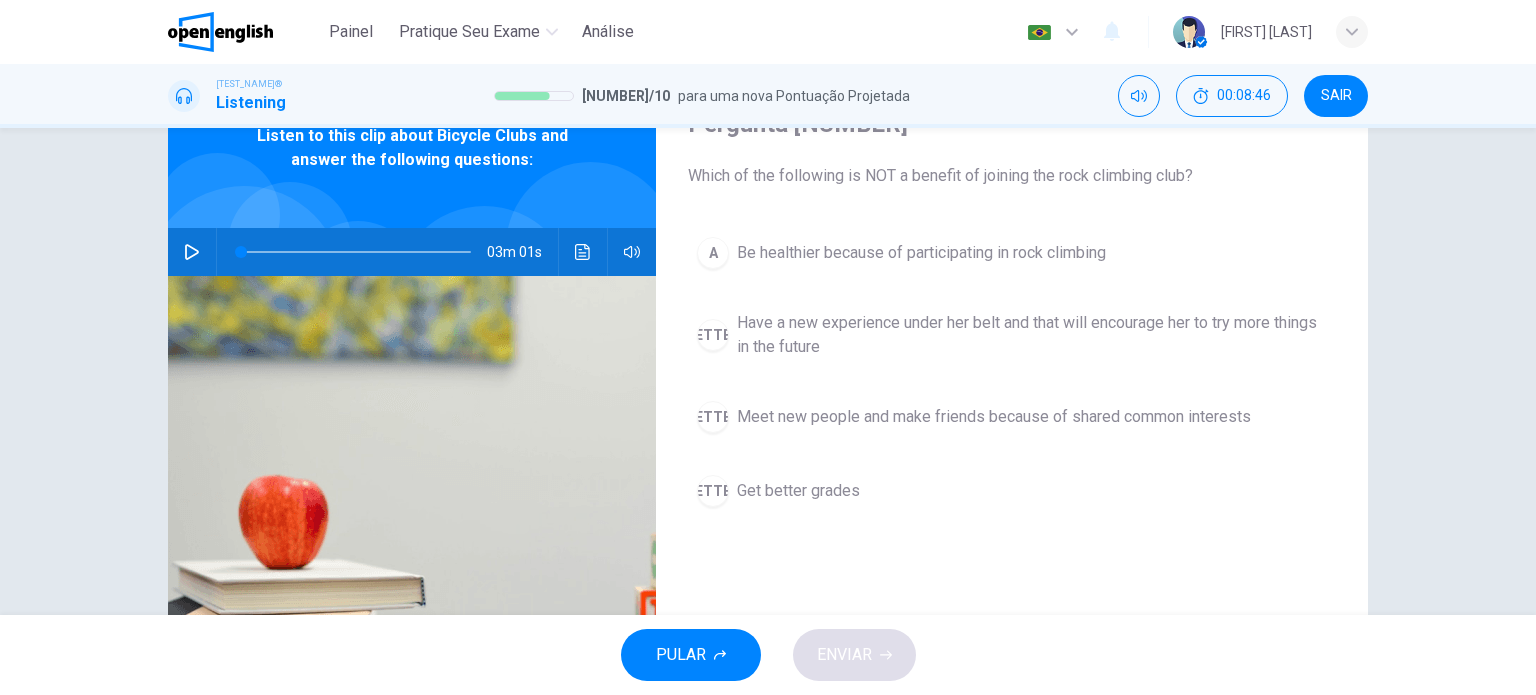 drag, startPoint x: 733, startPoint y: 175, endPoint x: 874, endPoint y: 181, distance: 141.12761 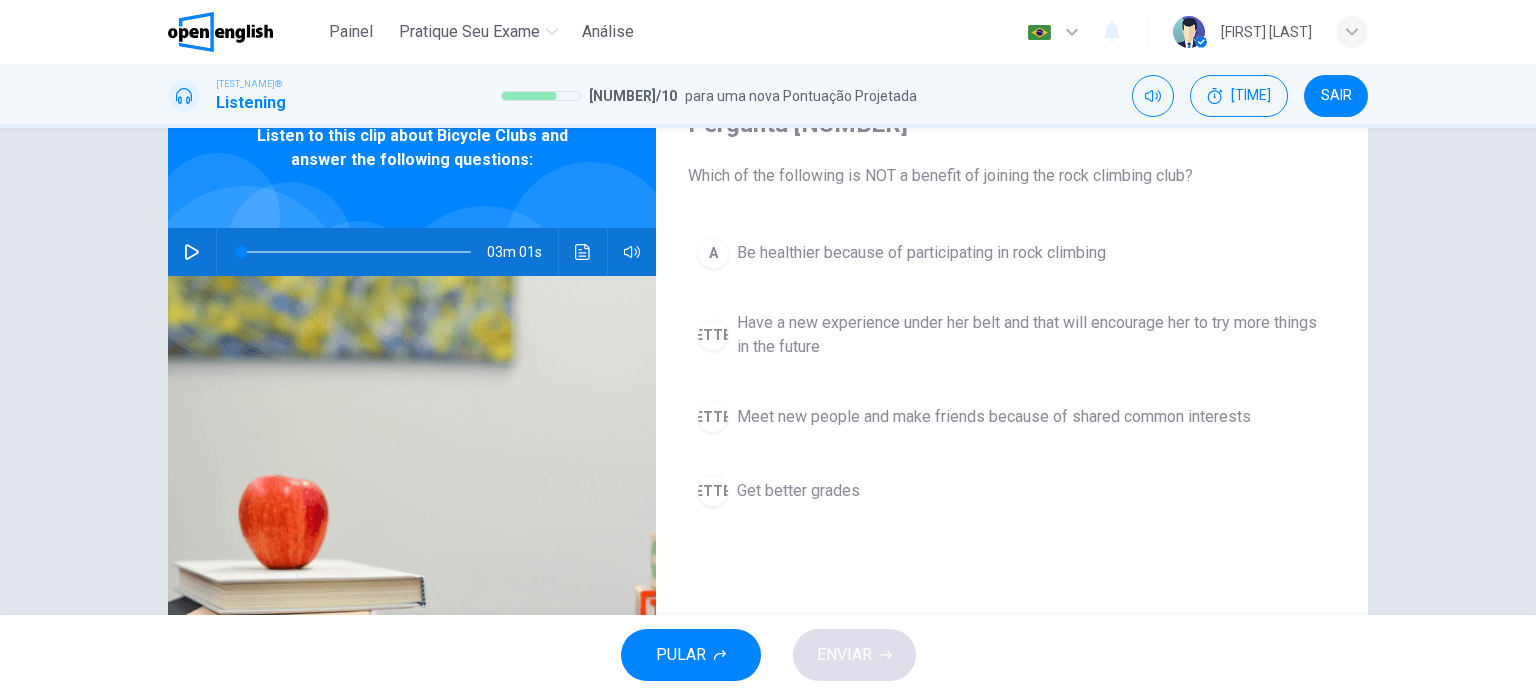 click on "Get better grades" at bounding box center (921, 253) 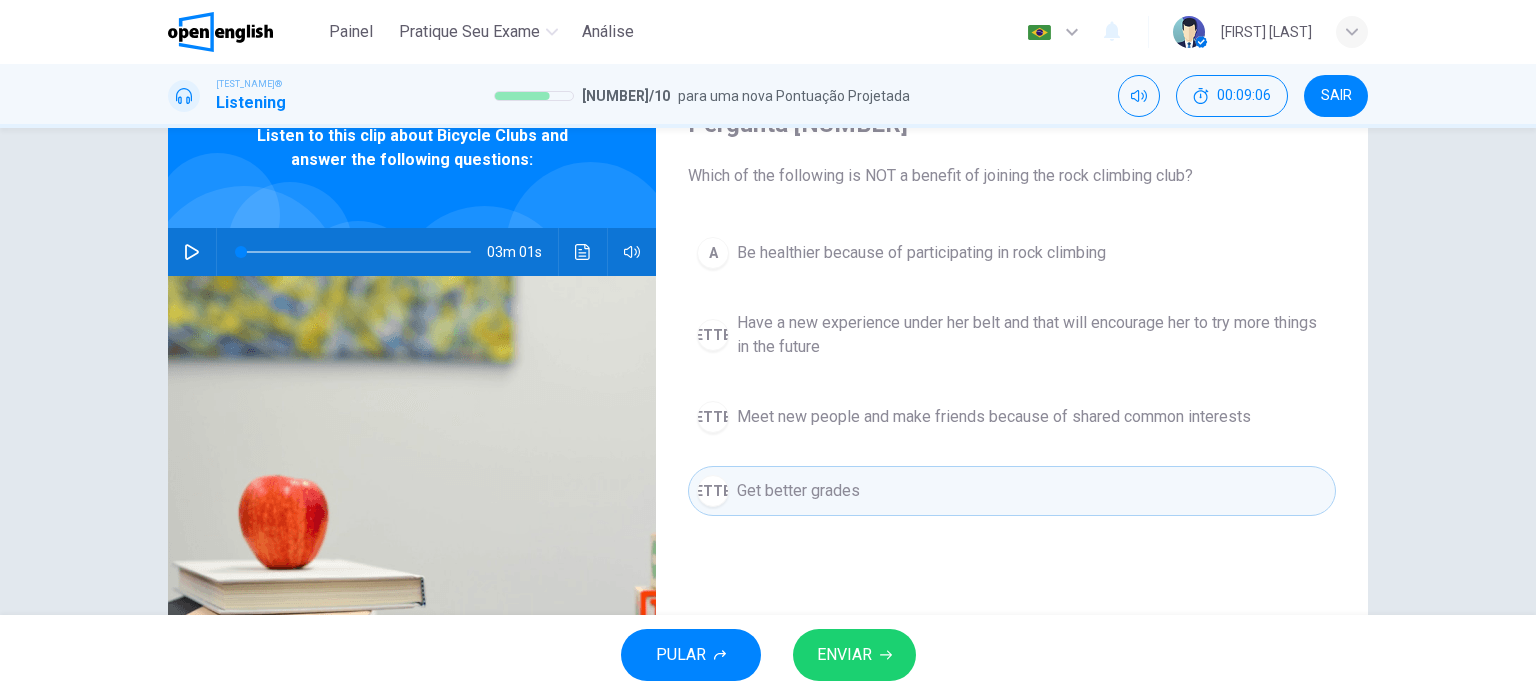 click on "ENVIAR" at bounding box center (844, 655) 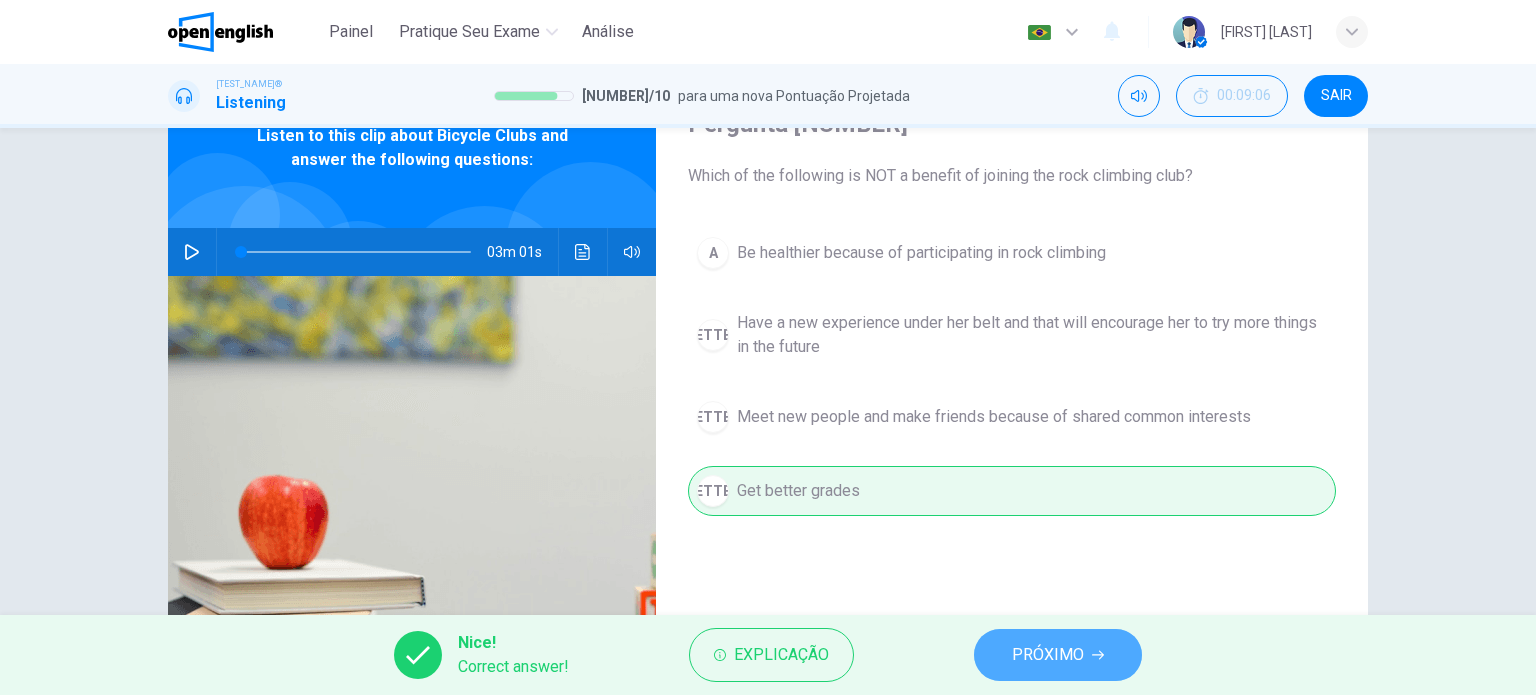 click on "PRÓXIMO" at bounding box center (1058, 655) 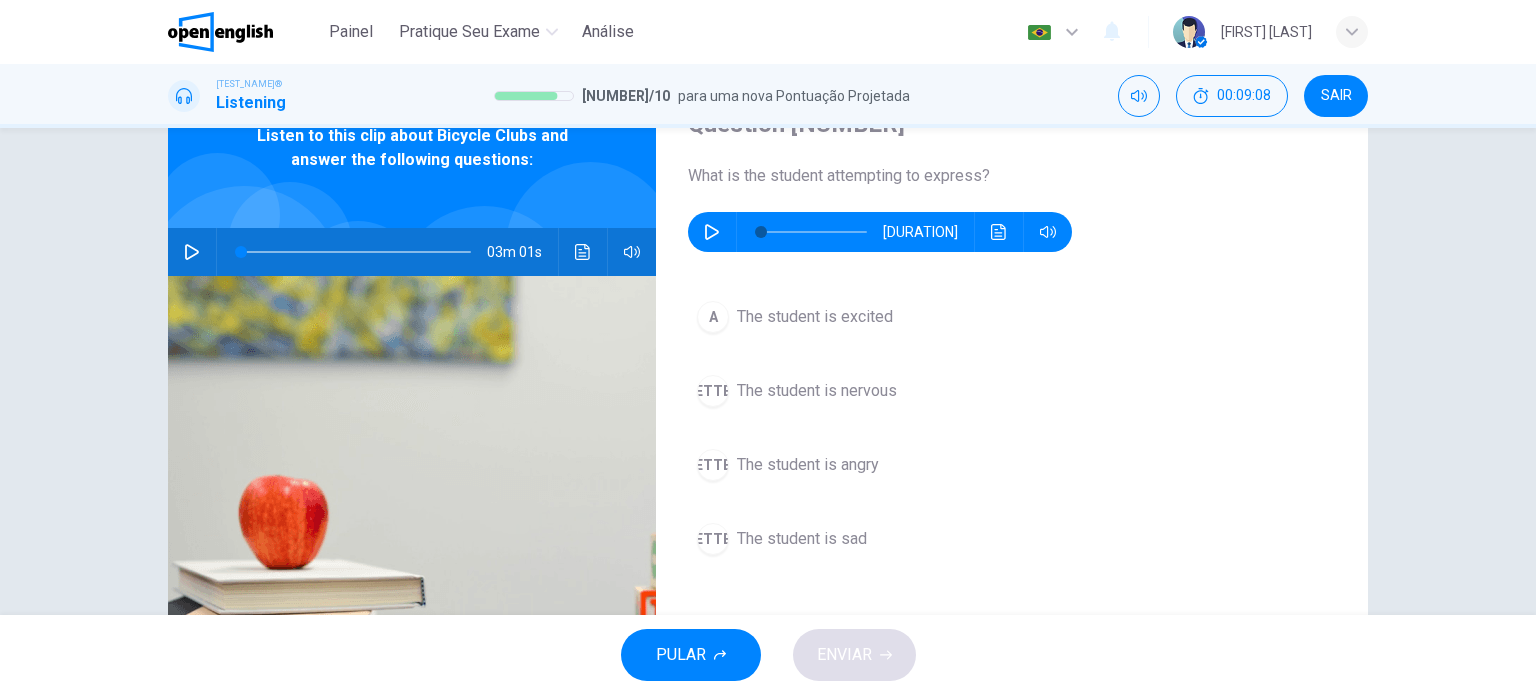 click at bounding box center [712, 232] 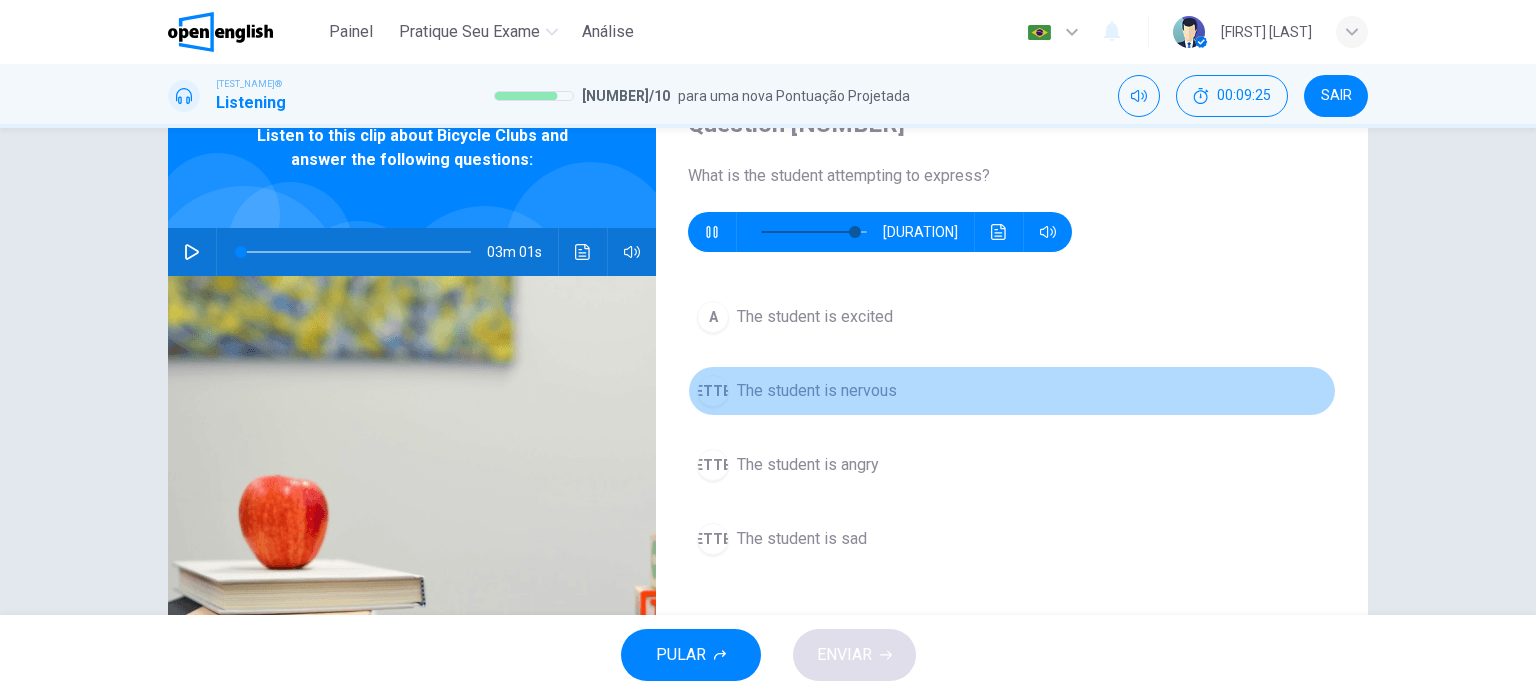 click on "B The student is nervous" at bounding box center (1012, 391) 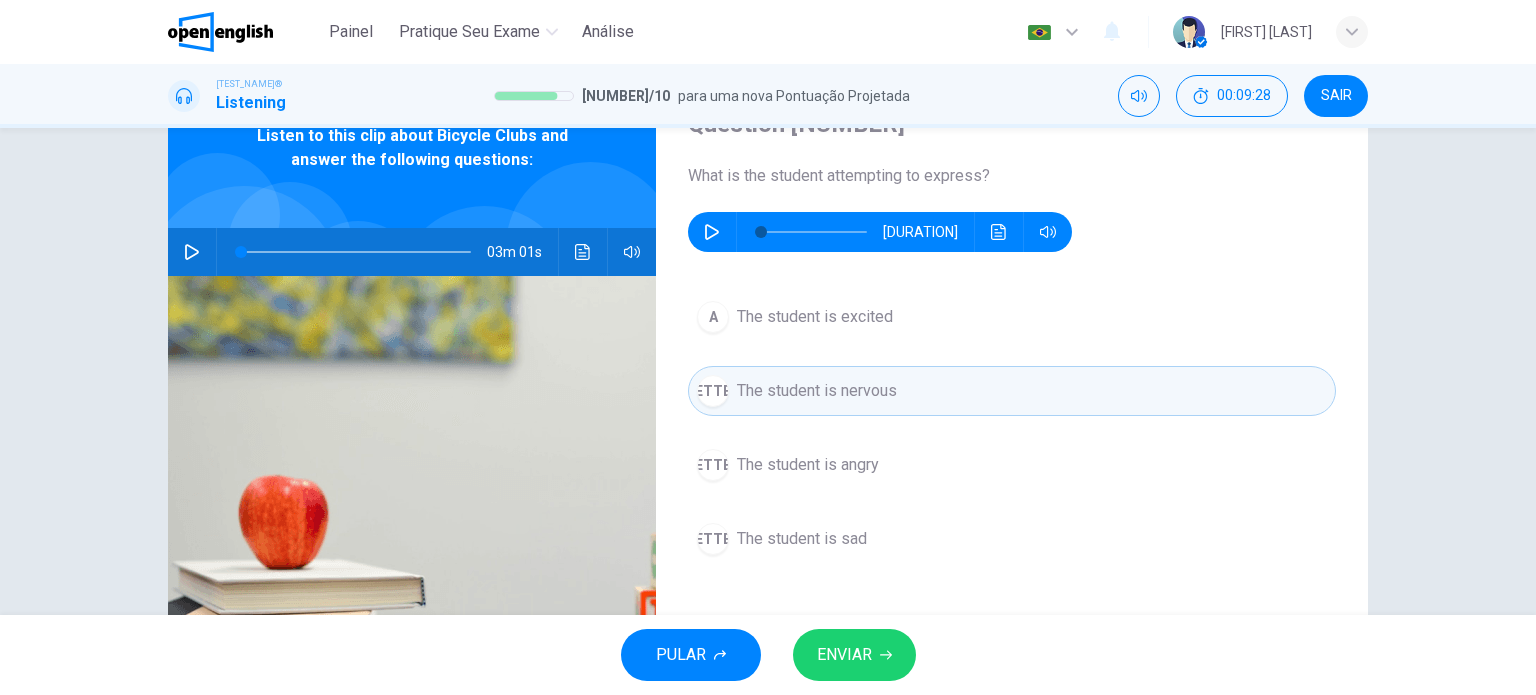 click on "ENVIAR" at bounding box center (844, 655) 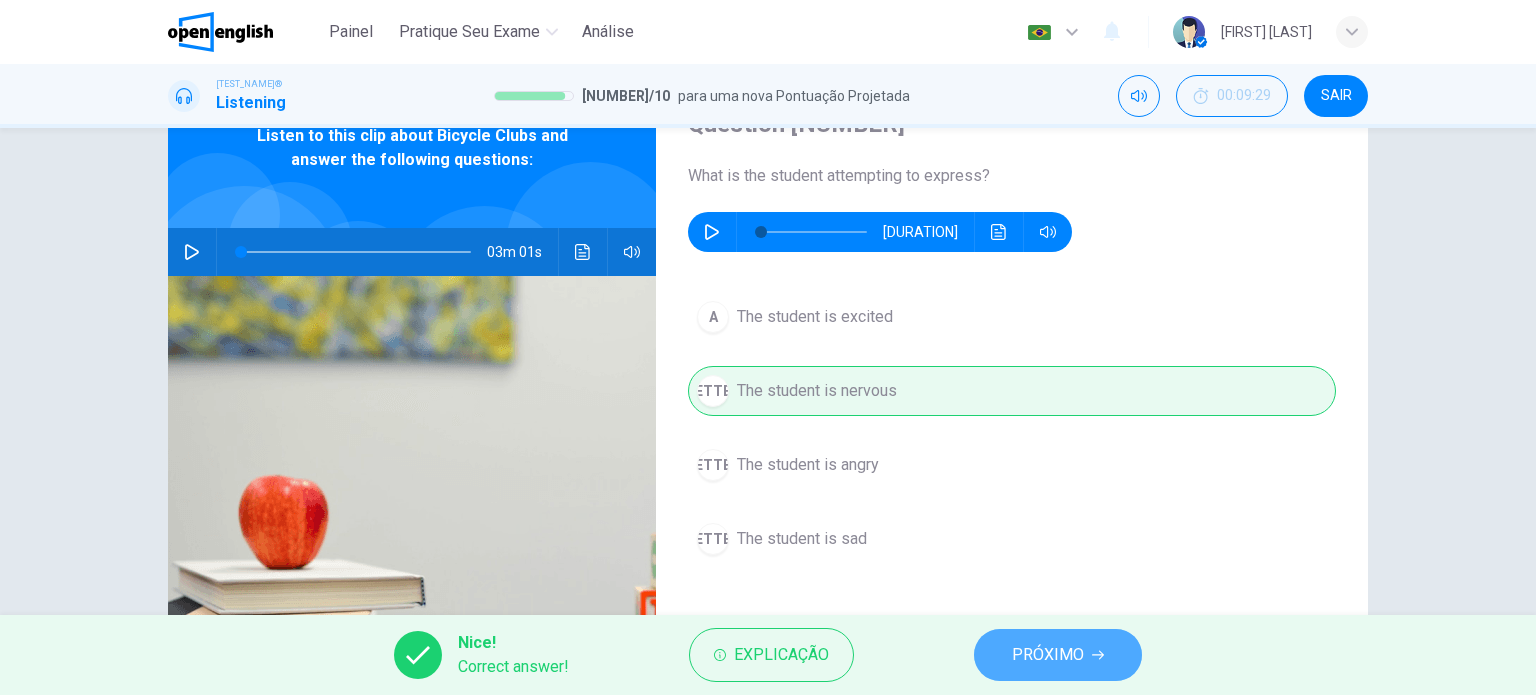 click on "PRÓXIMO" at bounding box center (1048, 655) 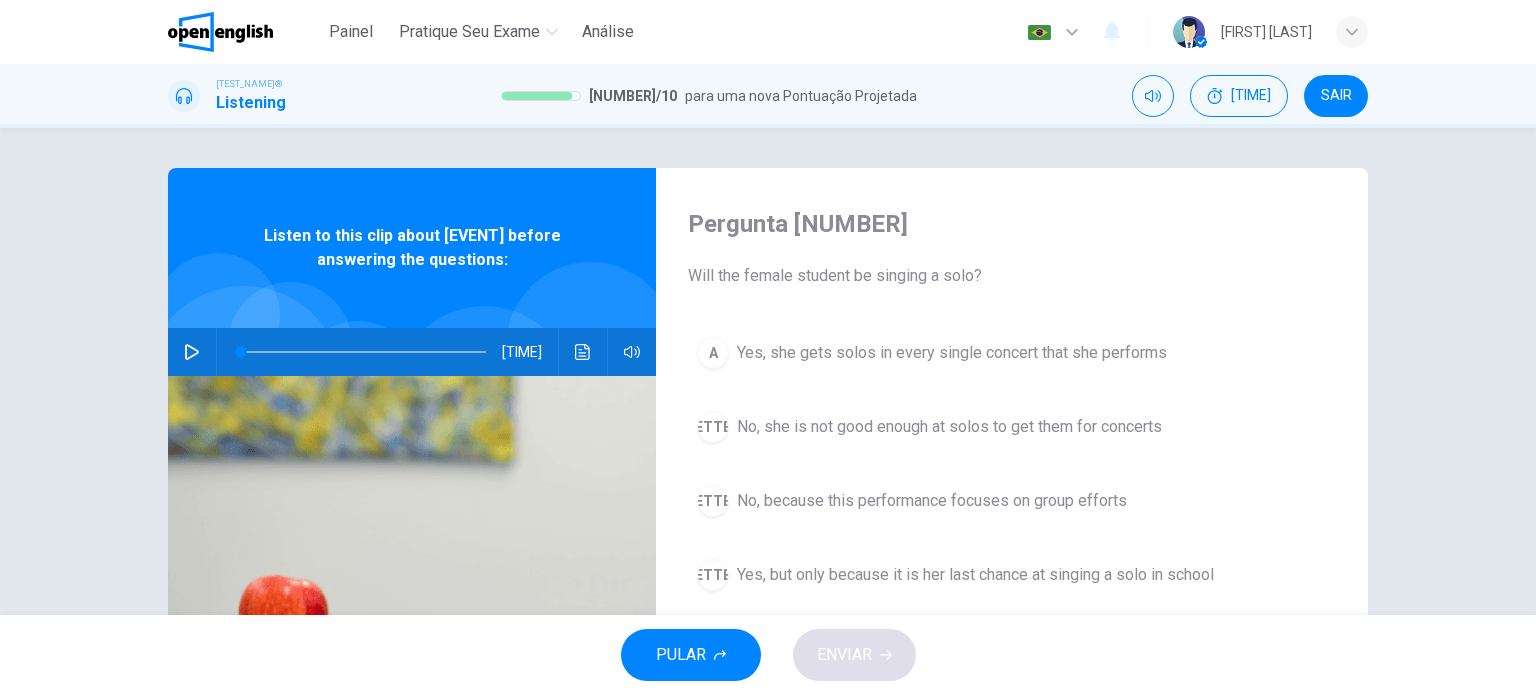 click at bounding box center (192, 352) 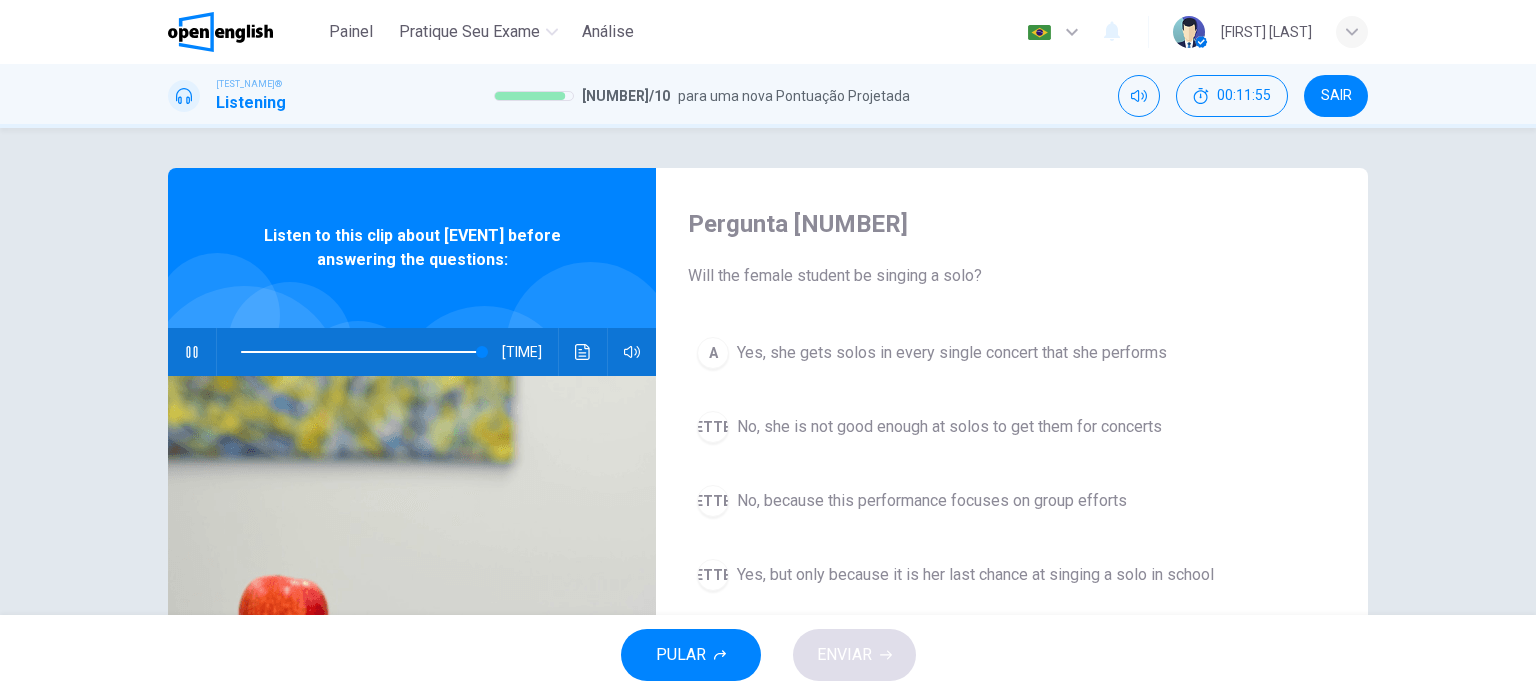 scroll, scrollTop: 100, scrollLeft: 0, axis: vertical 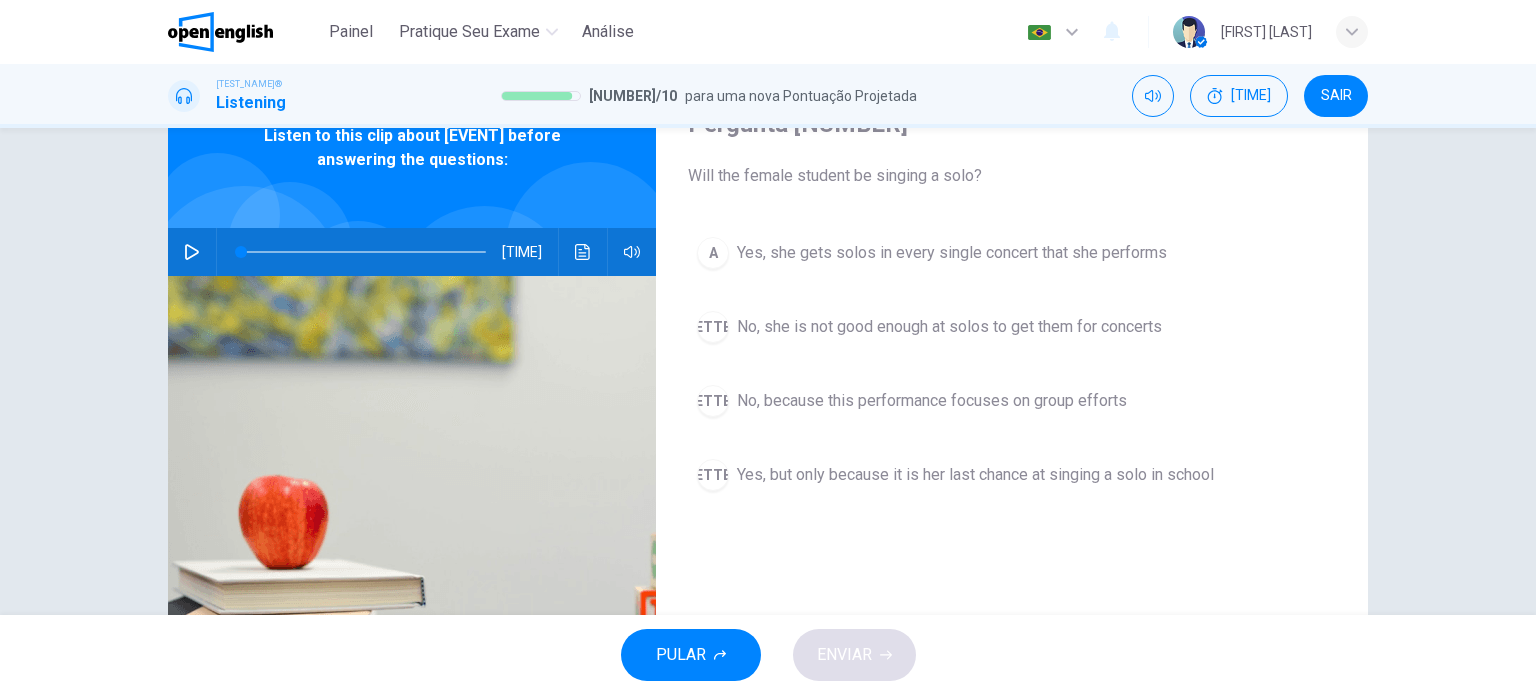 click on "No, because this performance focuses on group efforts" at bounding box center (952, 253) 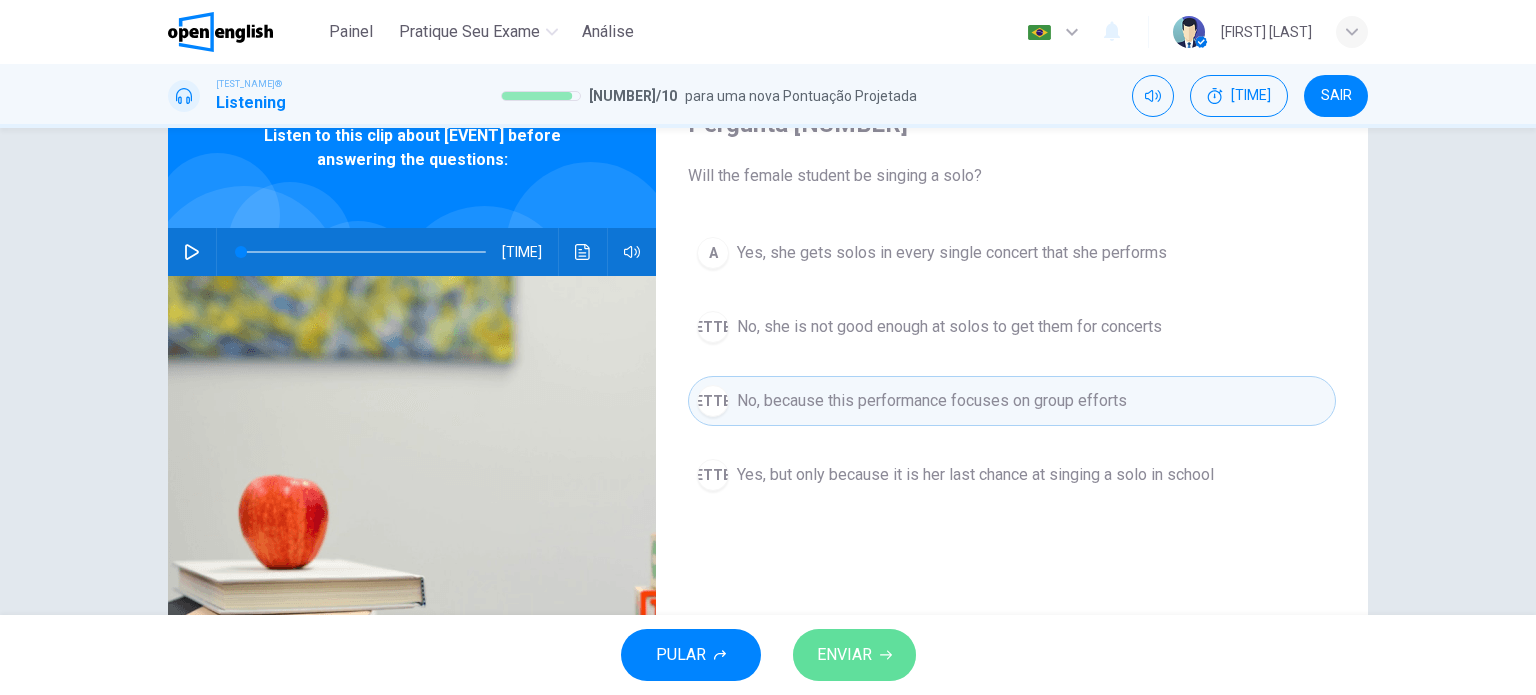 click on "ENVIAR" at bounding box center (844, 655) 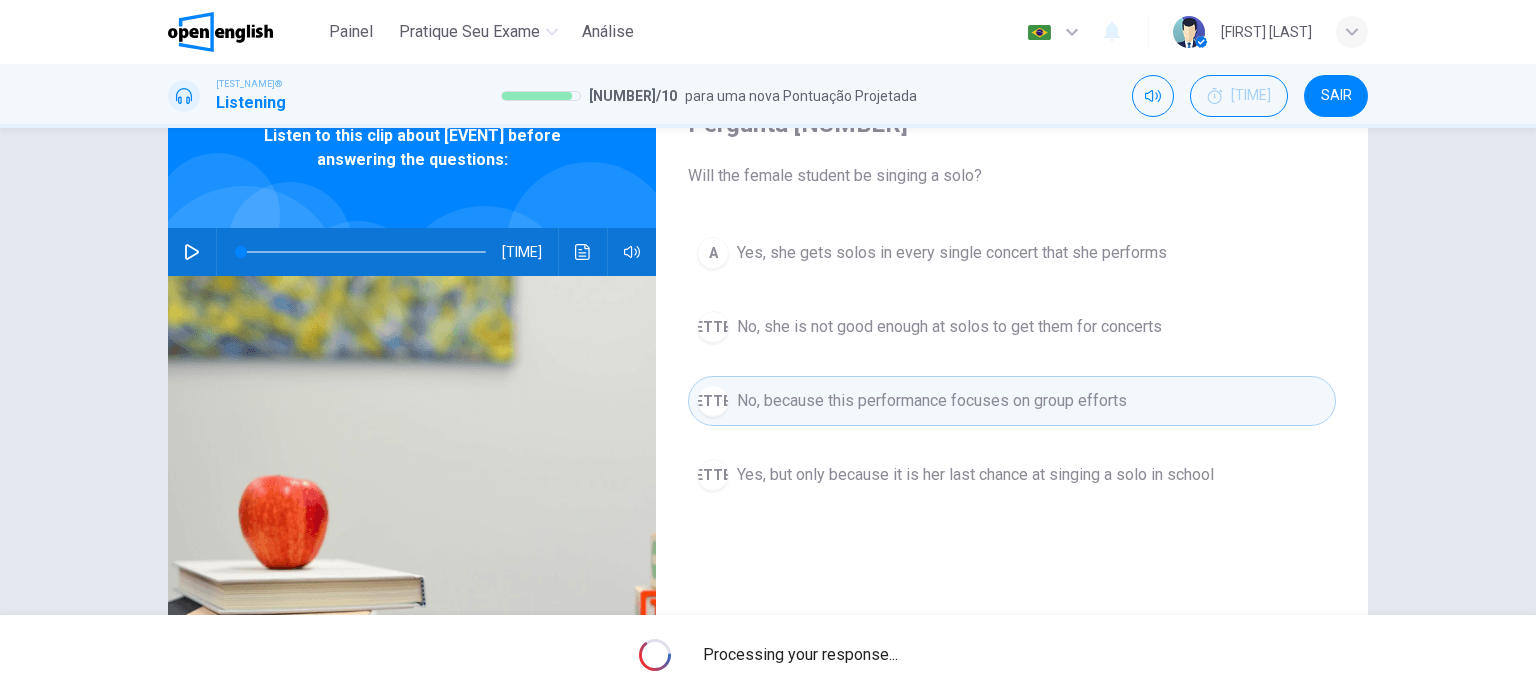 scroll, scrollTop: 0, scrollLeft: 0, axis: both 